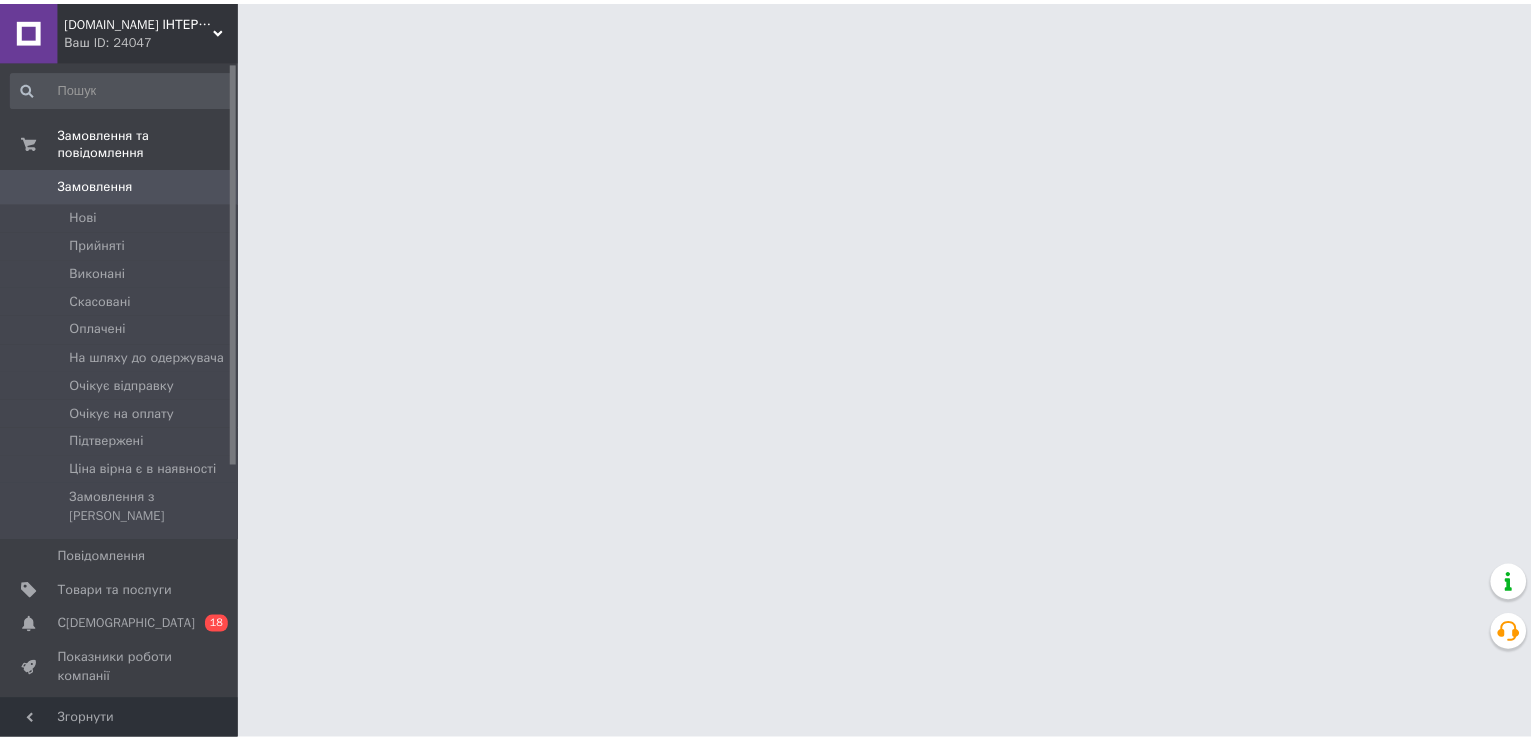 scroll, scrollTop: 0, scrollLeft: 0, axis: both 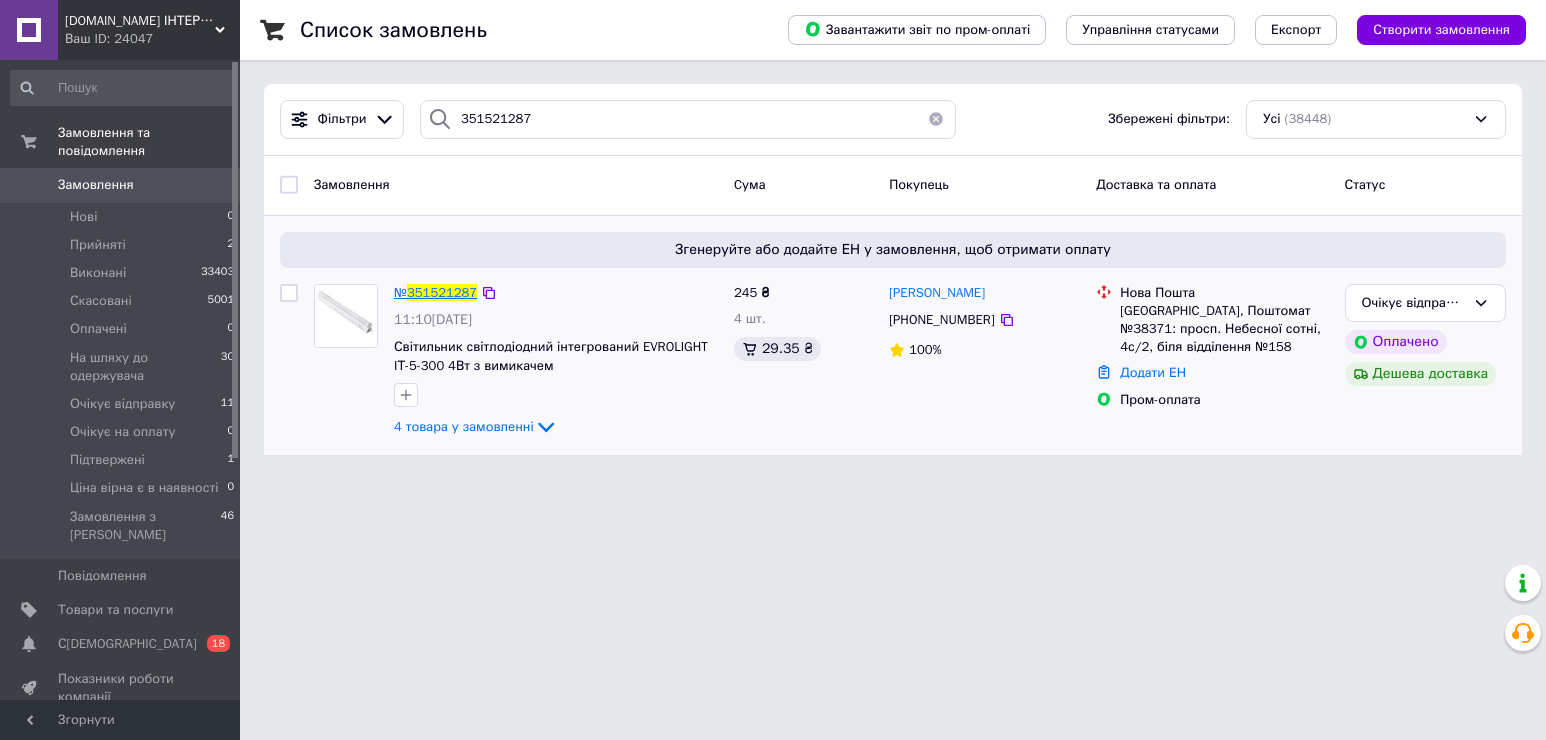 click on "351521287" at bounding box center (442, 292) 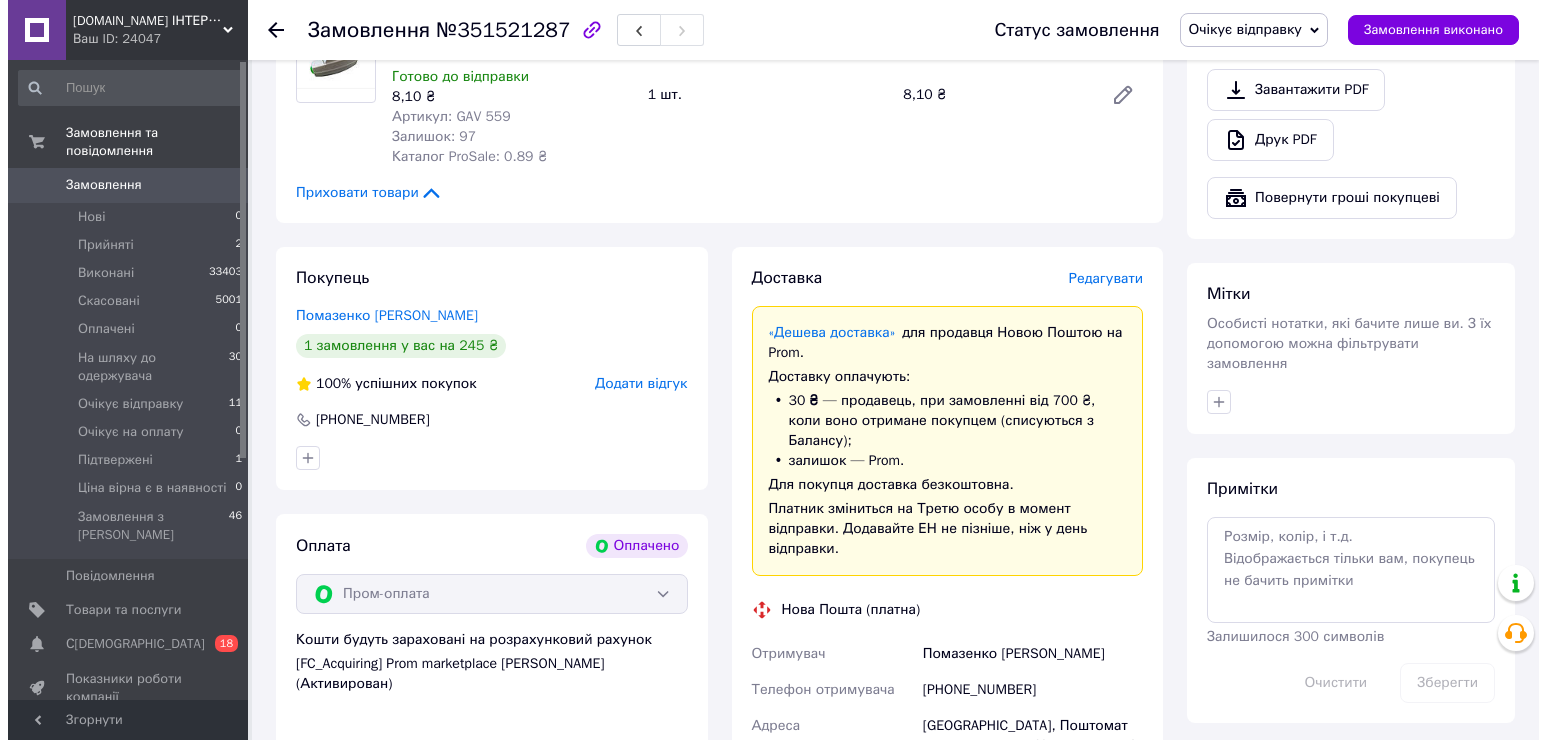 scroll, scrollTop: 800, scrollLeft: 0, axis: vertical 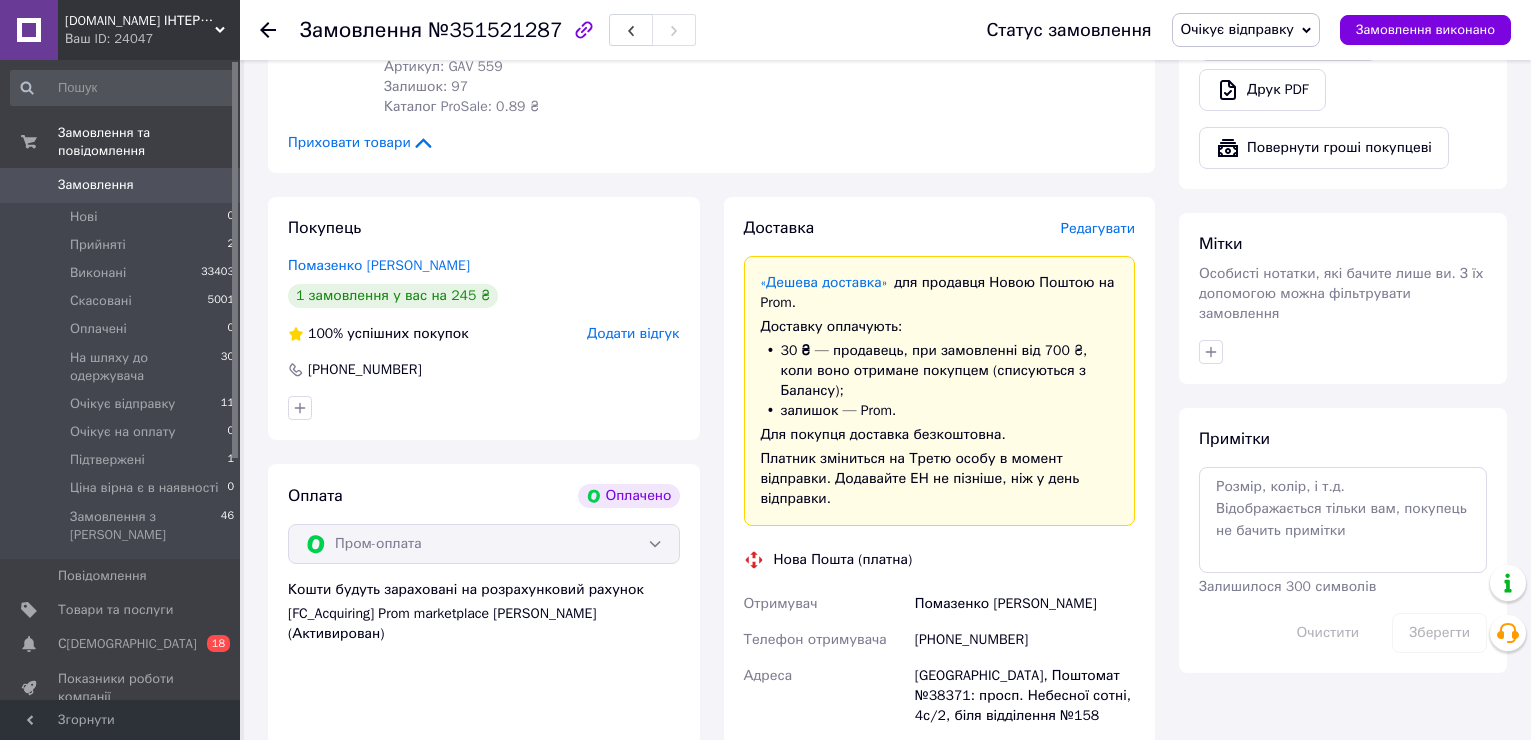 click on "Редагувати" at bounding box center [1098, 228] 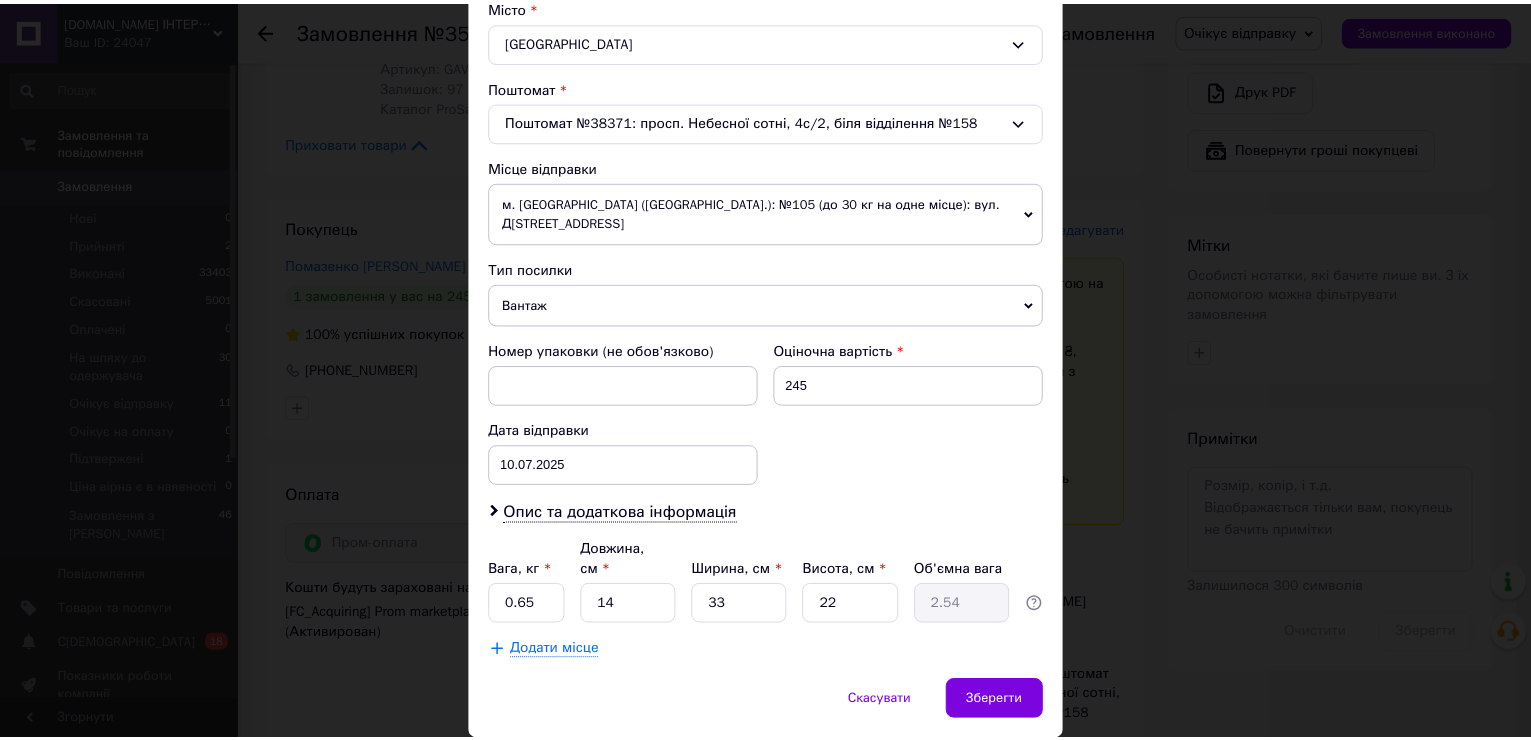 scroll, scrollTop: 588, scrollLeft: 0, axis: vertical 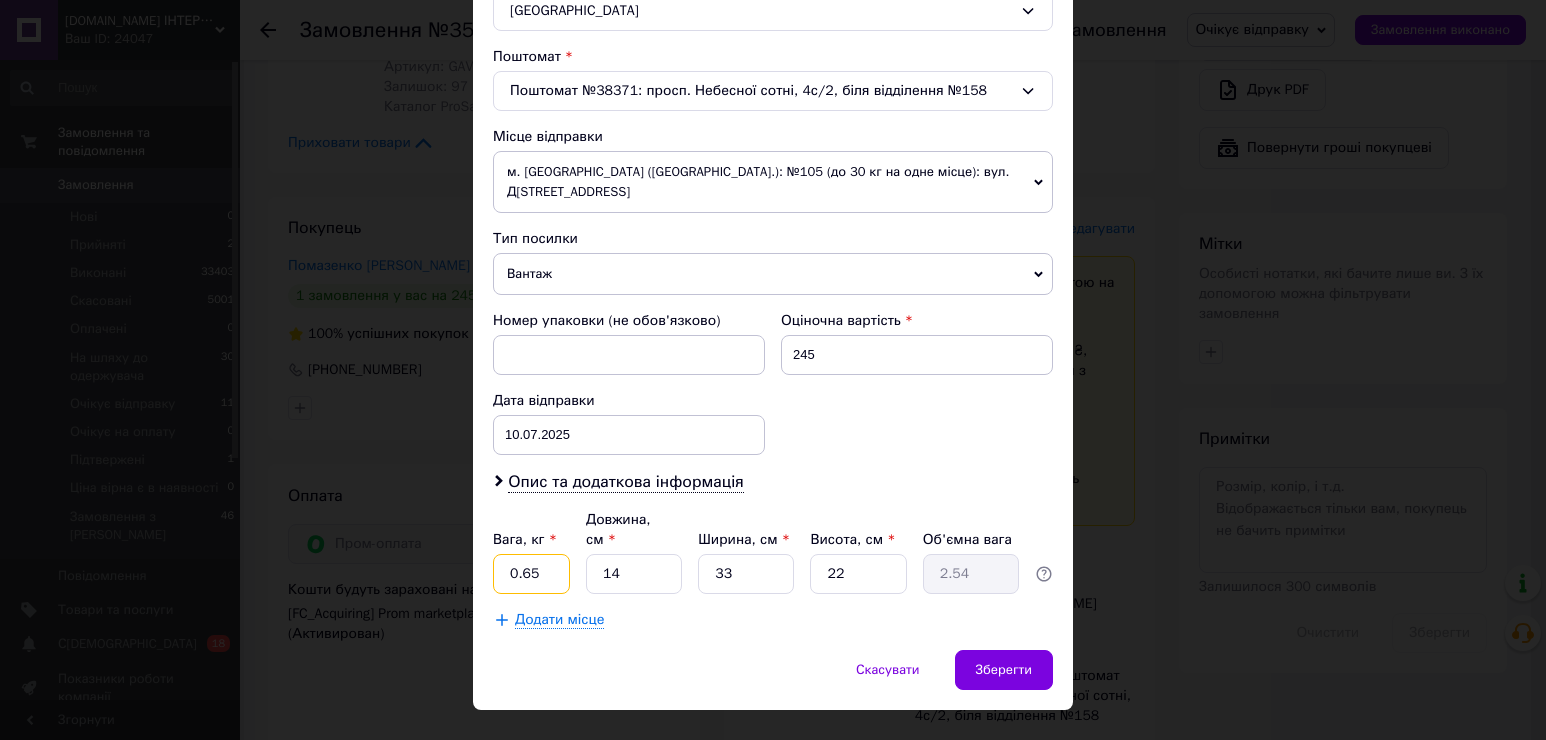 click on "0.65" at bounding box center [531, 574] 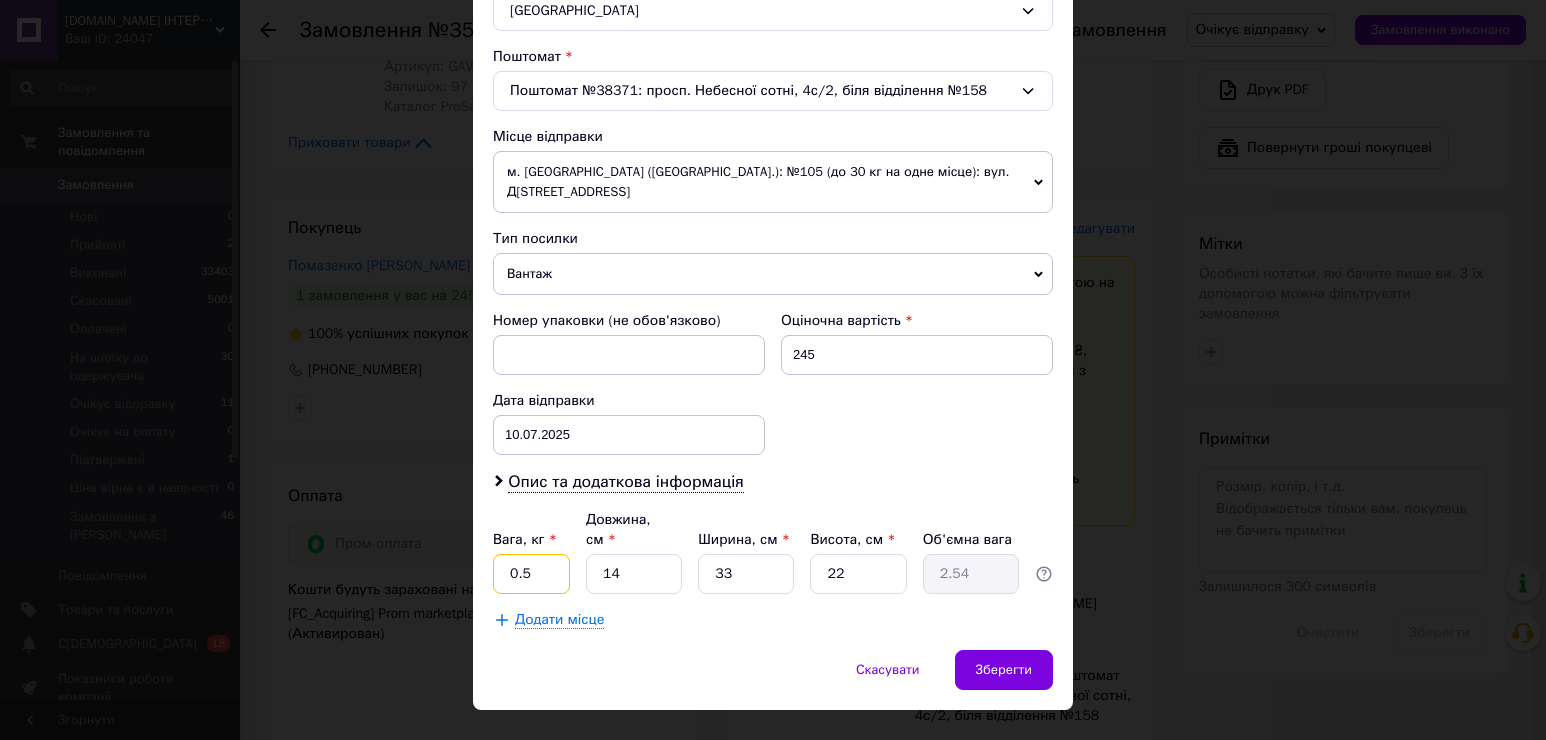 type on "0.5" 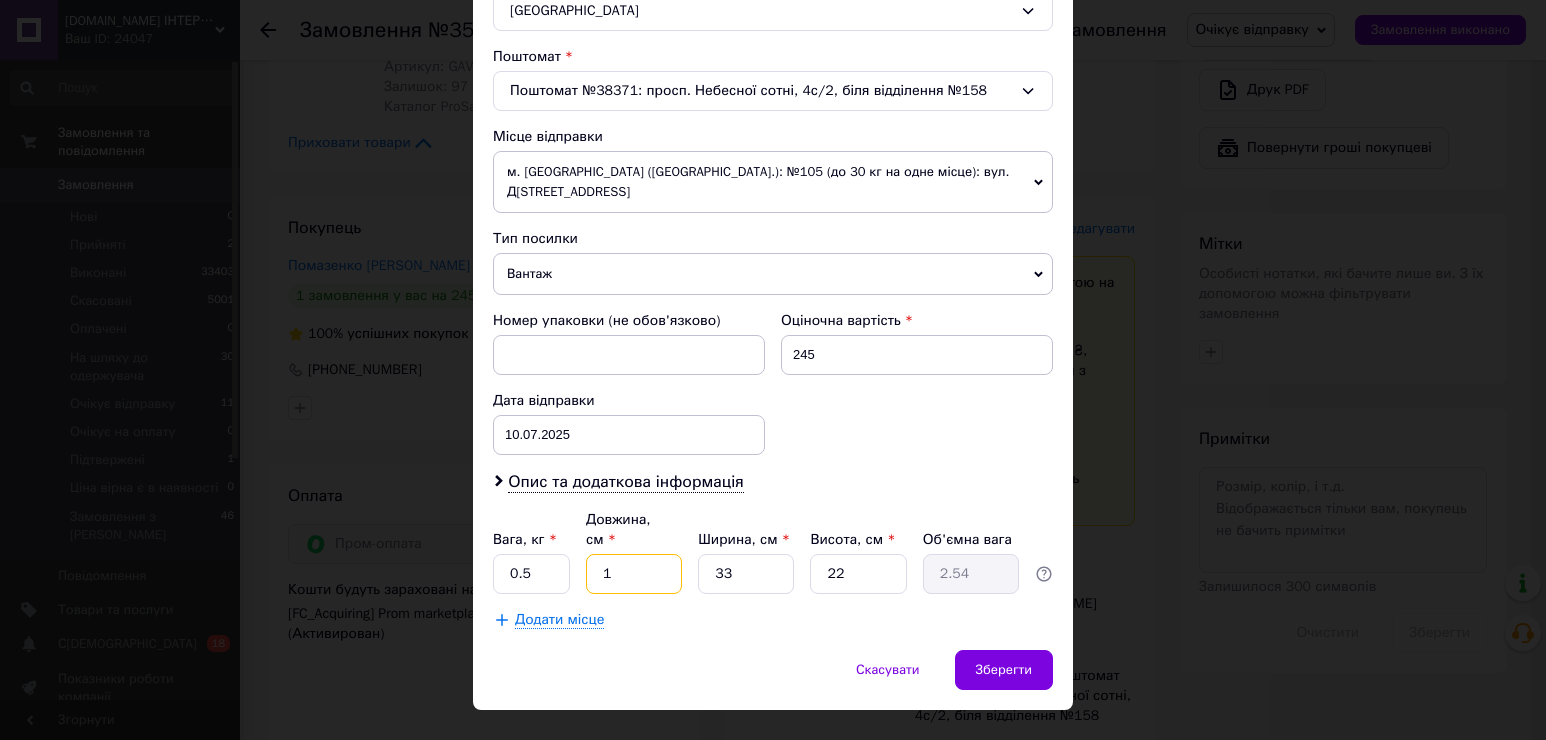 type on "16" 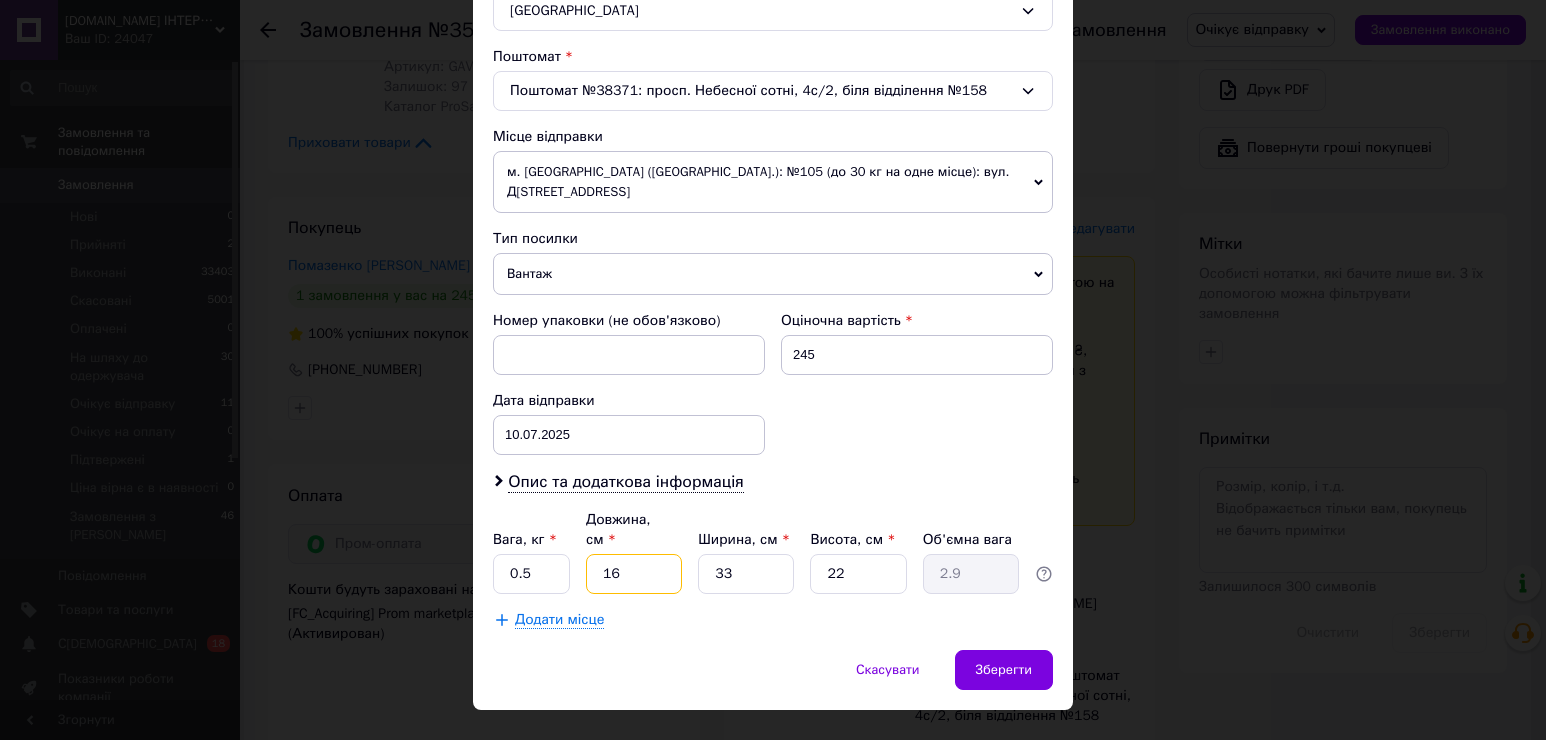 type on "16" 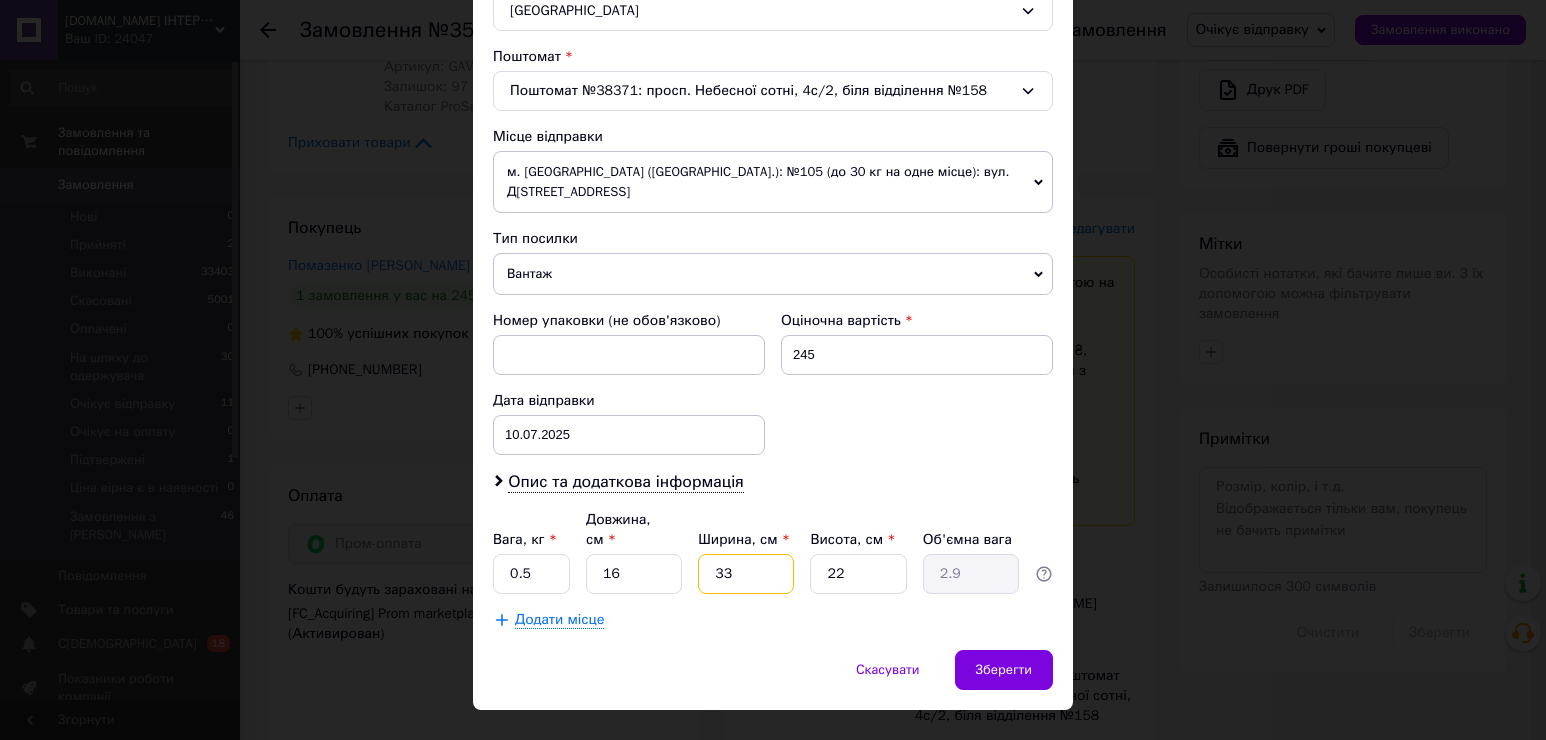 type on "1" 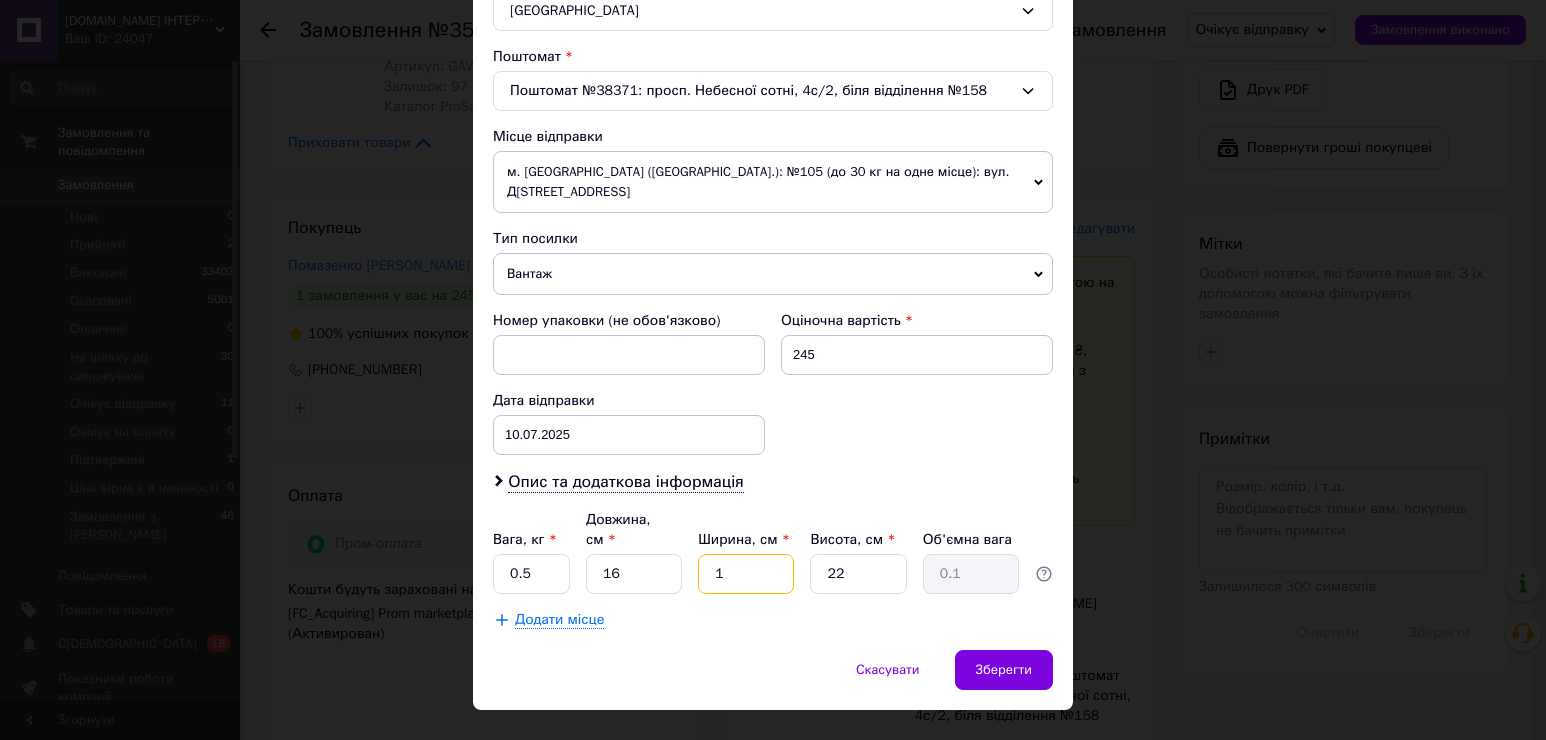 type on "16" 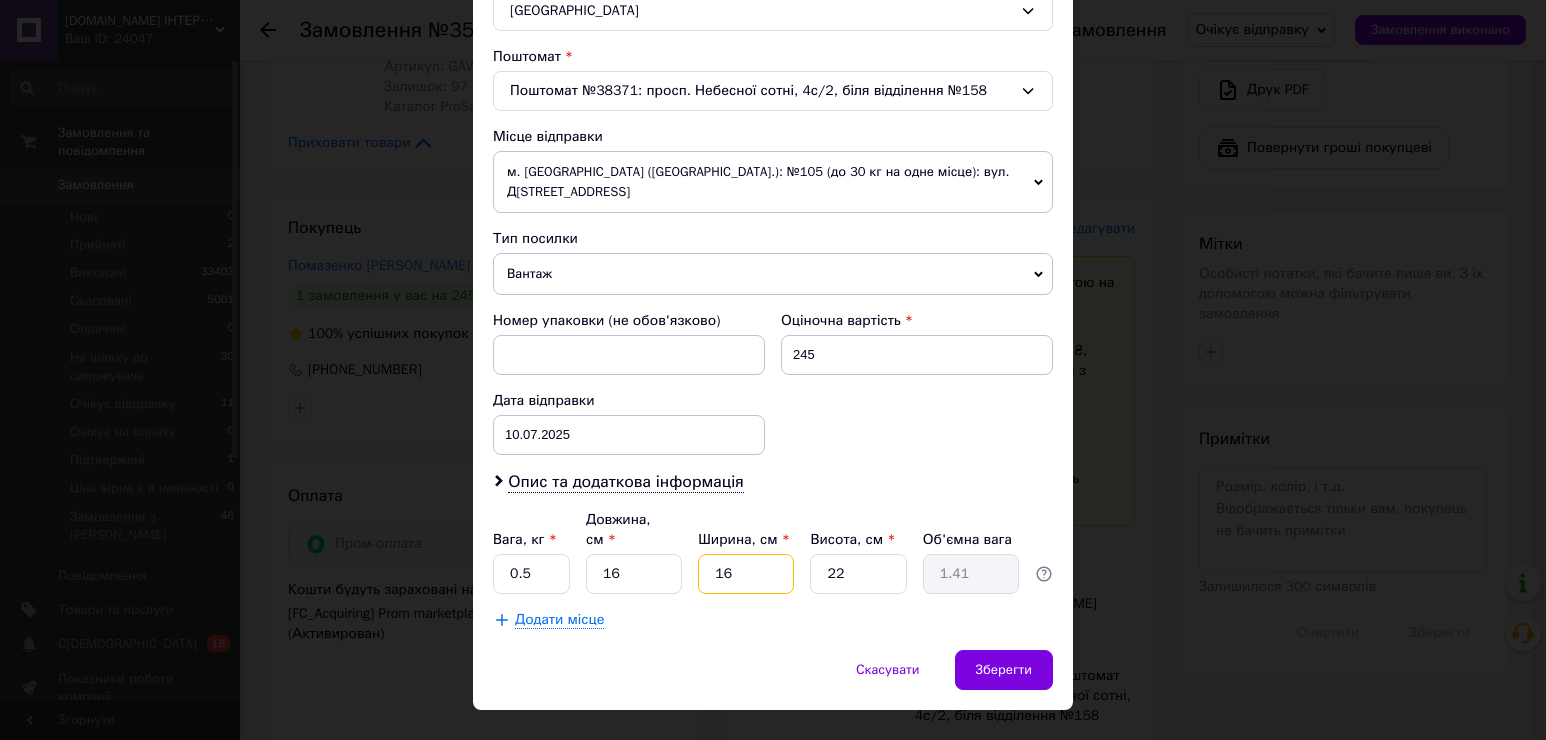 type on "16" 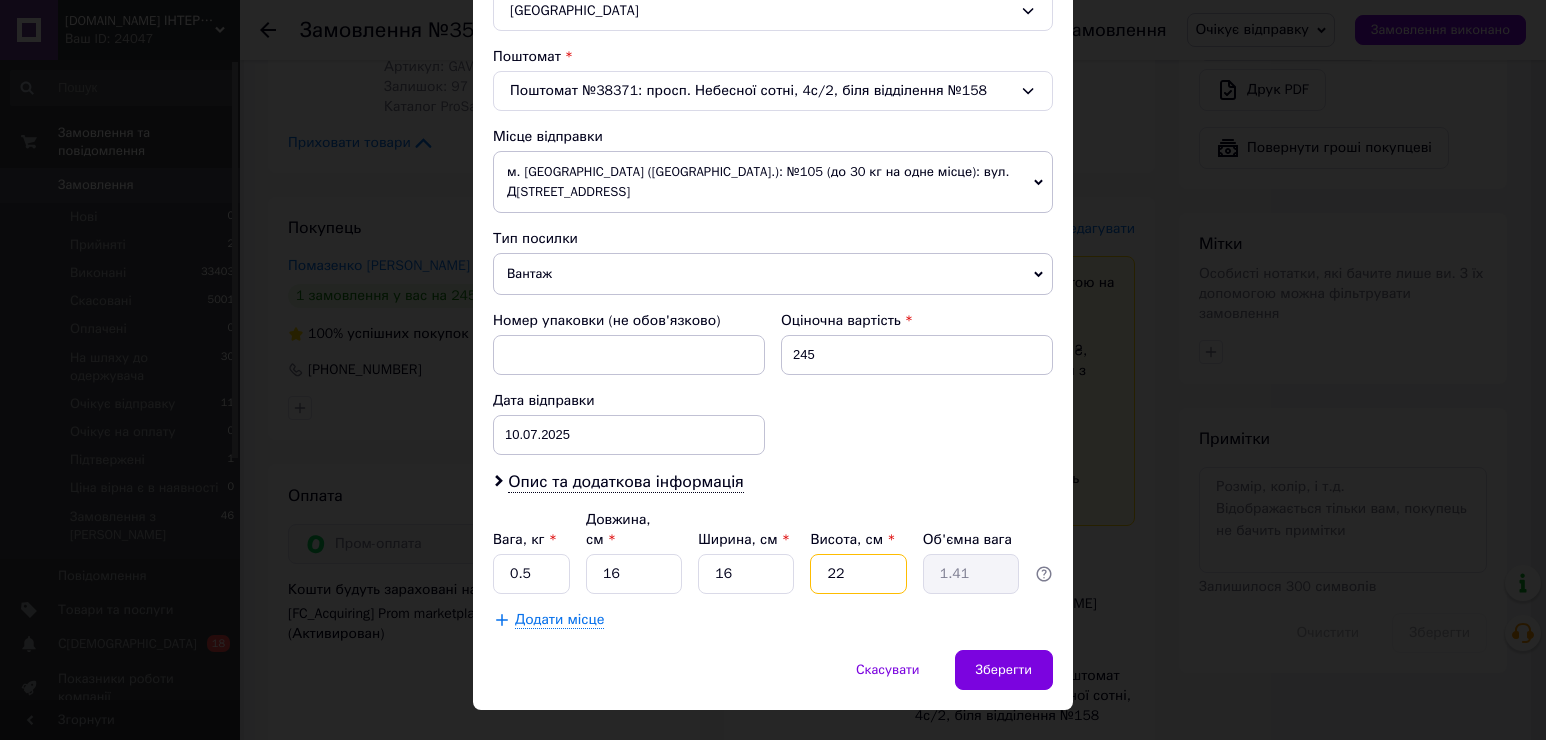 type on "5" 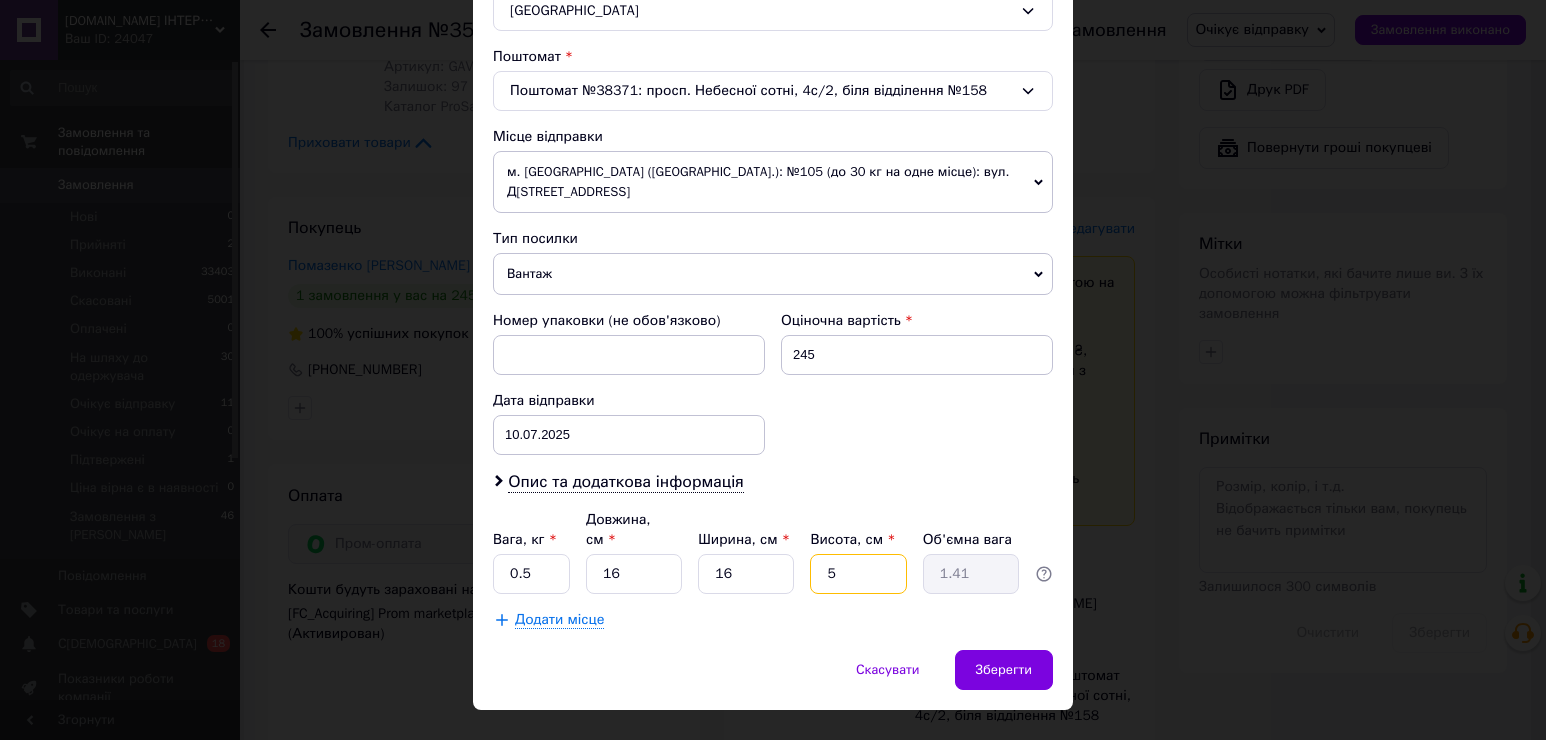 type on "0.32" 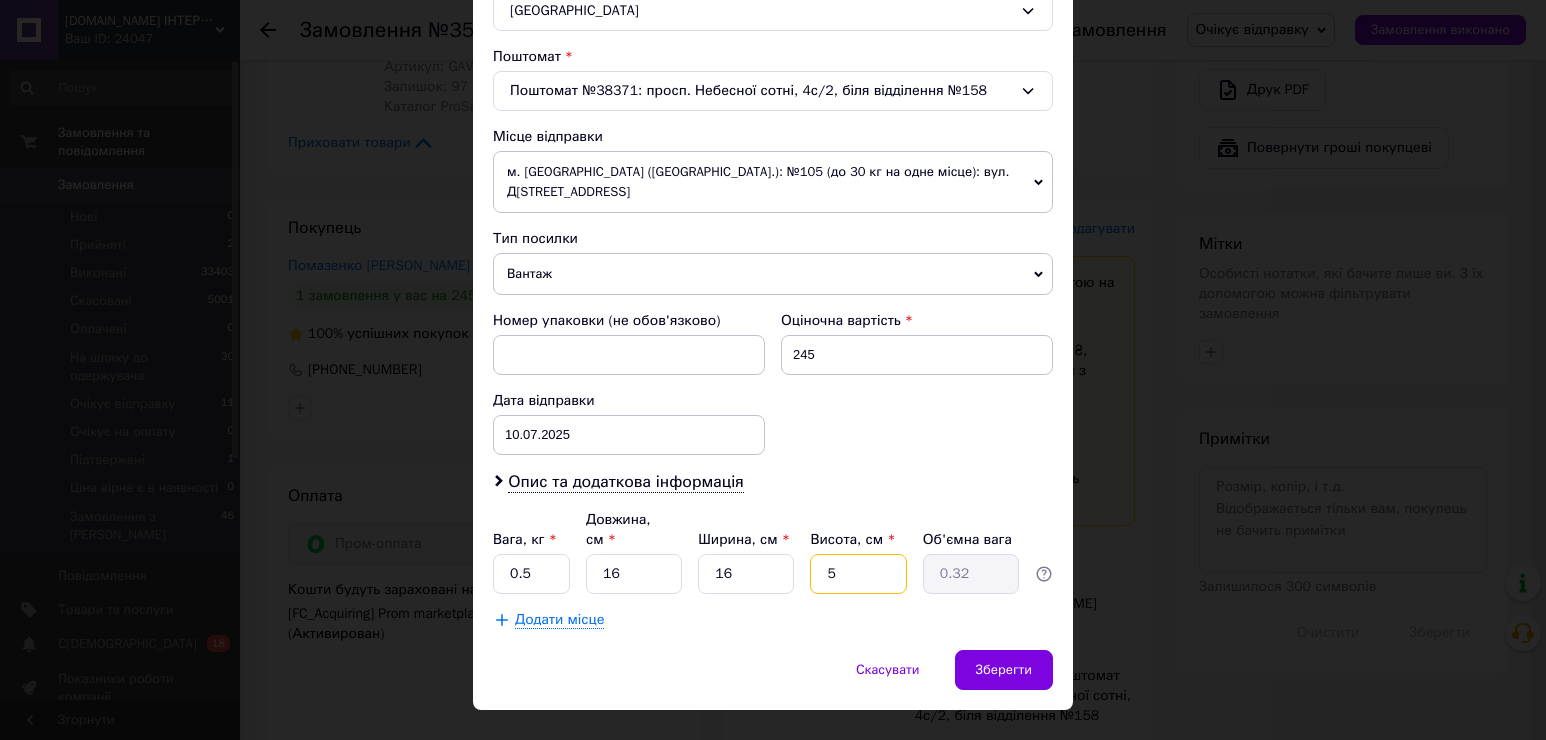 type on "5" 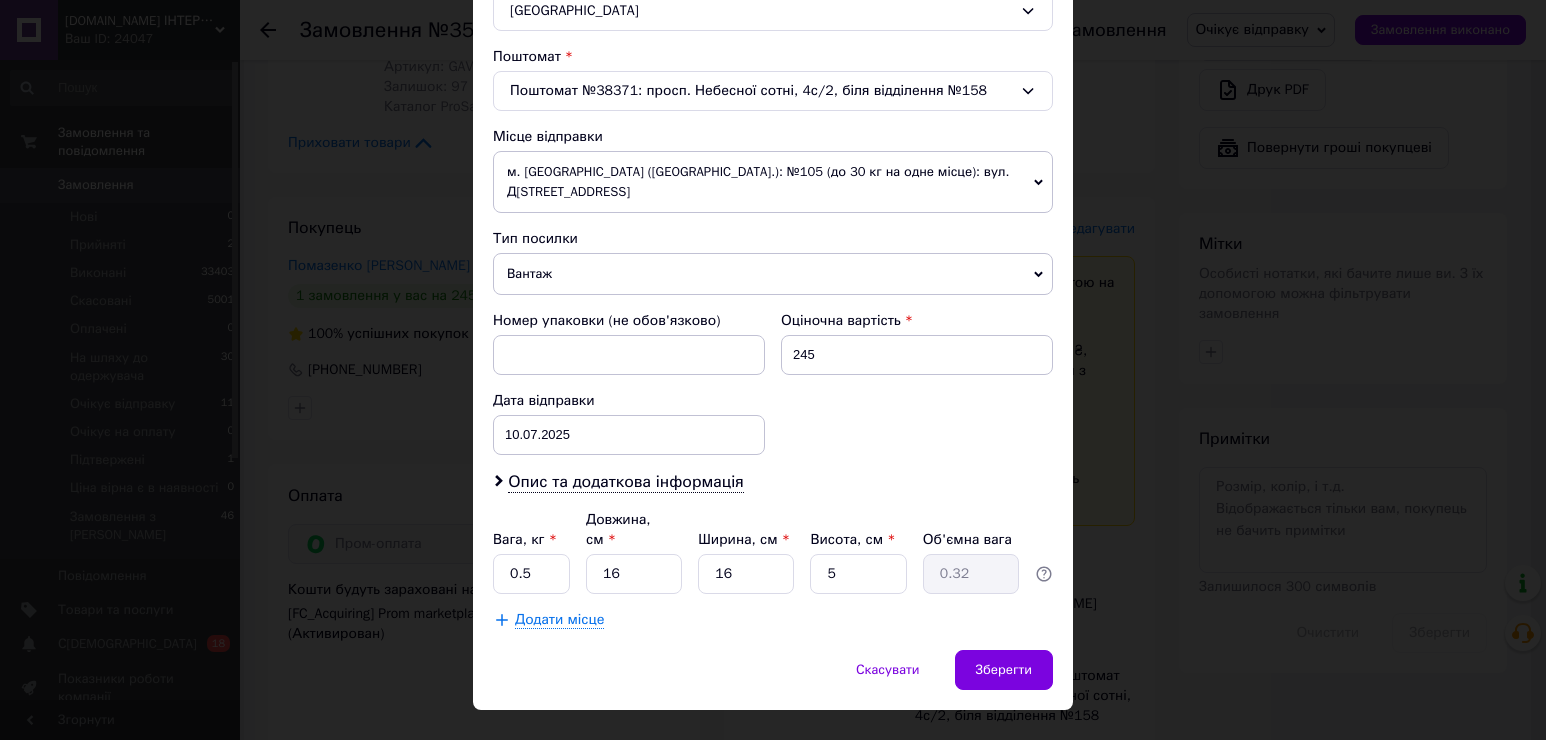 click on "Спосіб доставки Нова Пошта (платна) Платник Отримувач Відправник Прізвище отримувача Помазенко Ім'я отримувача Олена По батькові отримувача Телефон отримувача +380633401327 Тип доставки В поштоматі У відділенні Кур'єром Місто Одеса Поштомат Поштомат №38371: просп. Небесної сотні, 4с/2, біля відділення №158 Місце відправки м. Київ (Київська обл.): №105 (до 30 кг на одне місце): вул. Дегтярівська, 58 м. Київ (Київська обл.): №297 (до 200 кг): просп. Берестейський, 142 (АС Дачна) Додати ще місце відправки Тип посилки Вантаж Документи Номер упаковки (не обов'язково) Оціночна вартість <" at bounding box center [773, 96] 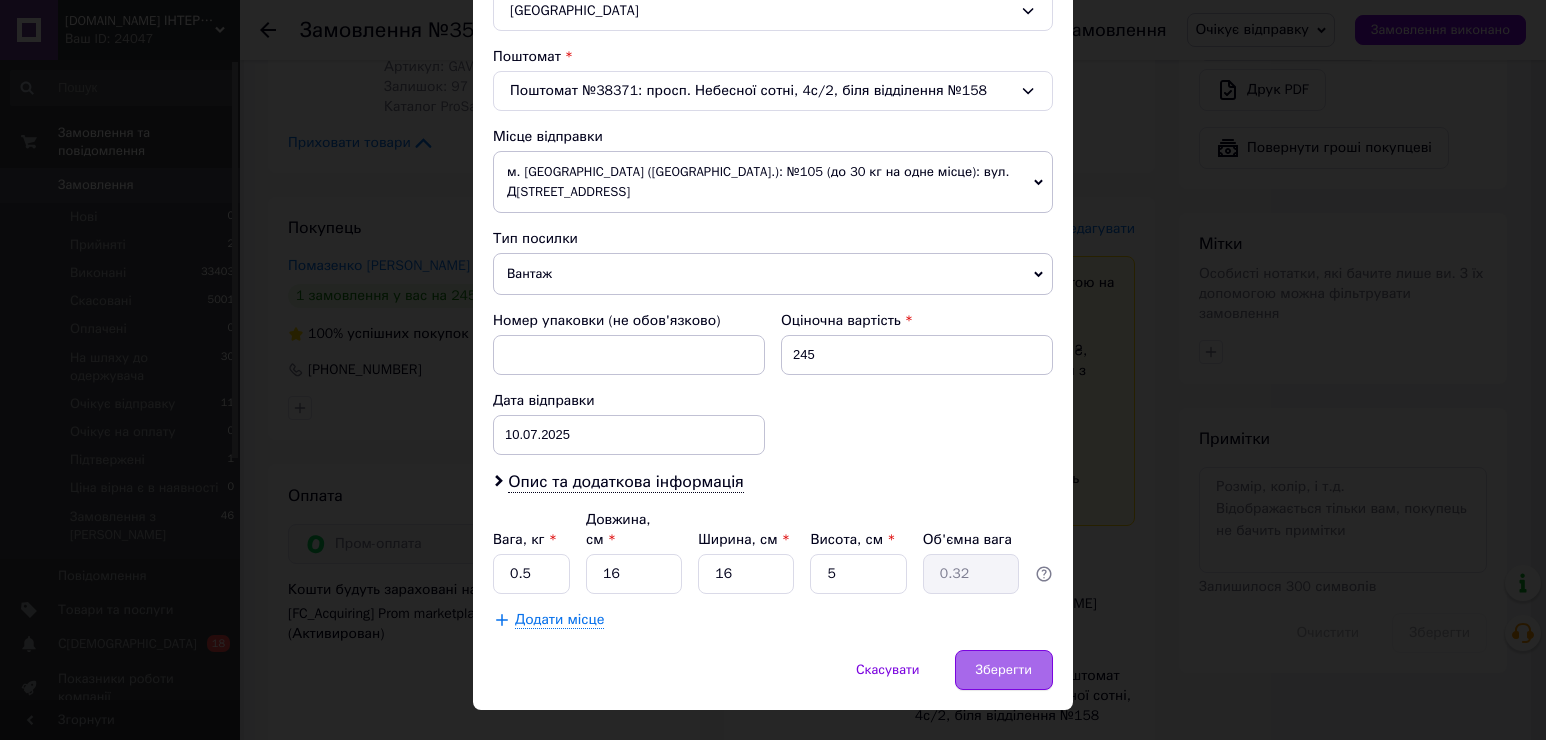 click on "Зберегти" at bounding box center (1004, 670) 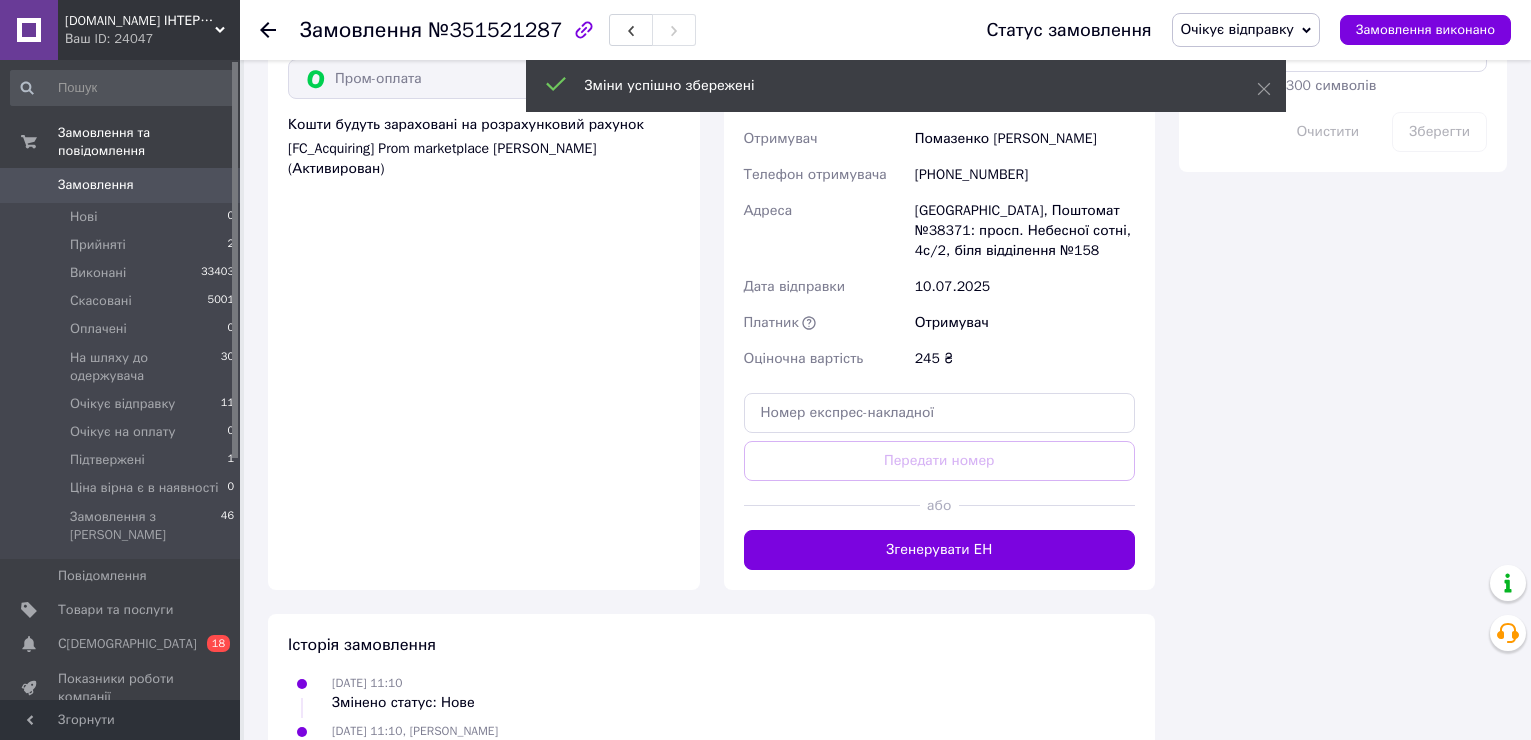 scroll, scrollTop: 1300, scrollLeft: 0, axis: vertical 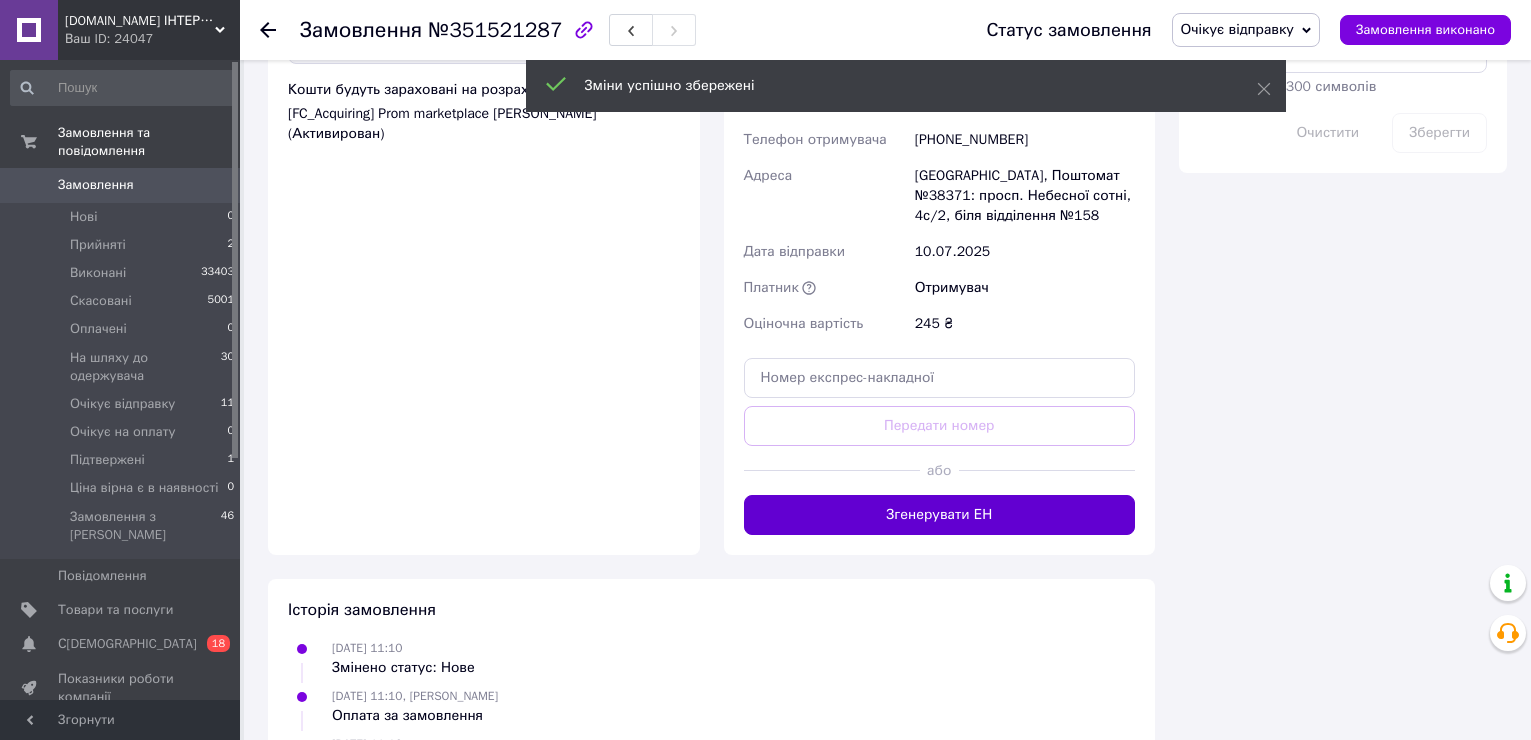 click on "Згенерувати ЕН" at bounding box center [940, 515] 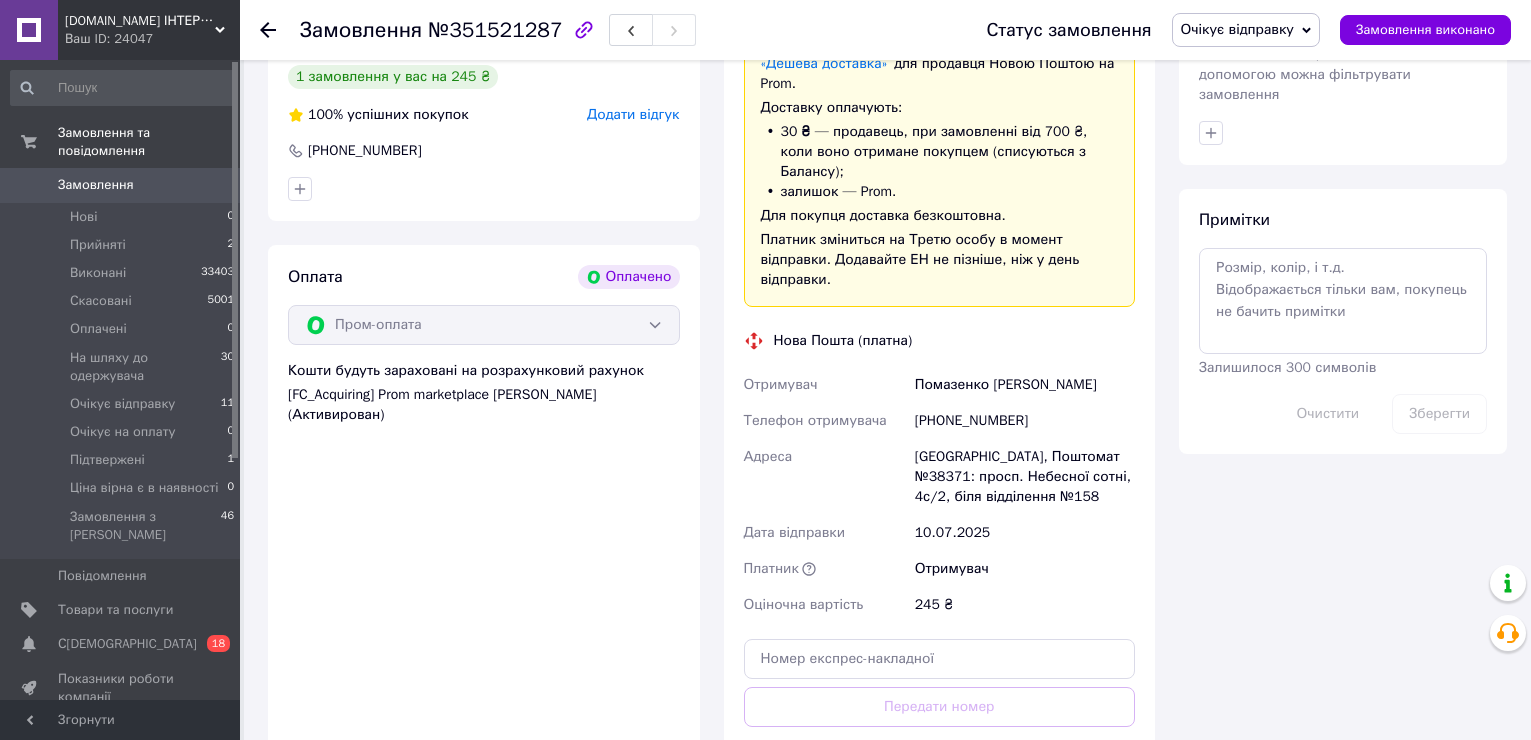 scroll, scrollTop: 1000, scrollLeft: 0, axis: vertical 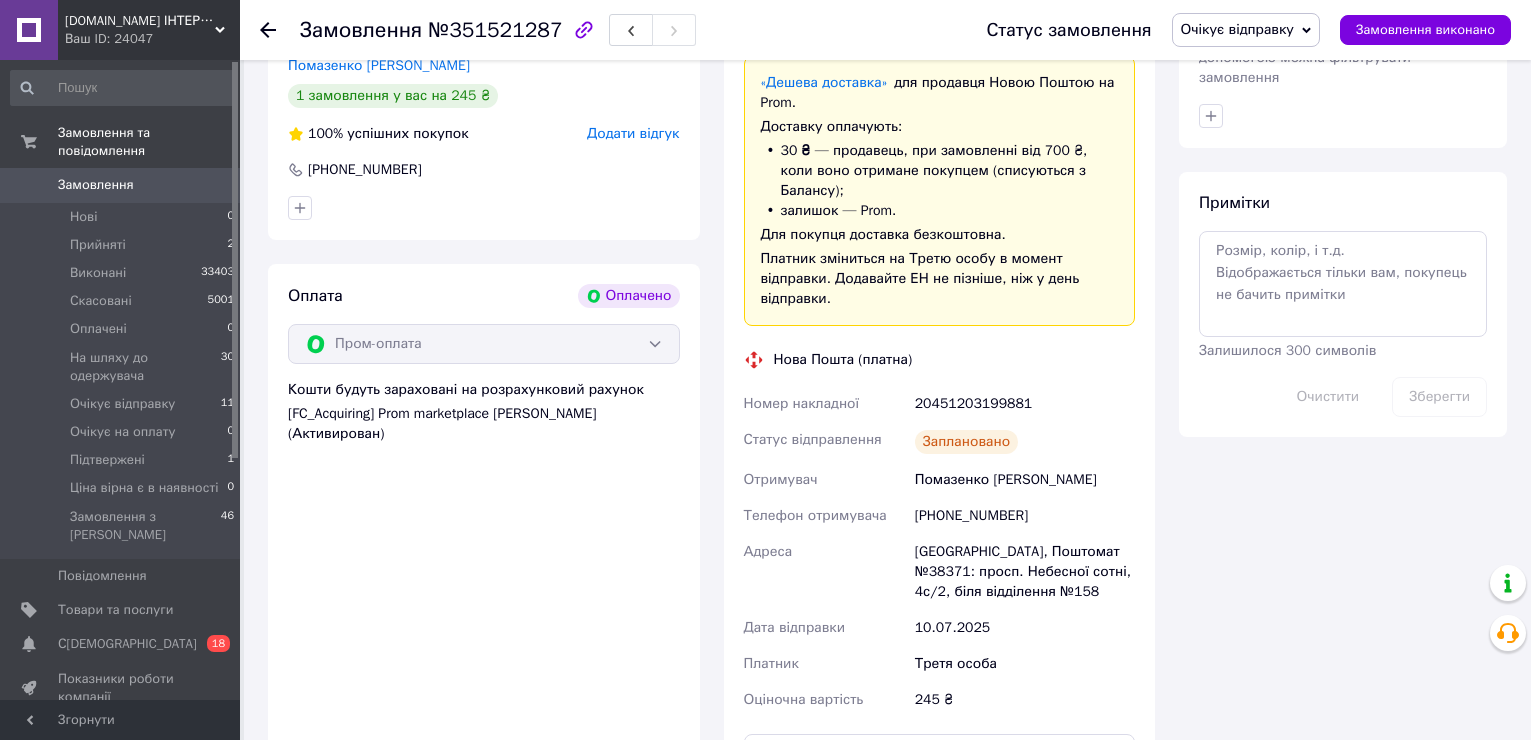 click 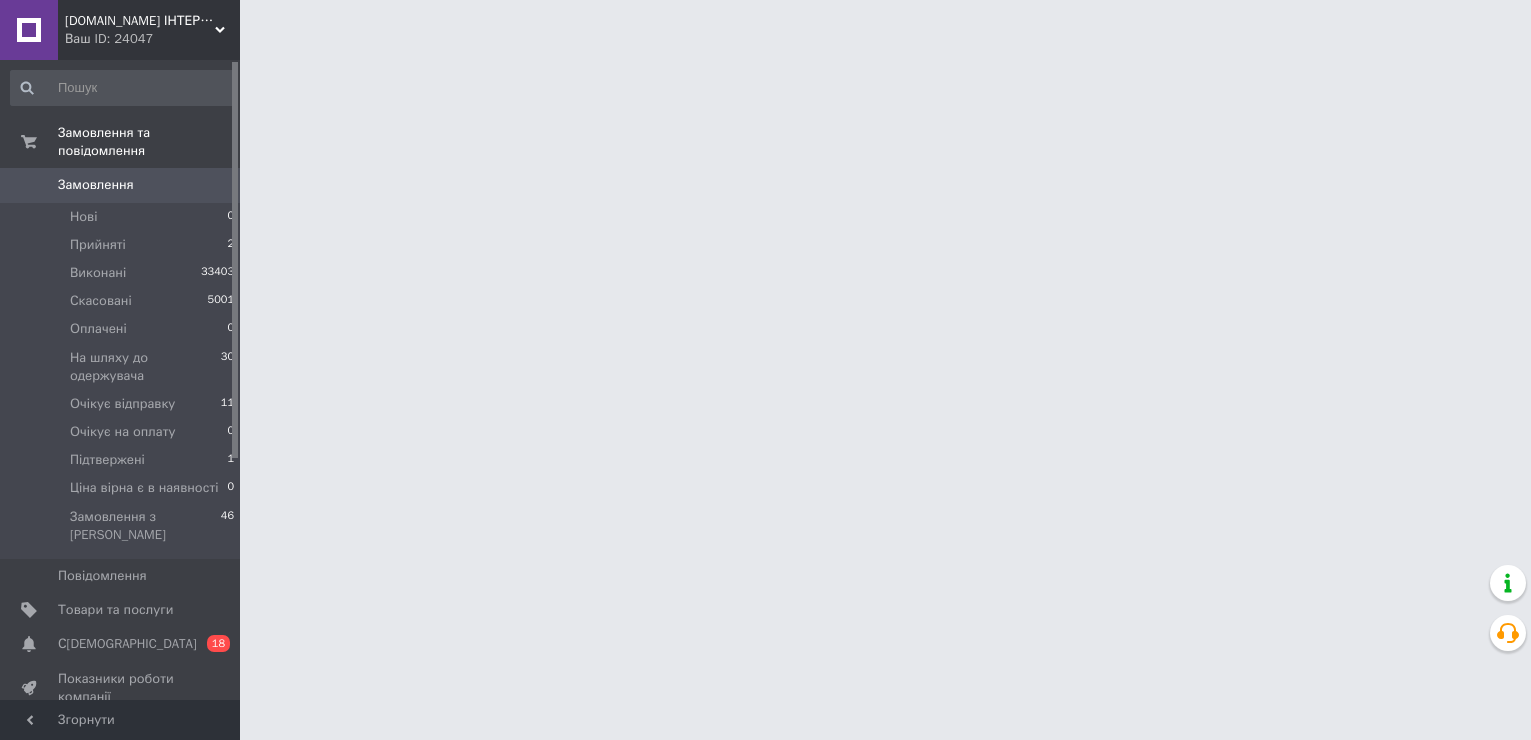scroll, scrollTop: 0, scrollLeft: 0, axis: both 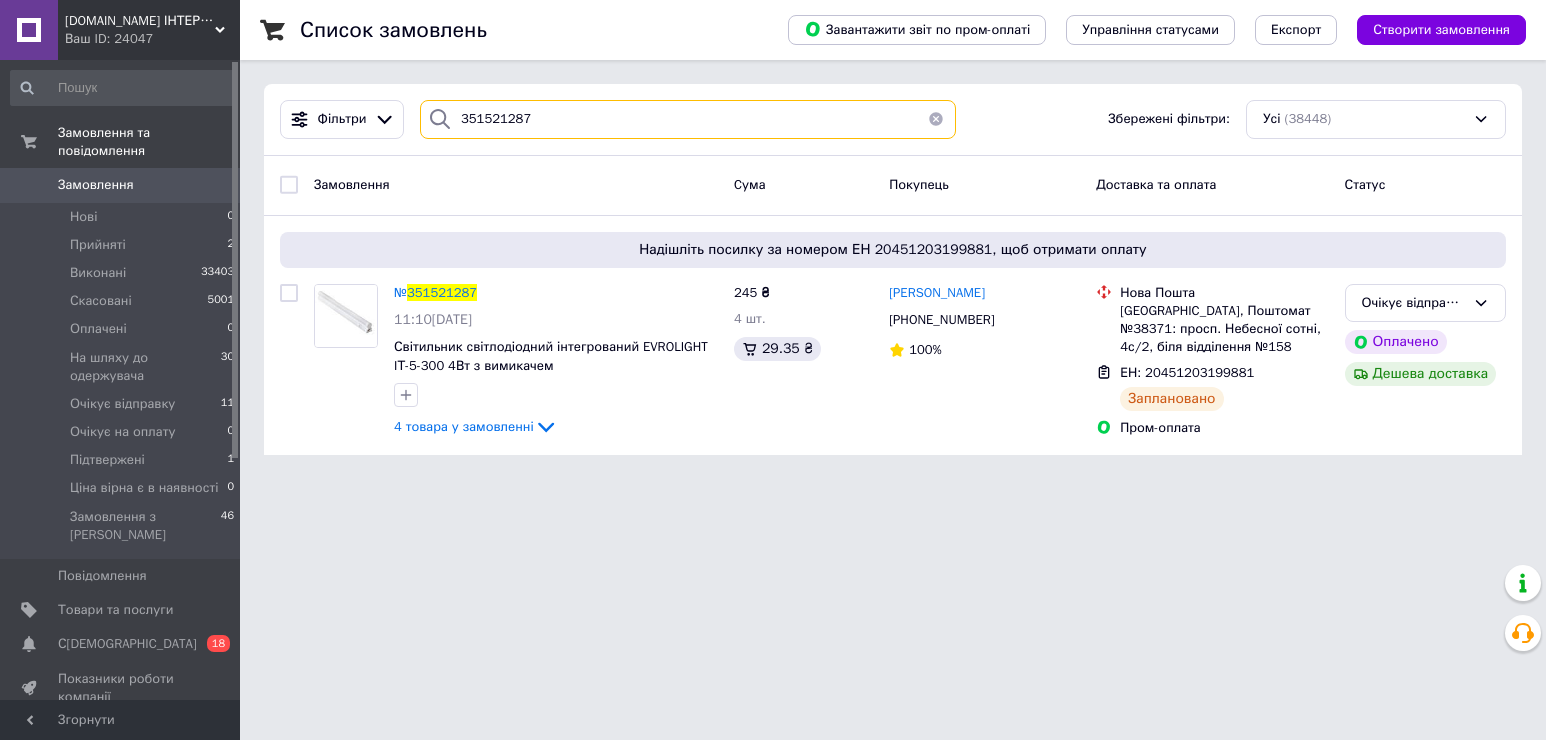 click on "351521287" at bounding box center (688, 119) 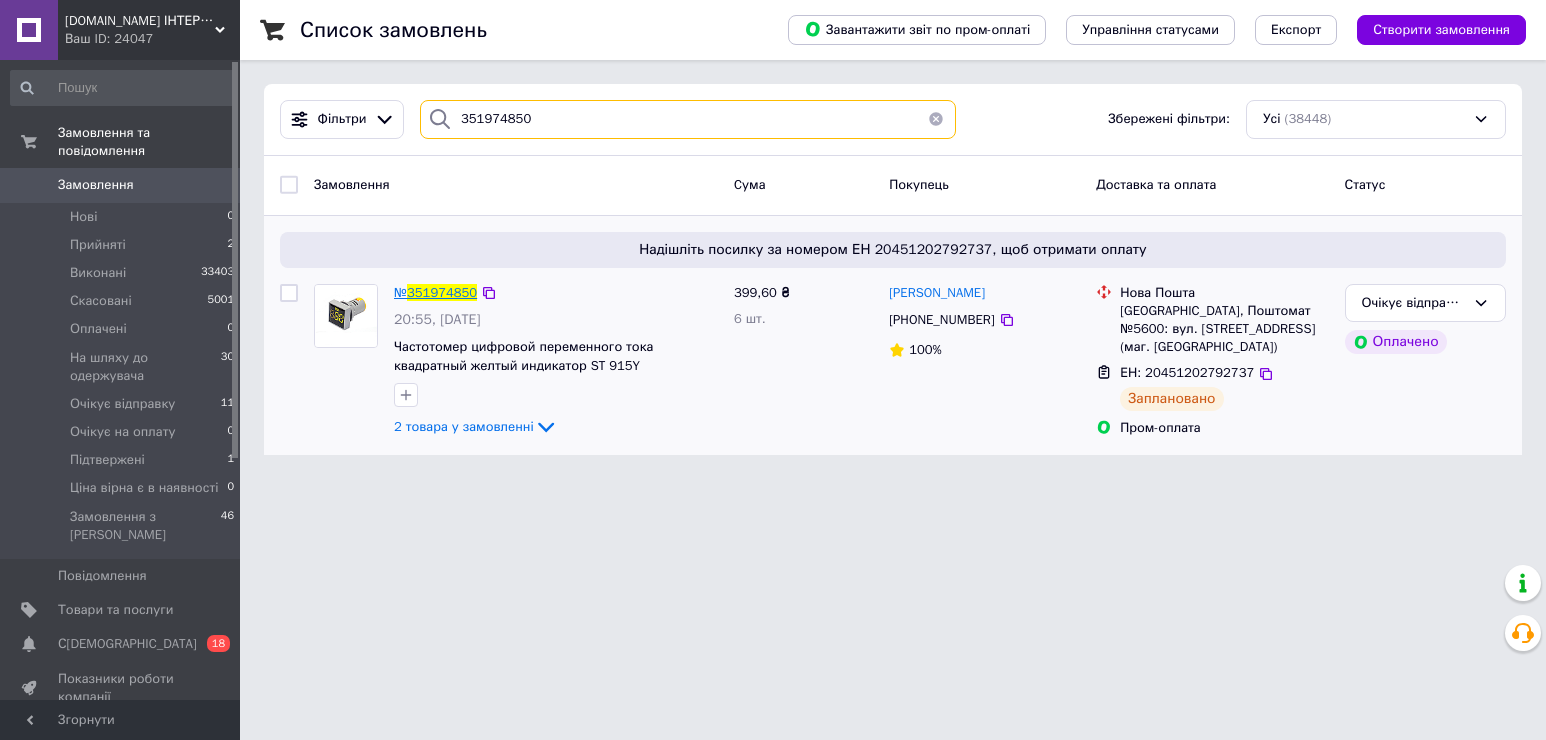 type on "351974850" 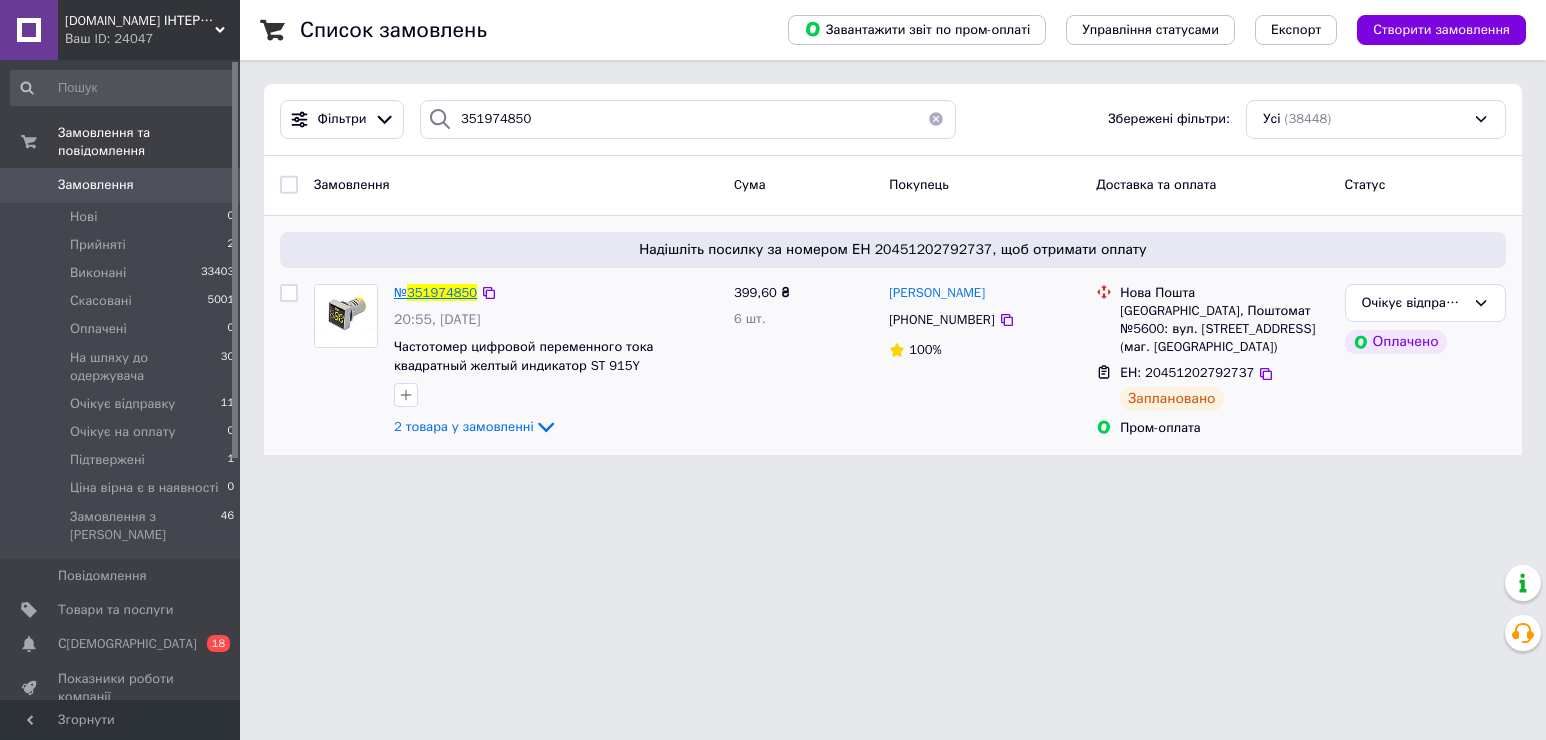 click on "351974850" at bounding box center (442, 292) 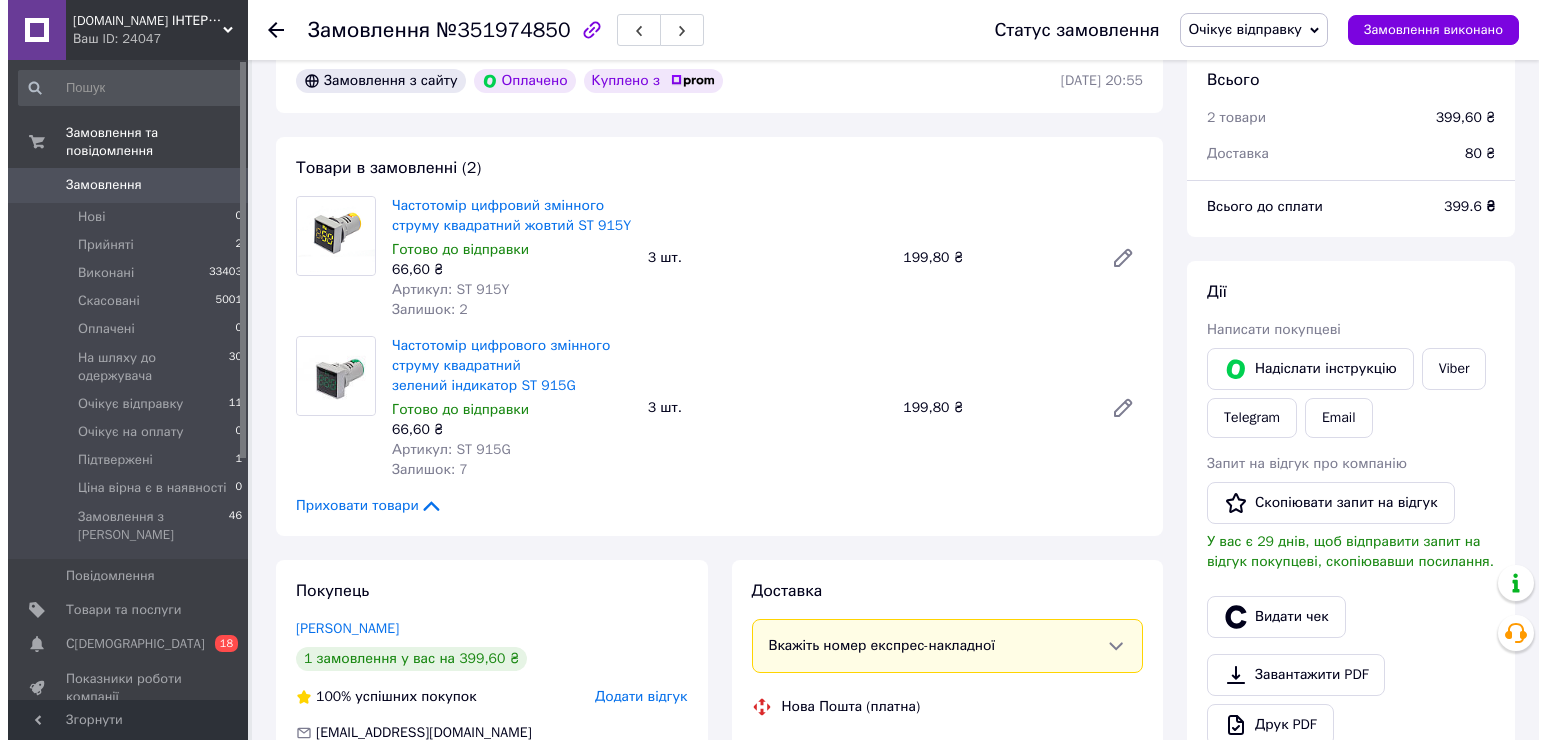 scroll, scrollTop: 400, scrollLeft: 0, axis: vertical 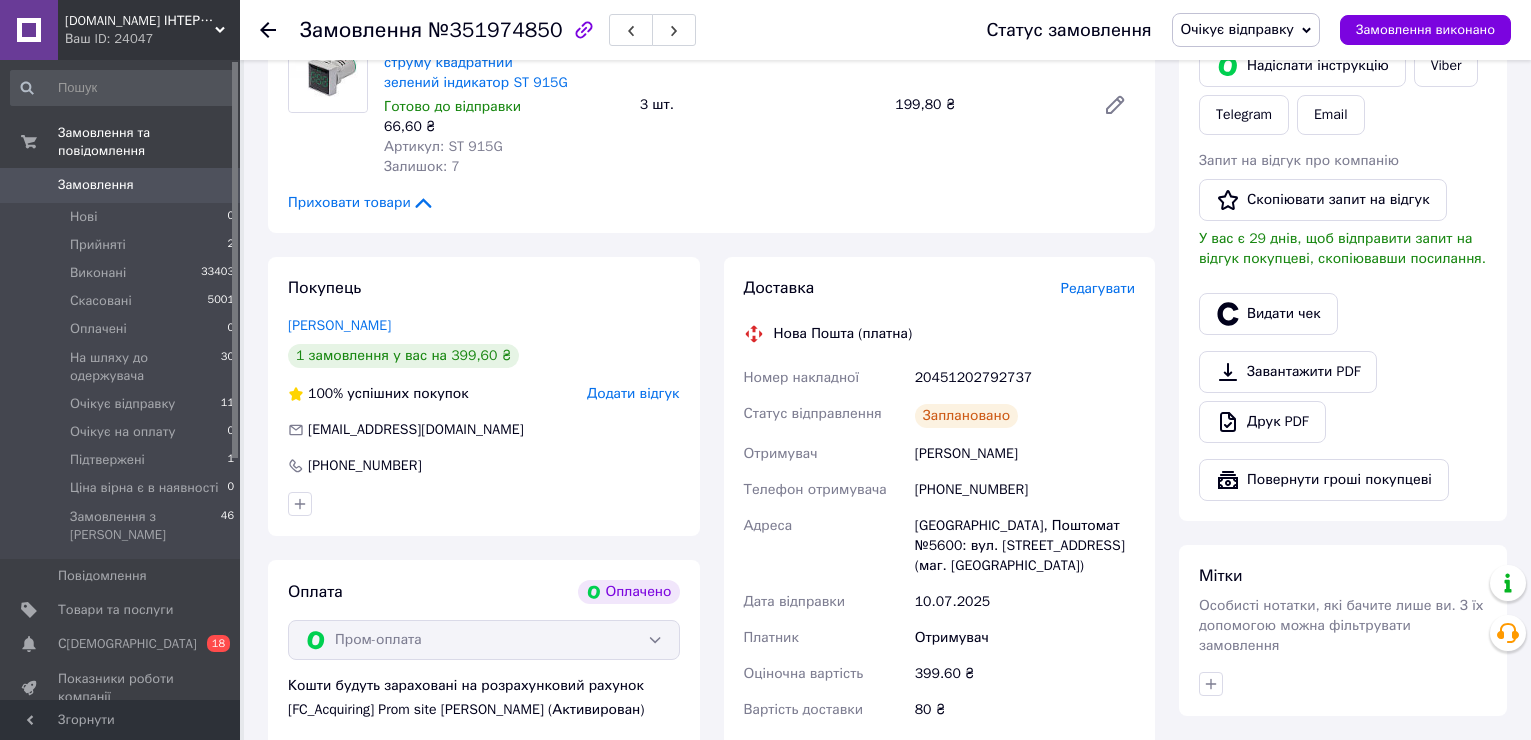 click on "Редагувати" at bounding box center (1098, 288) 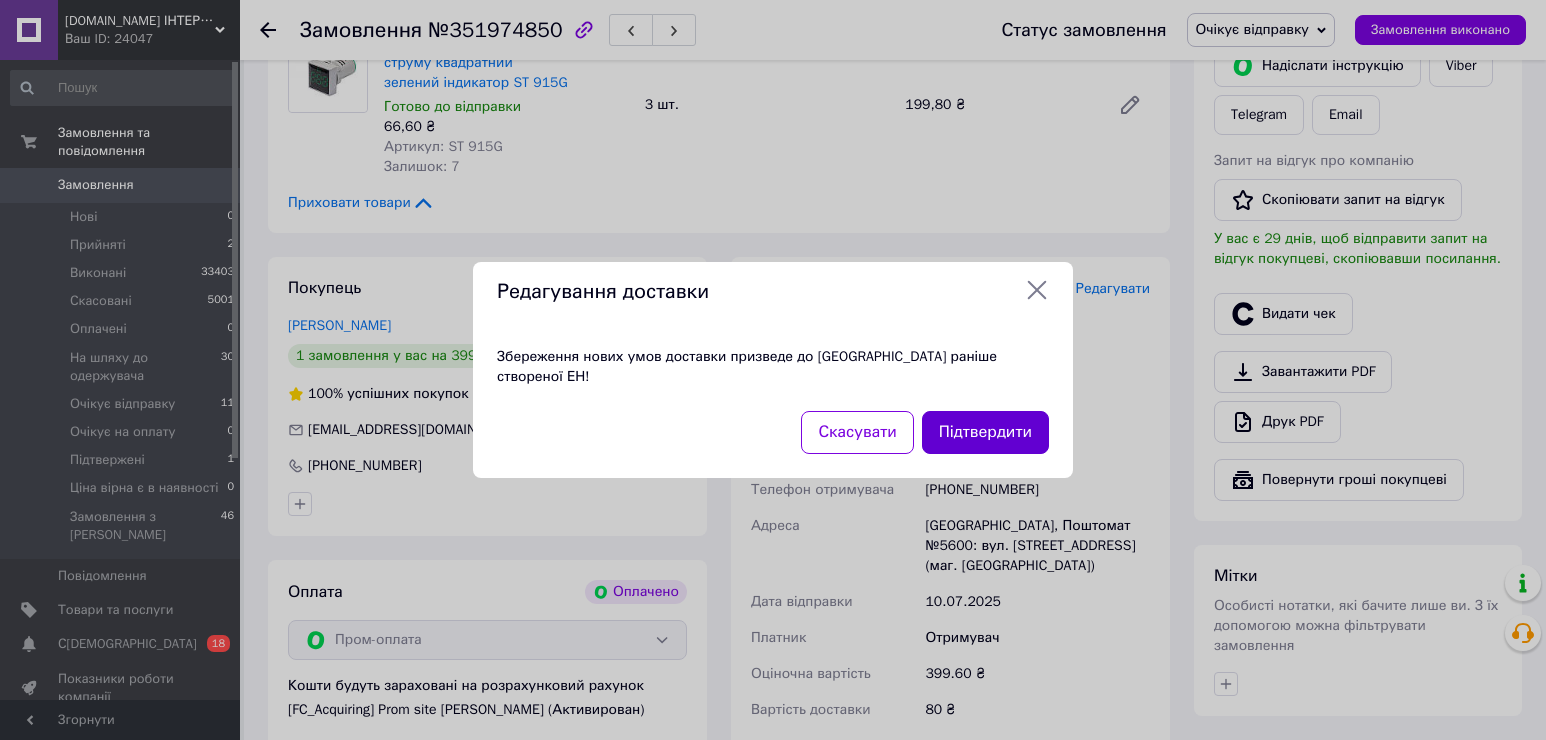 click on "Підтвердити" at bounding box center [985, 432] 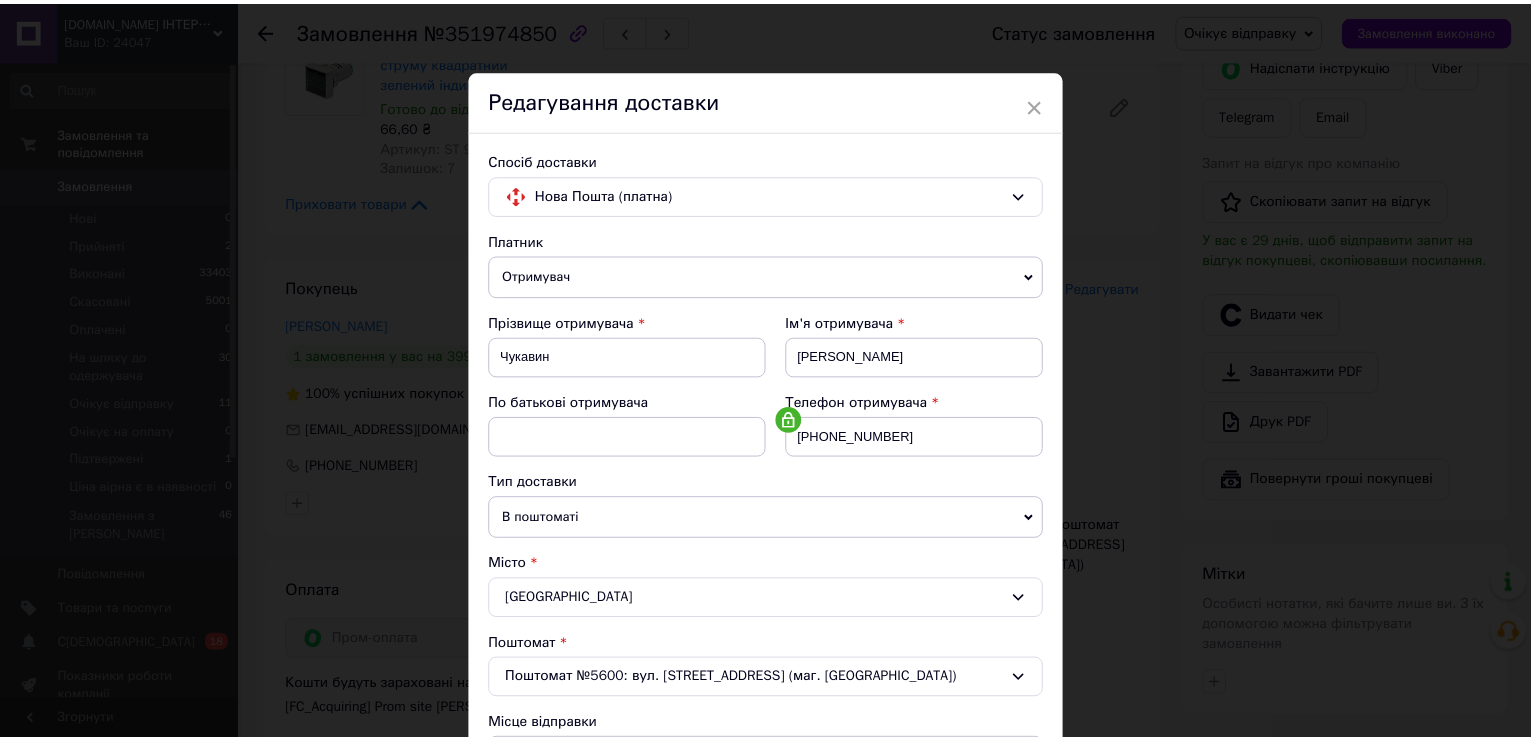 scroll, scrollTop: 588, scrollLeft: 0, axis: vertical 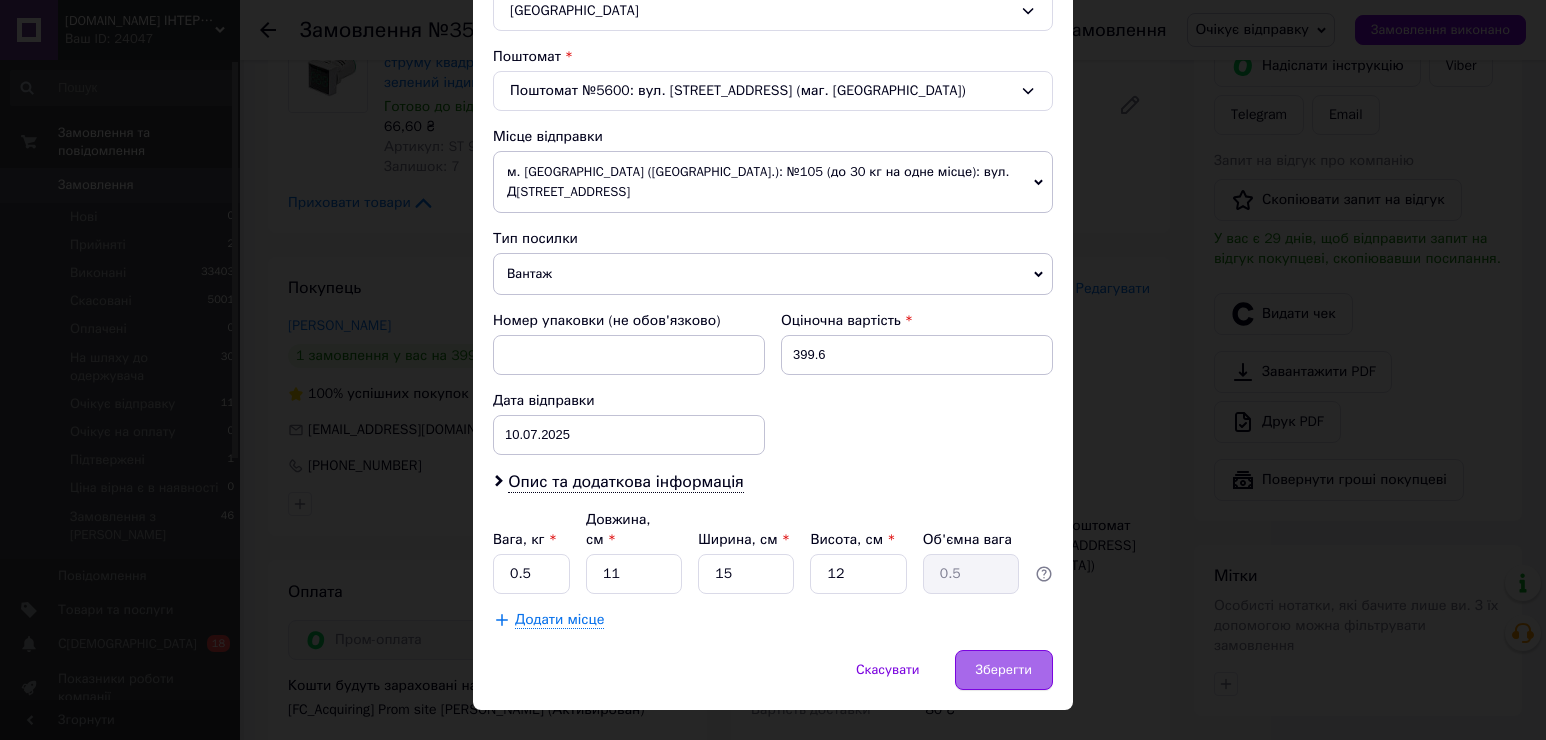 click on "Зберегти" at bounding box center [1004, 670] 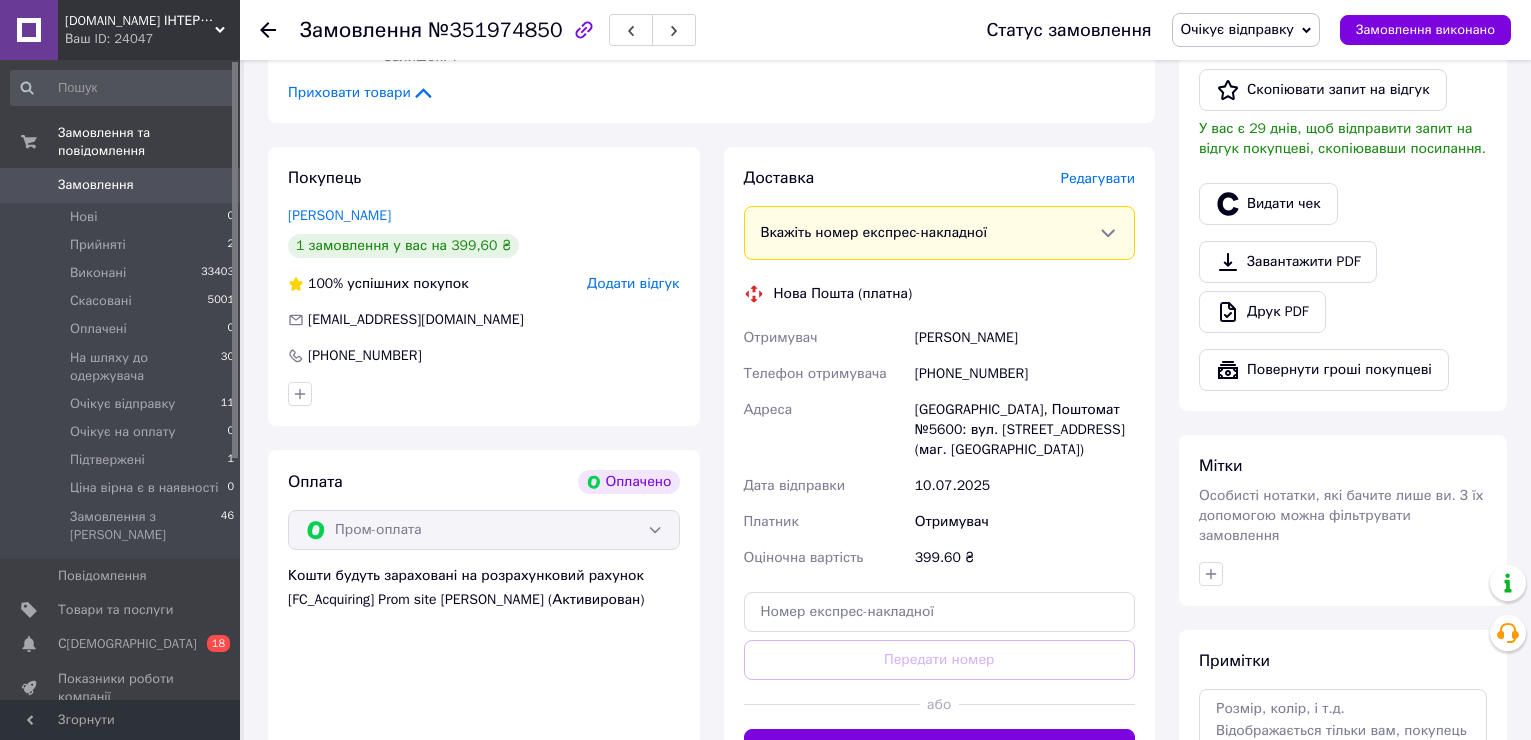 scroll, scrollTop: 700, scrollLeft: 0, axis: vertical 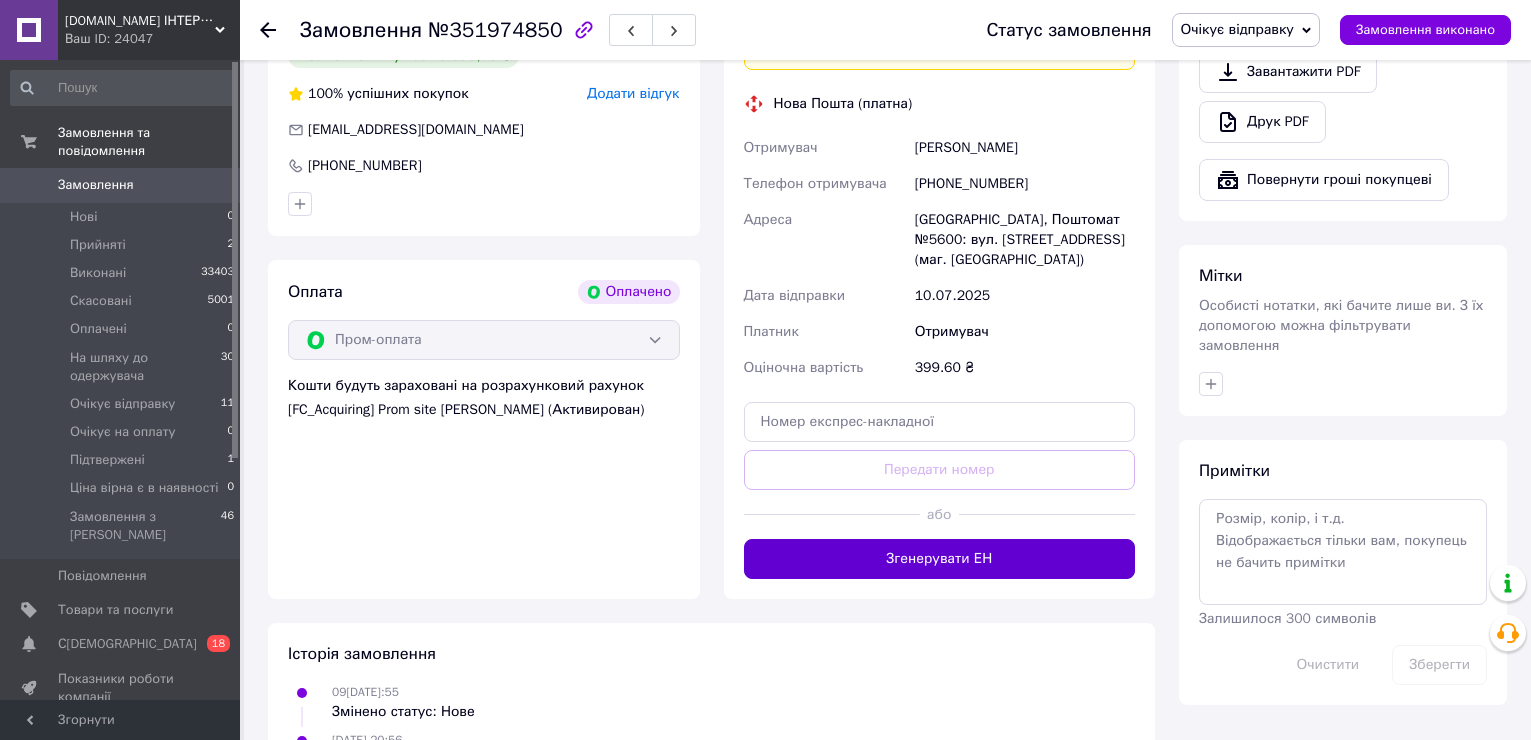 click on "Згенерувати ЕН" at bounding box center (940, 559) 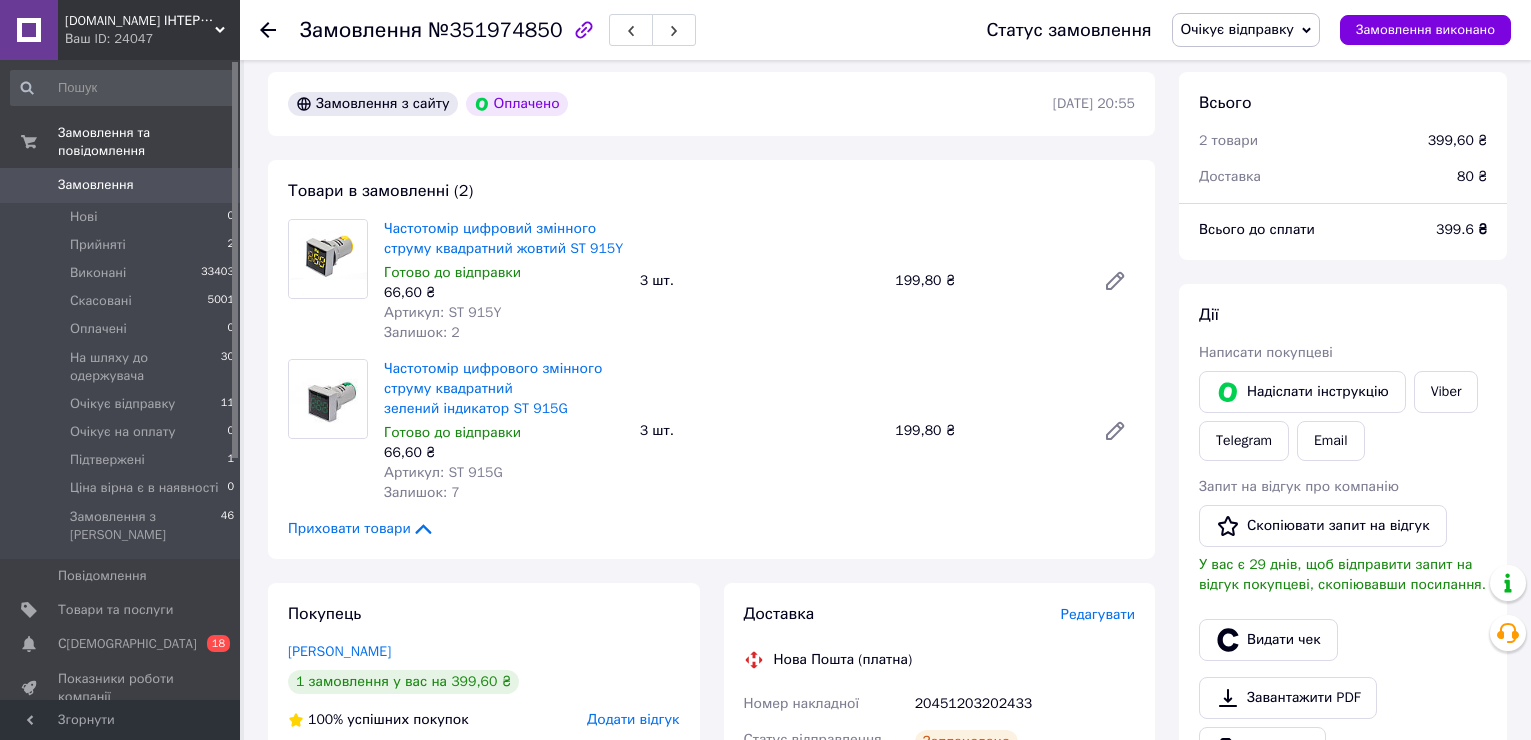 scroll, scrollTop: 0, scrollLeft: 0, axis: both 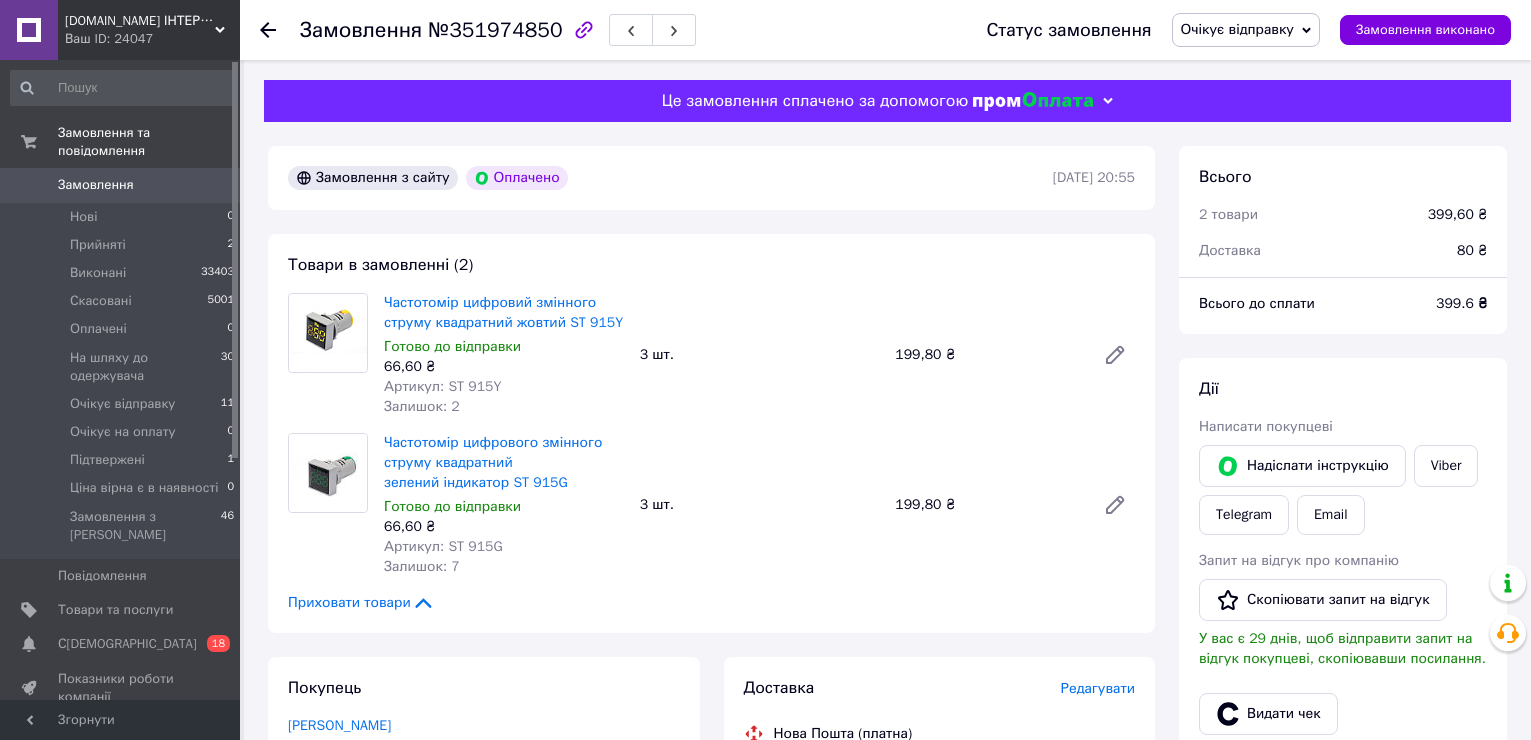 click 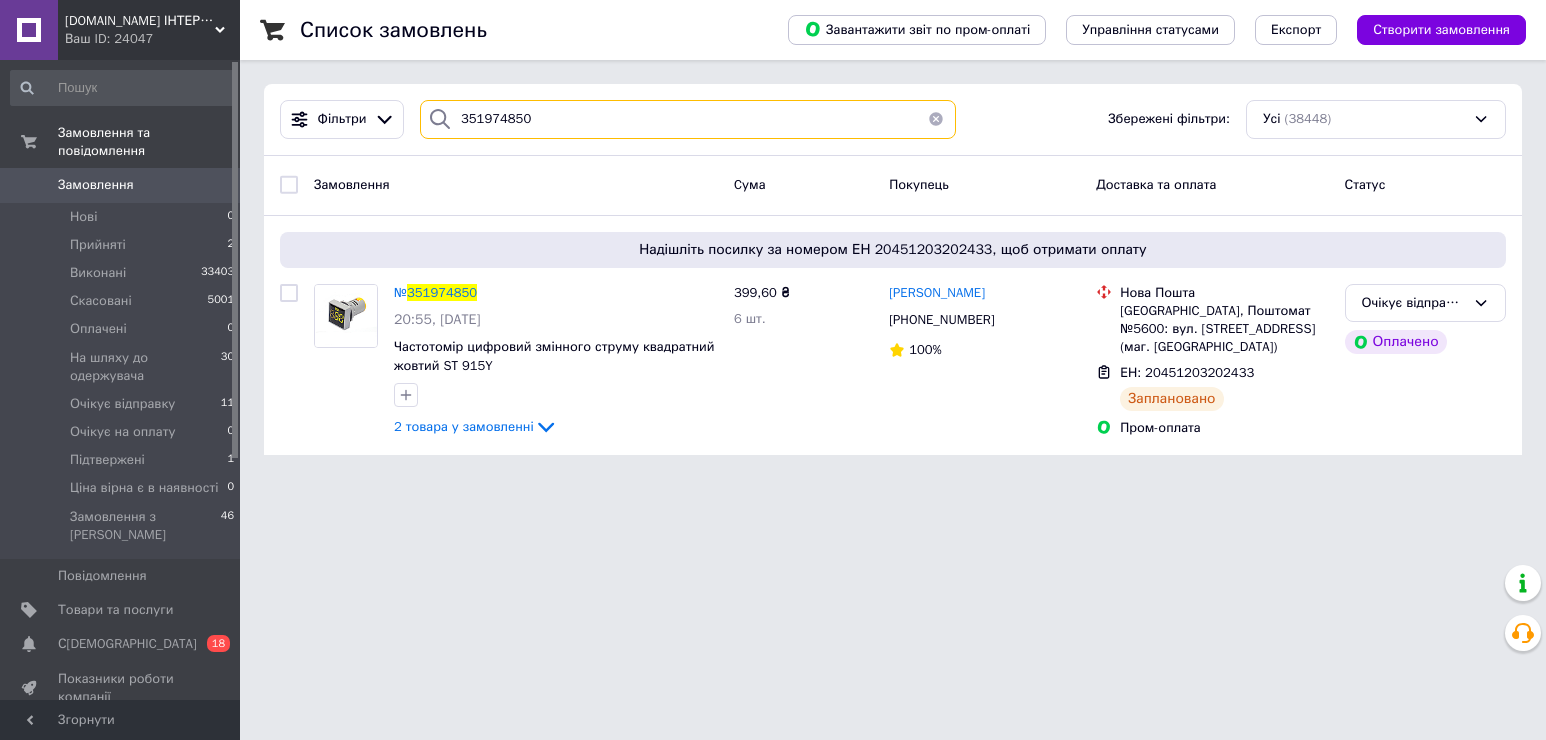 click on "351974850" at bounding box center [688, 119] 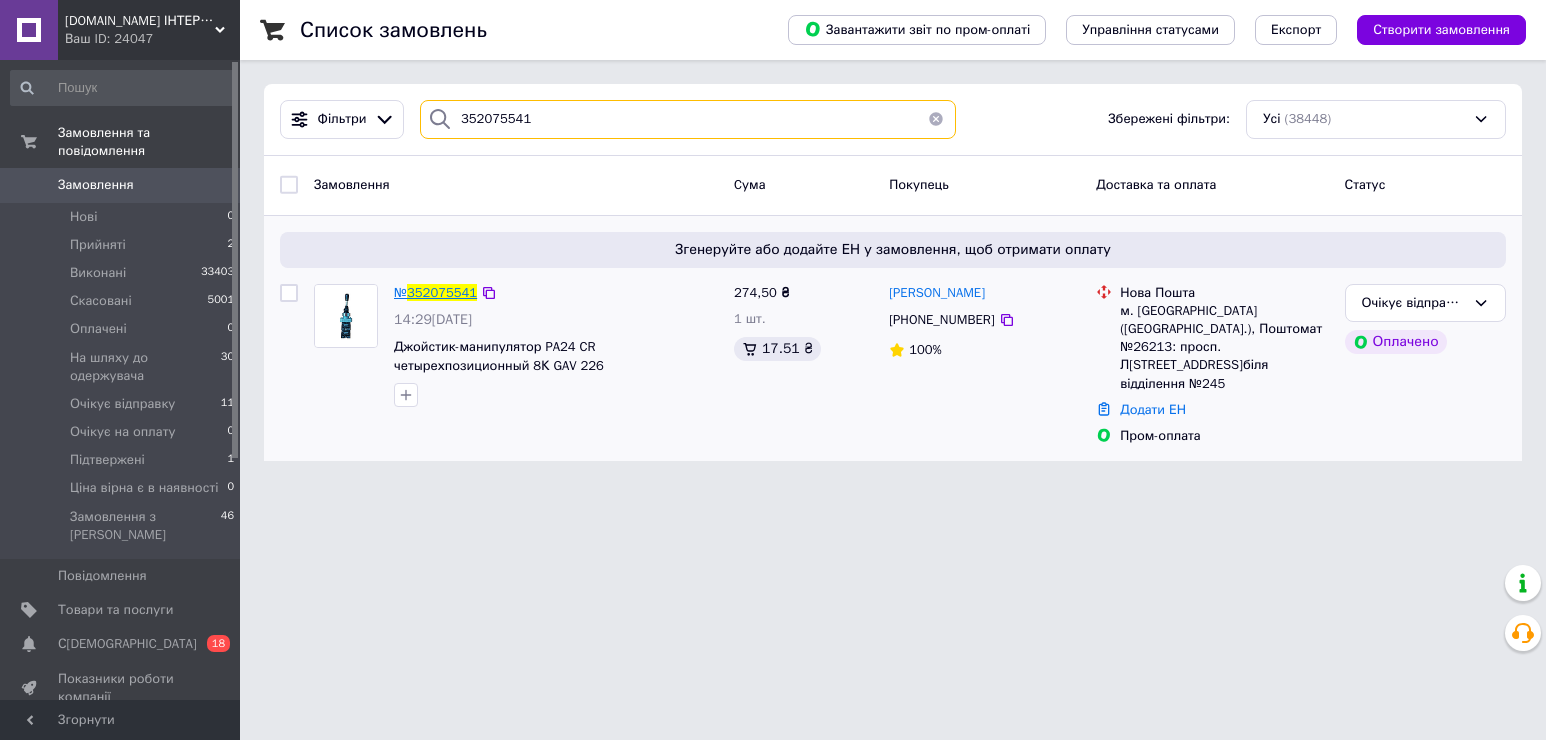 type on "352075541" 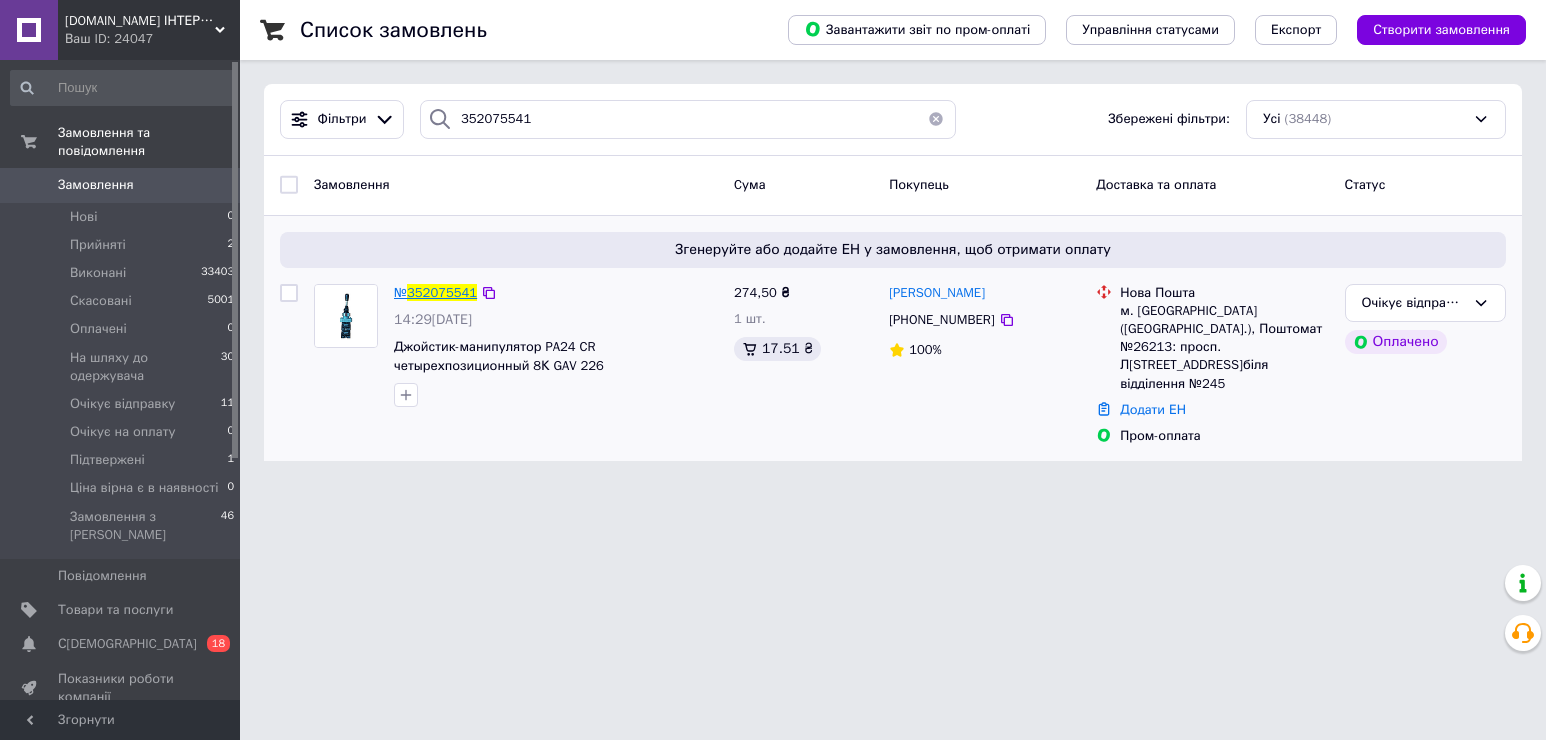 click on "352075541" at bounding box center [442, 292] 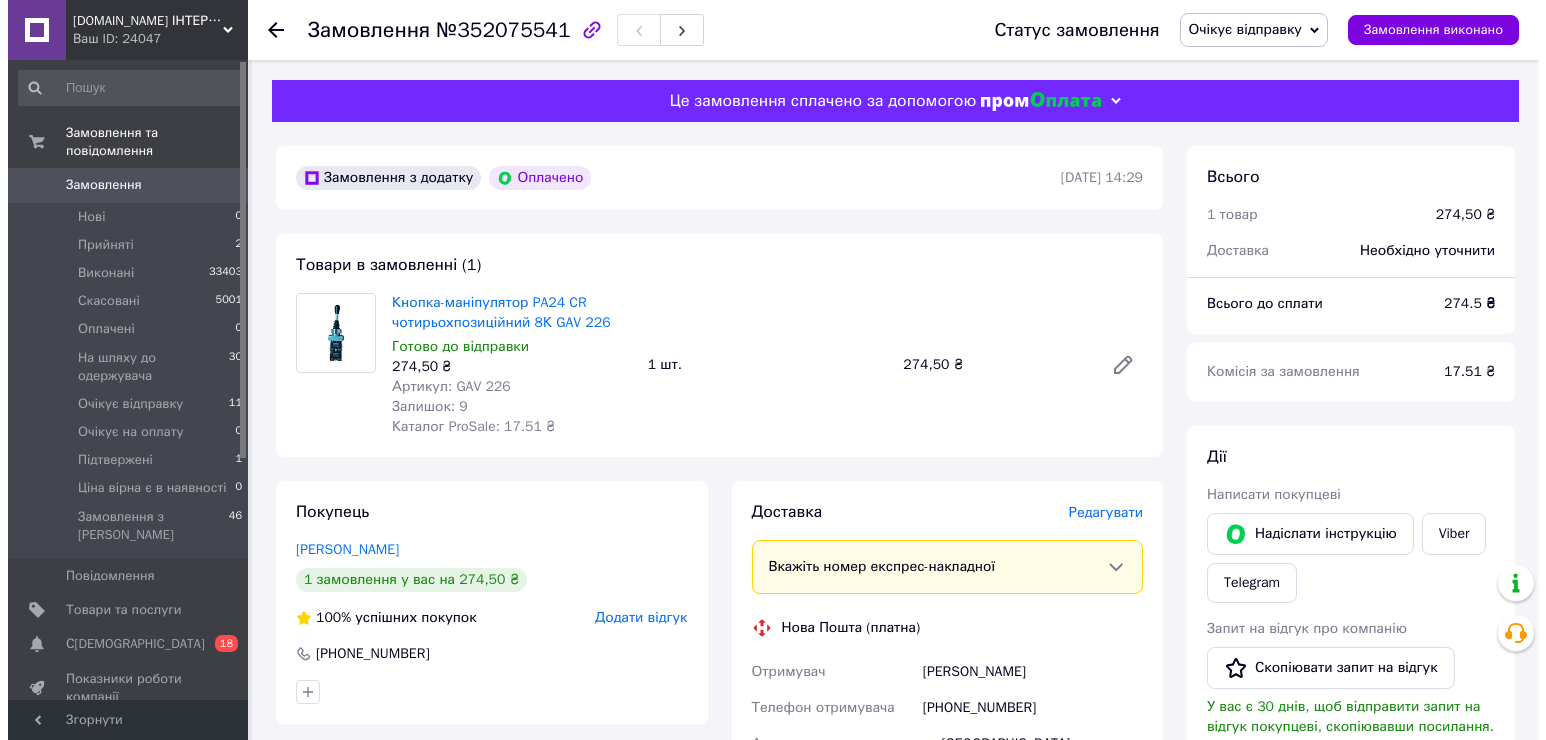 scroll, scrollTop: 300, scrollLeft: 0, axis: vertical 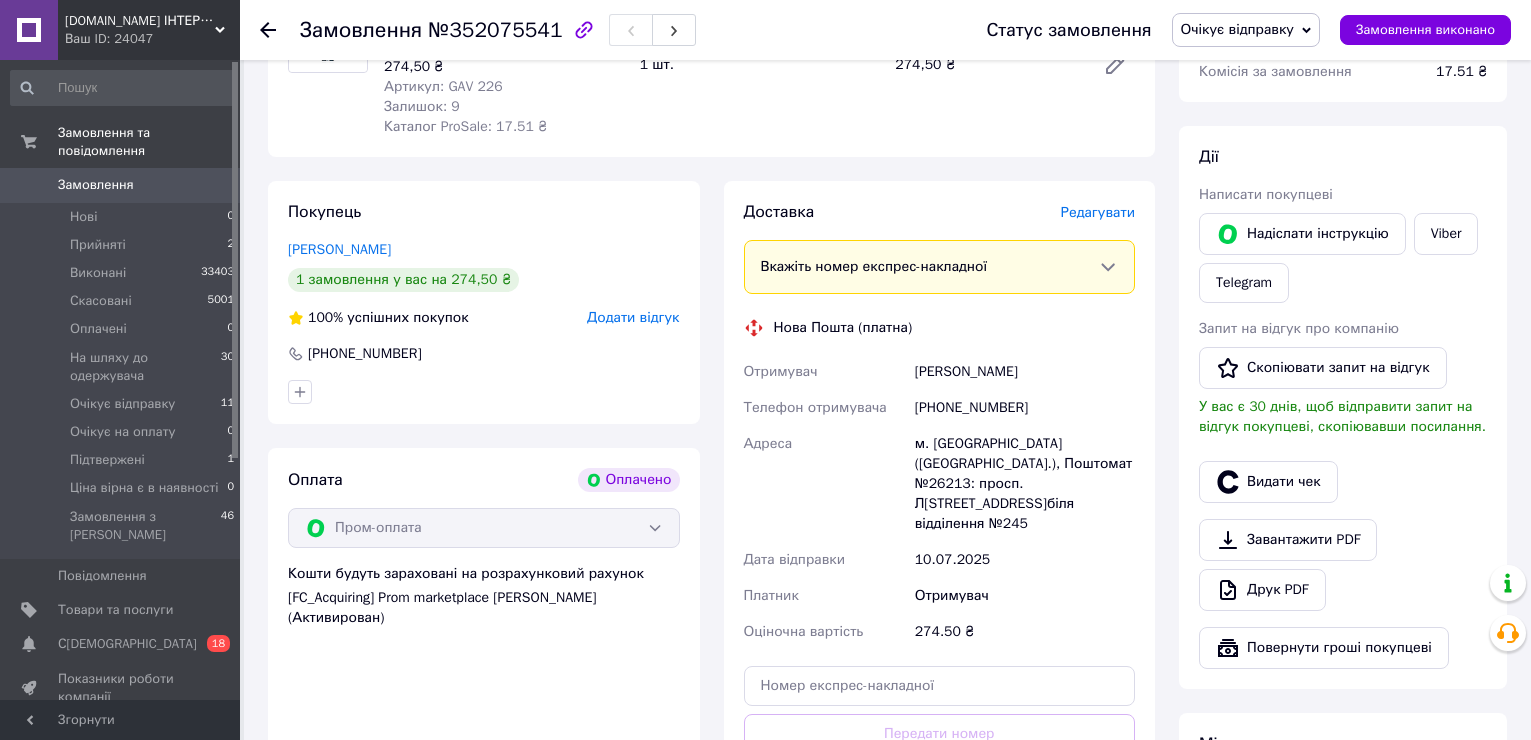 click on "Редагувати" at bounding box center (1098, 212) 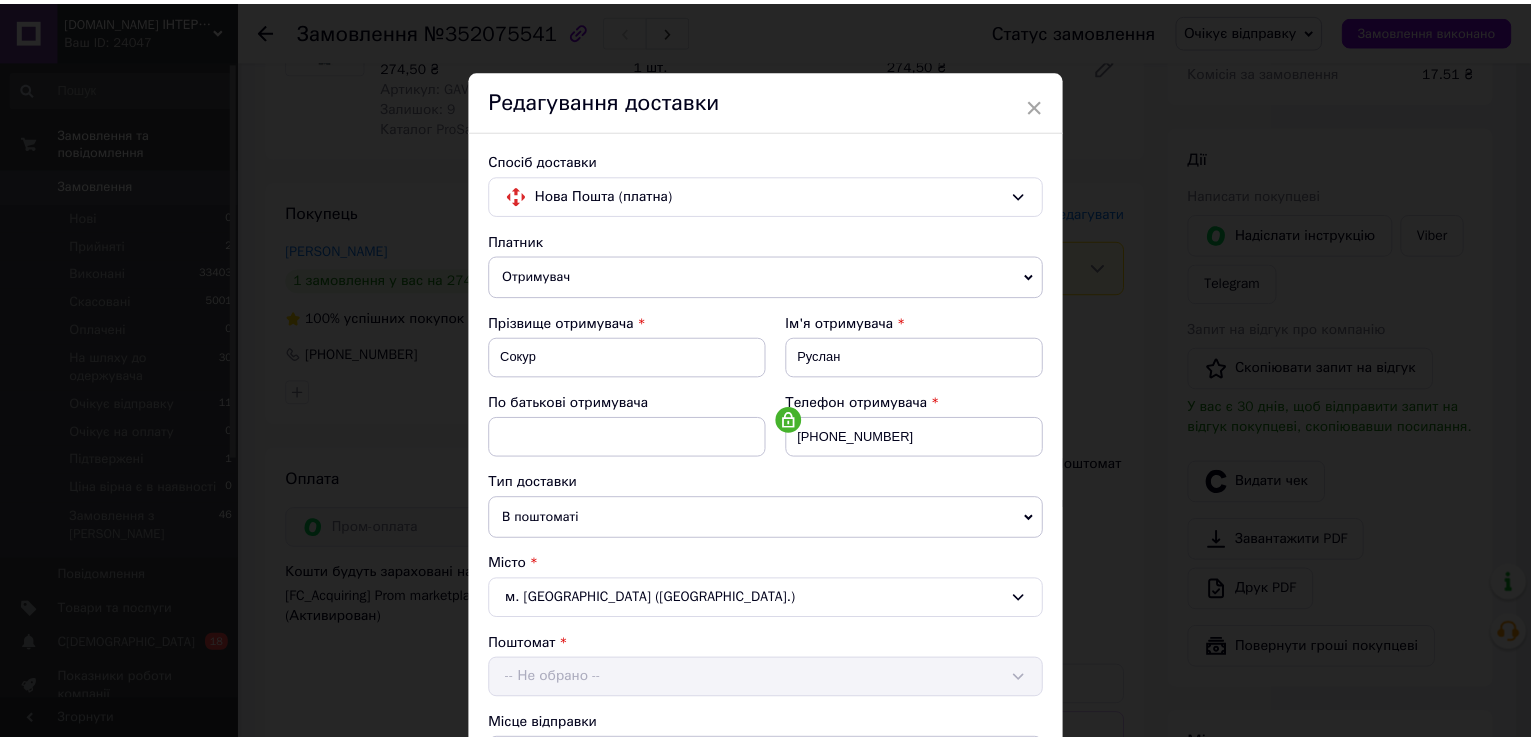 scroll, scrollTop: 588, scrollLeft: 0, axis: vertical 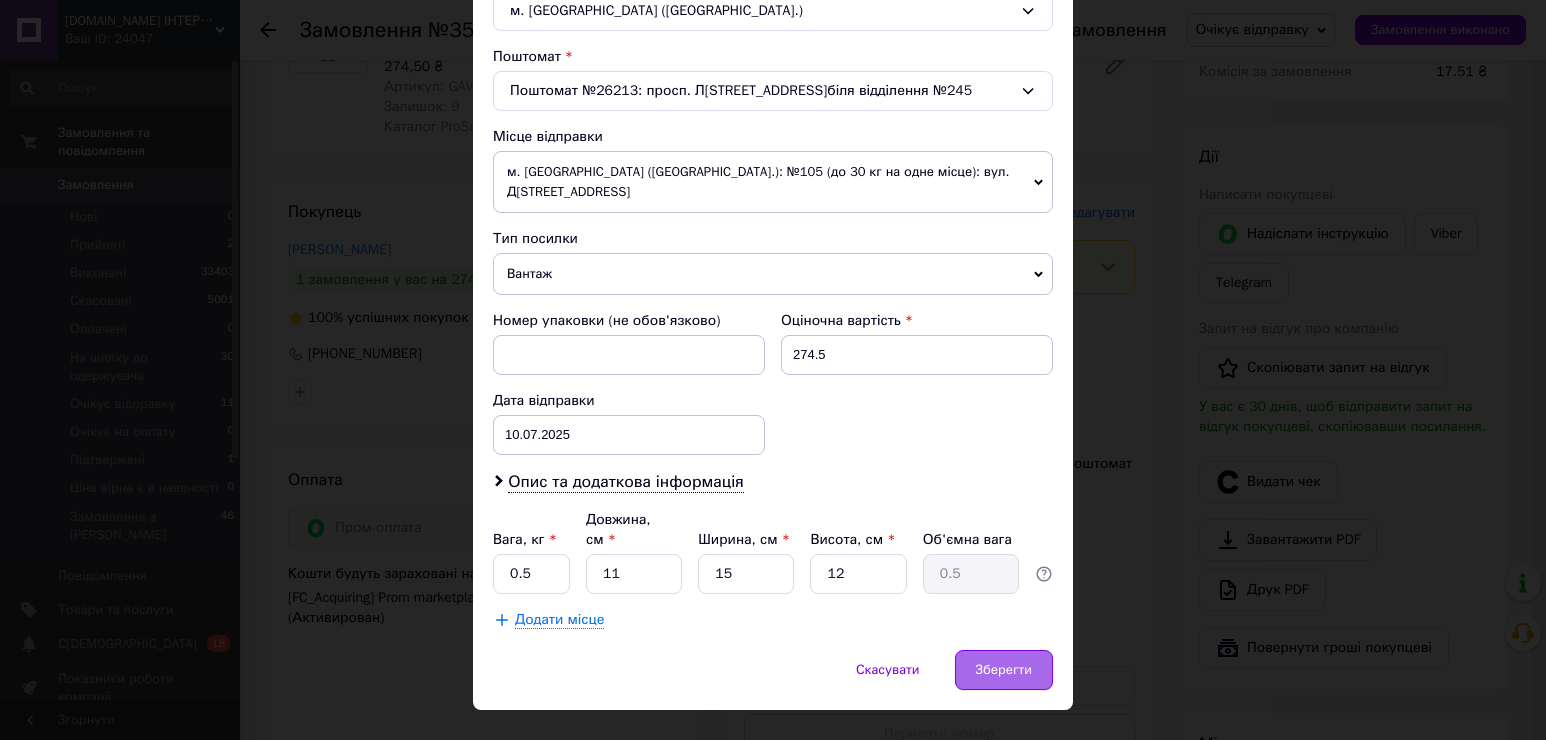 click on "Зберегти" at bounding box center [1004, 670] 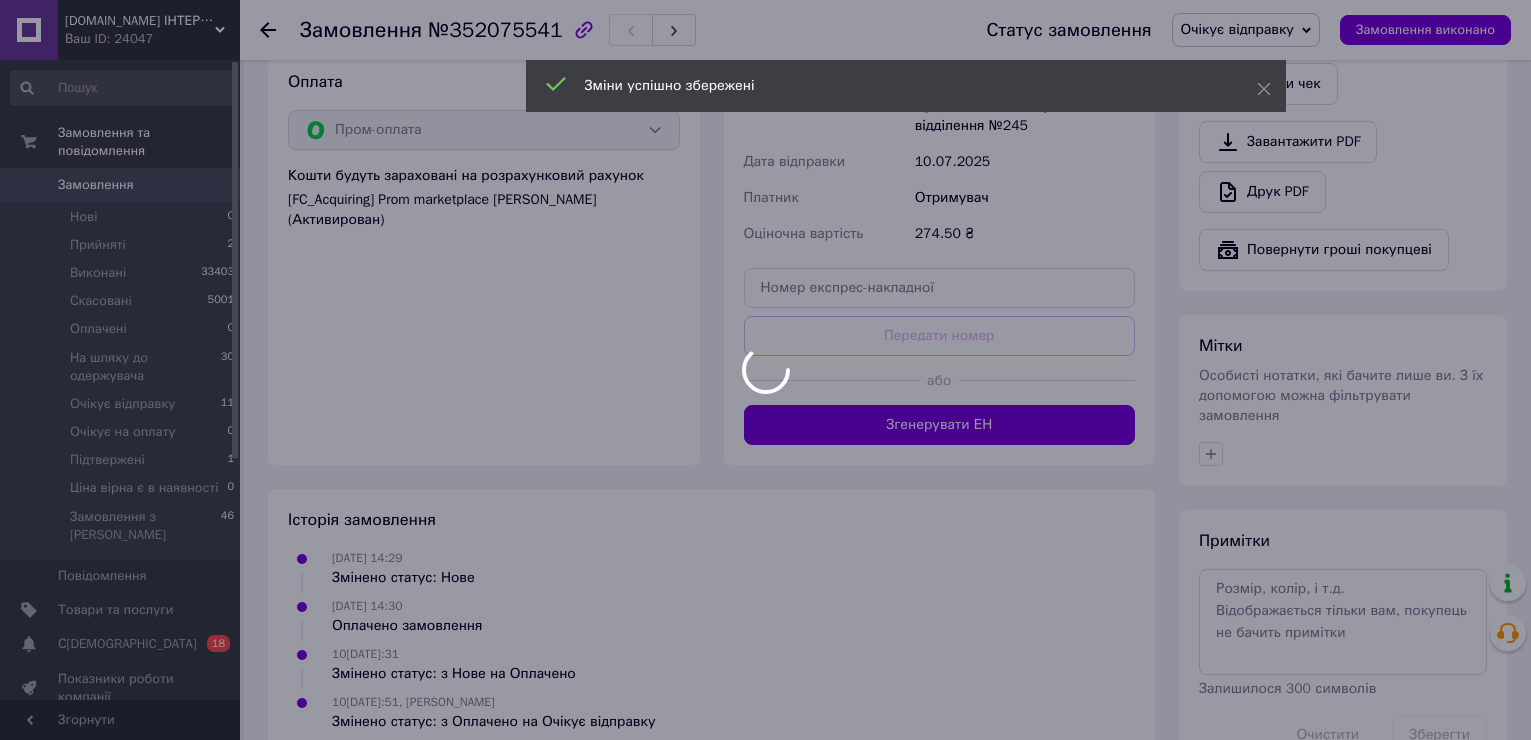 scroll, scrollTop: 700, scrollLeft: 0, axis: vertical 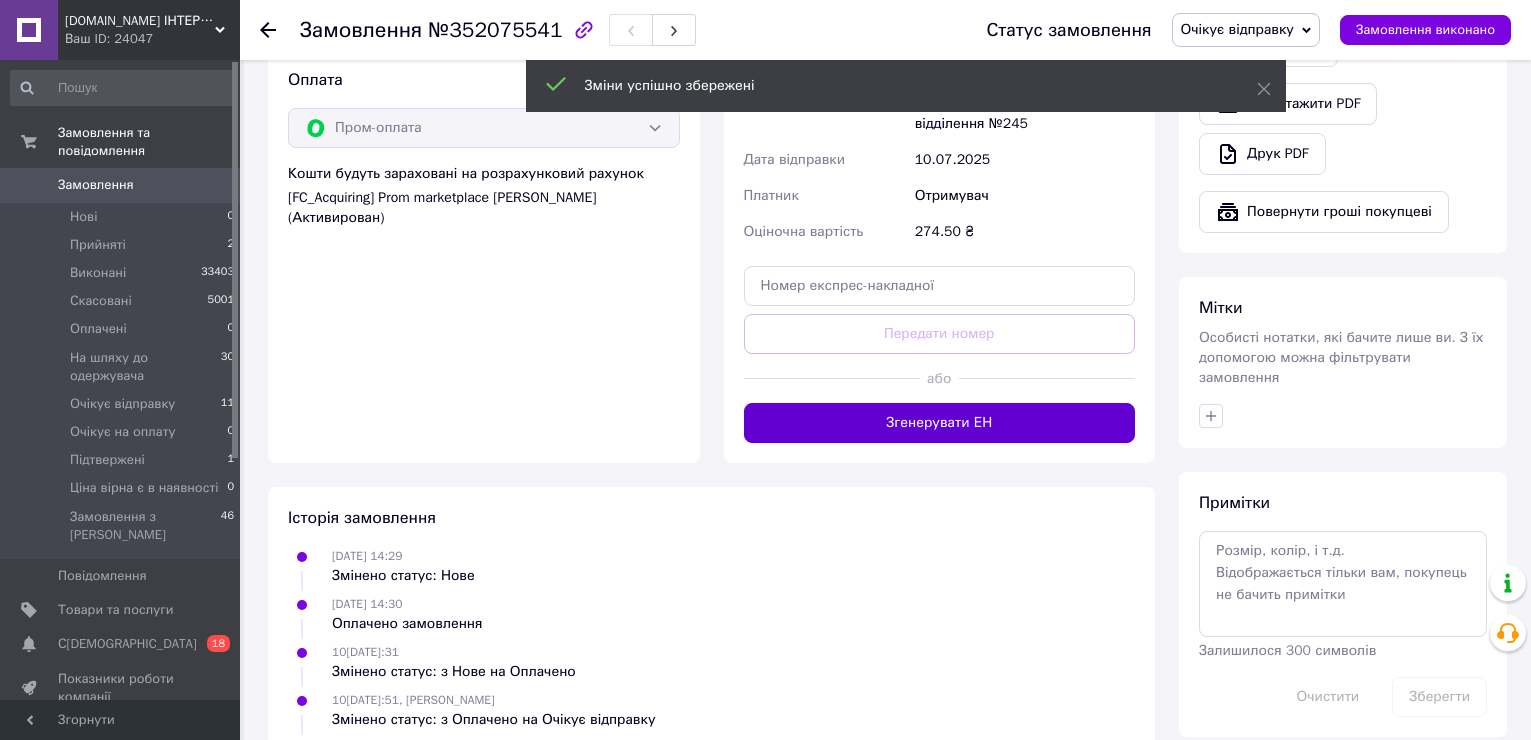 click on "Згенерувати ЕН" at bounding box center [940, 423] 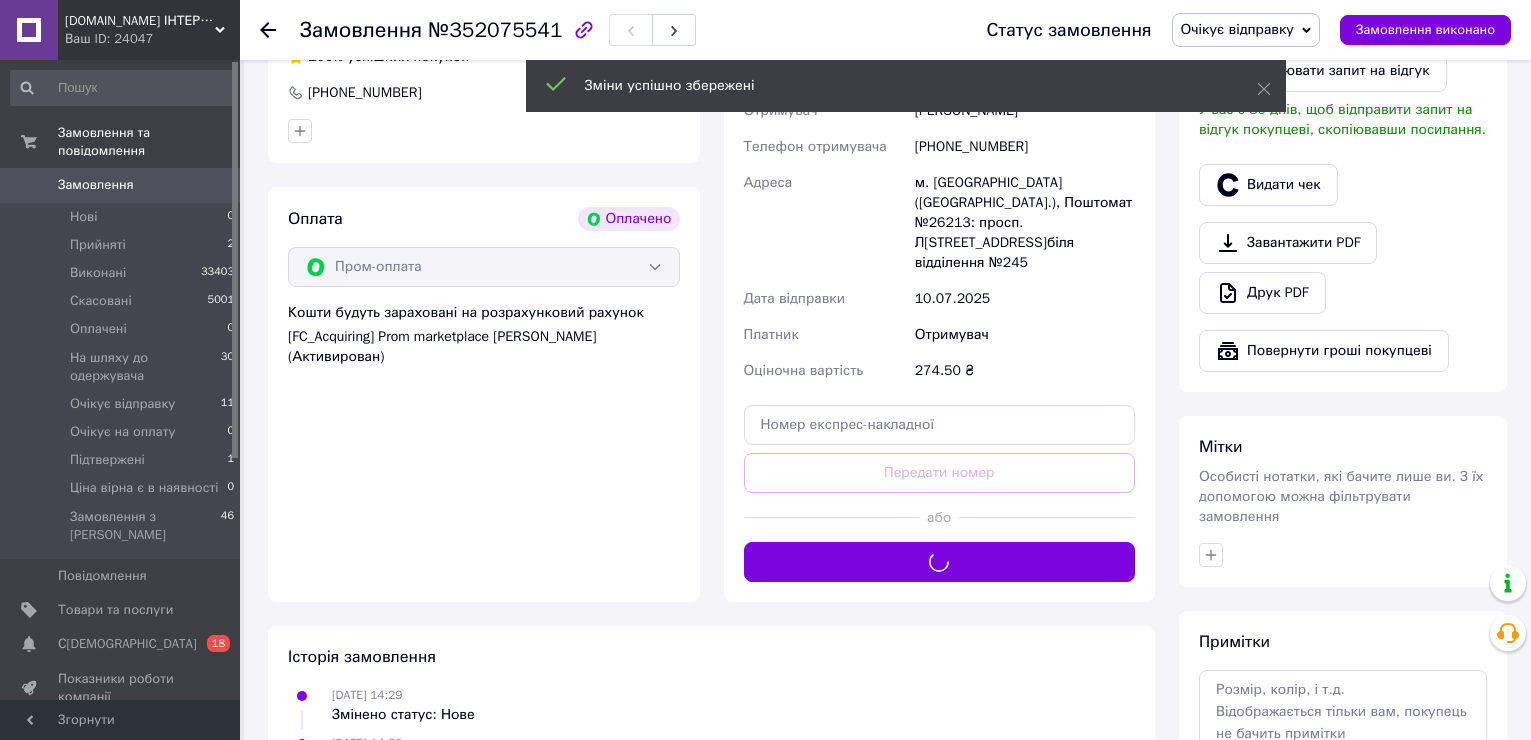 scroll, scrollTop: 300, scrollLeft: 0, axis: vertical 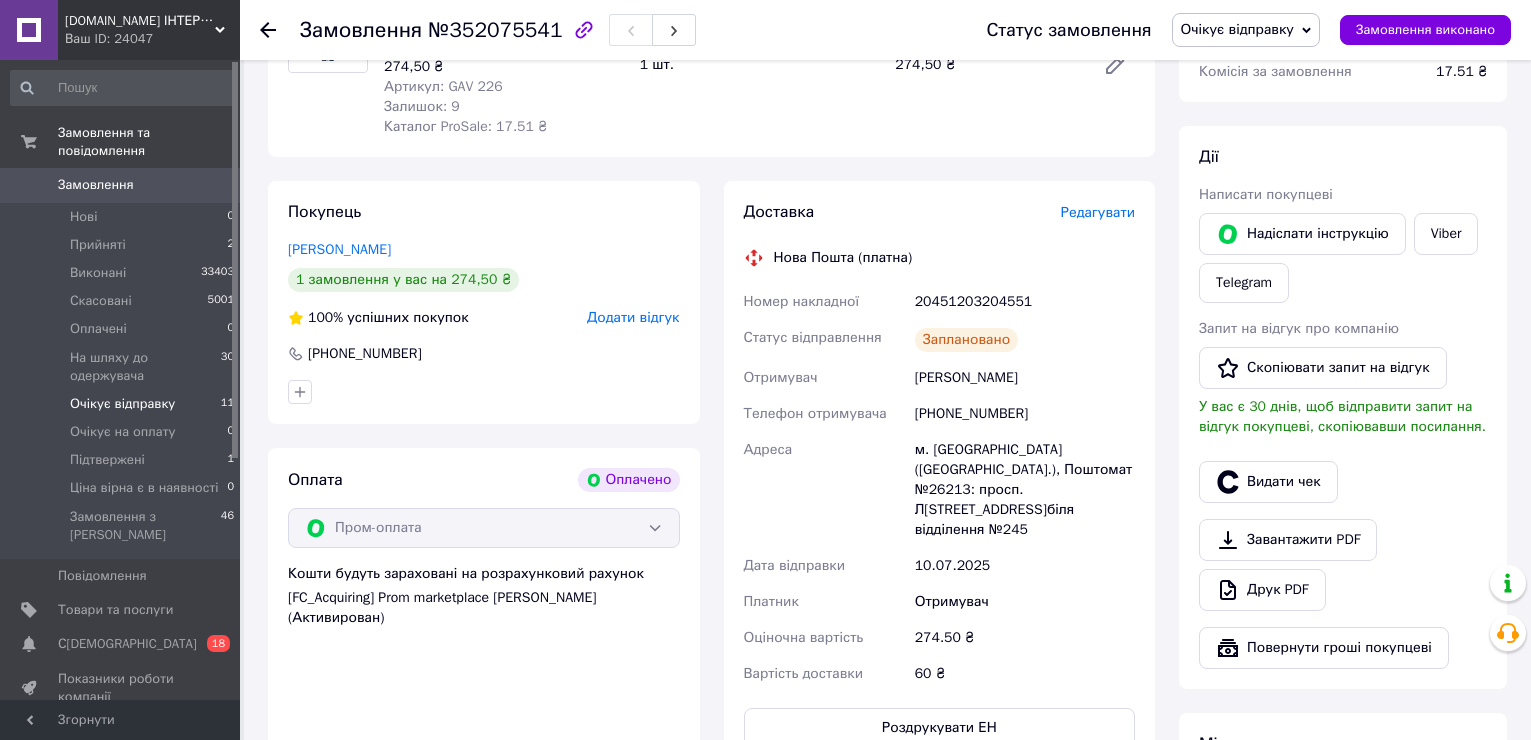 click on "Очікує відправку" at bounding box center (122, 404) 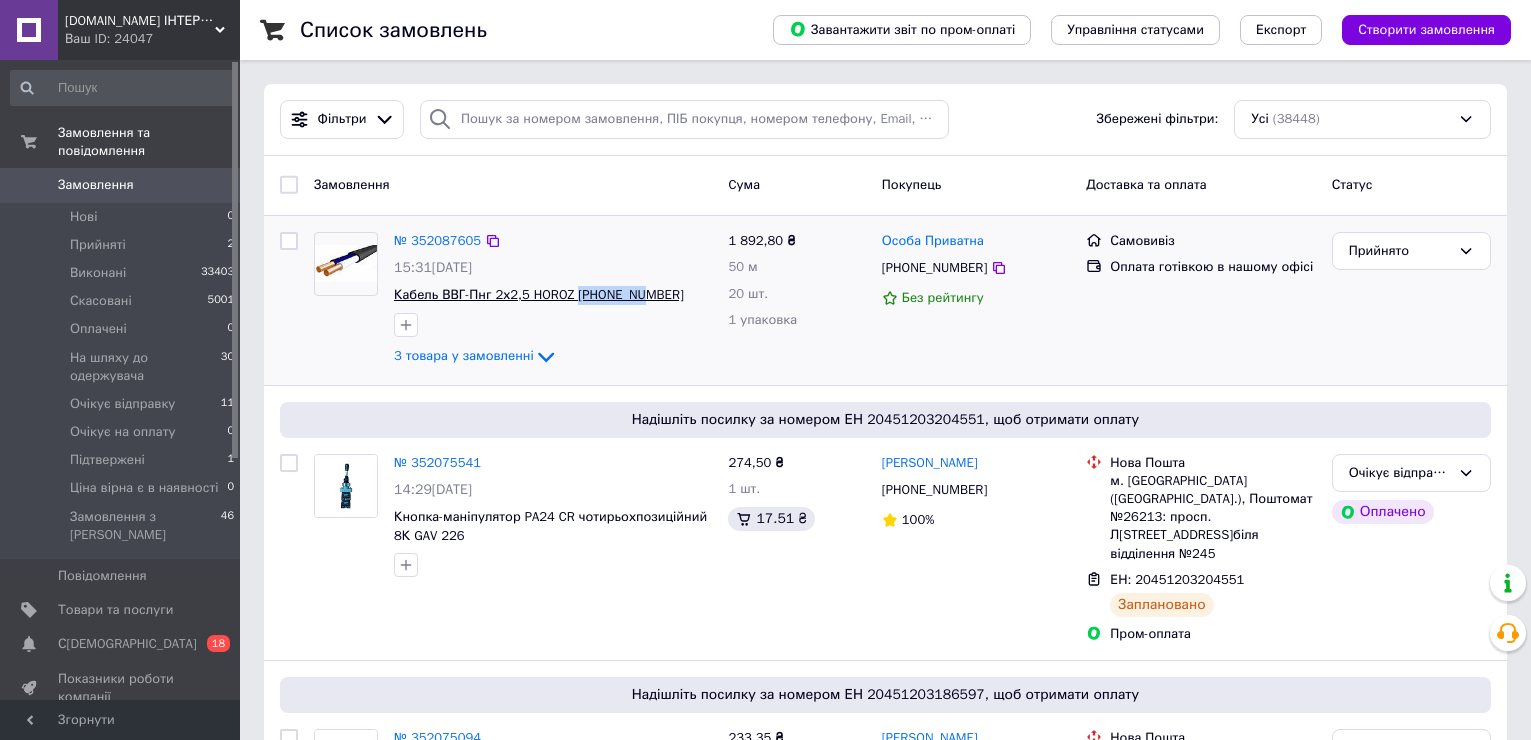 drag, startPoint x: 638, startPoint y: 291, endPoint x: 572, endPoint y: 291, distance: 66 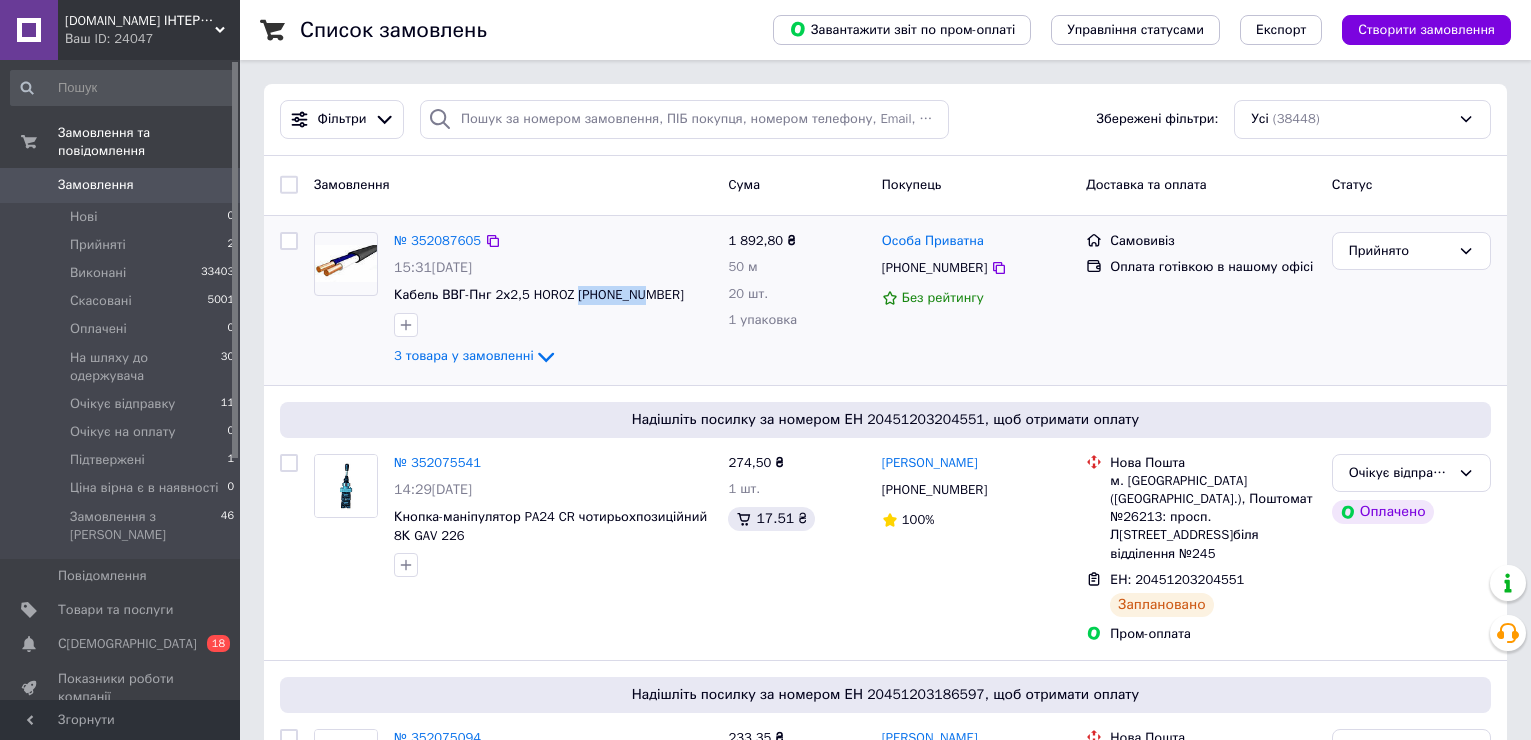copy on "95-10-002" 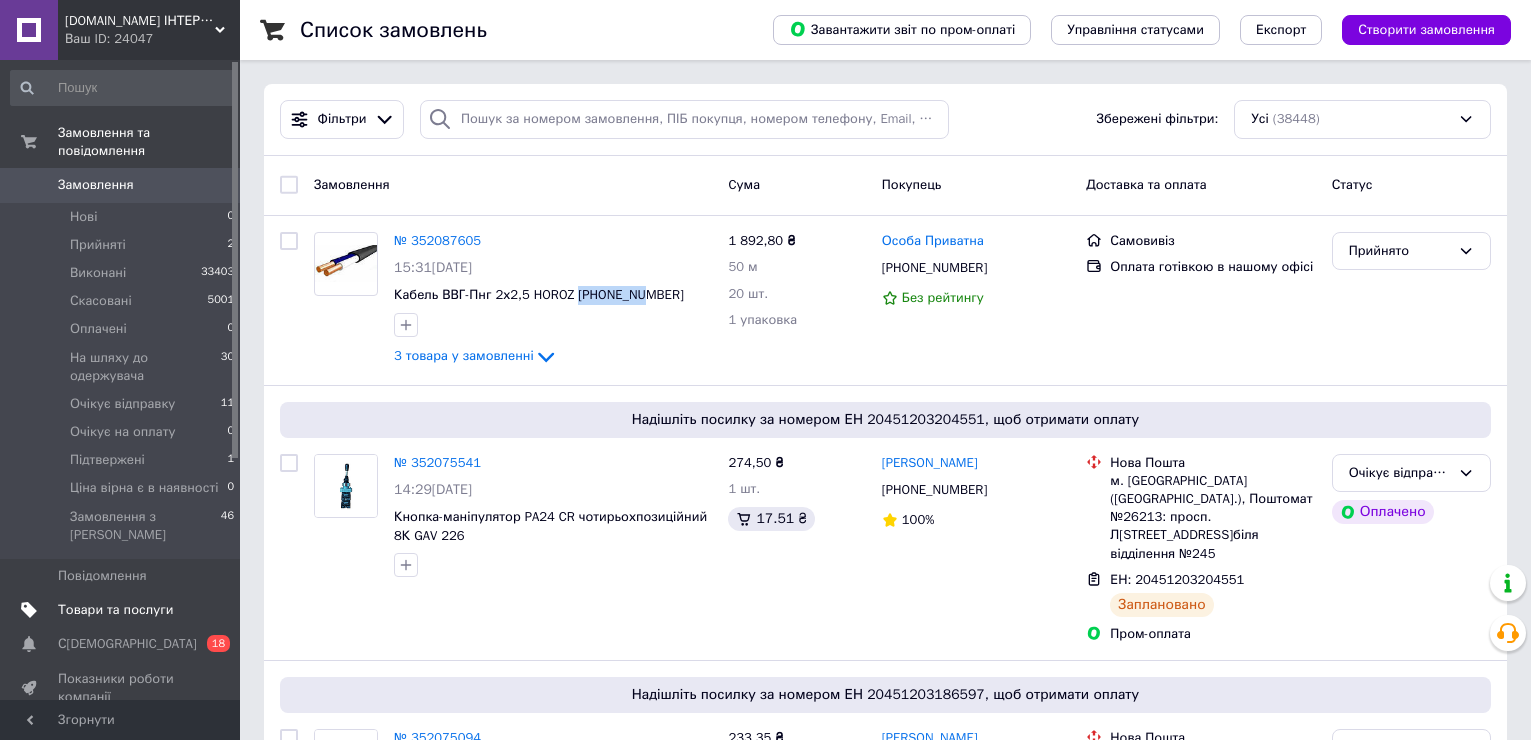 click on "Товари та послуги" at bounding box center (115, 610) 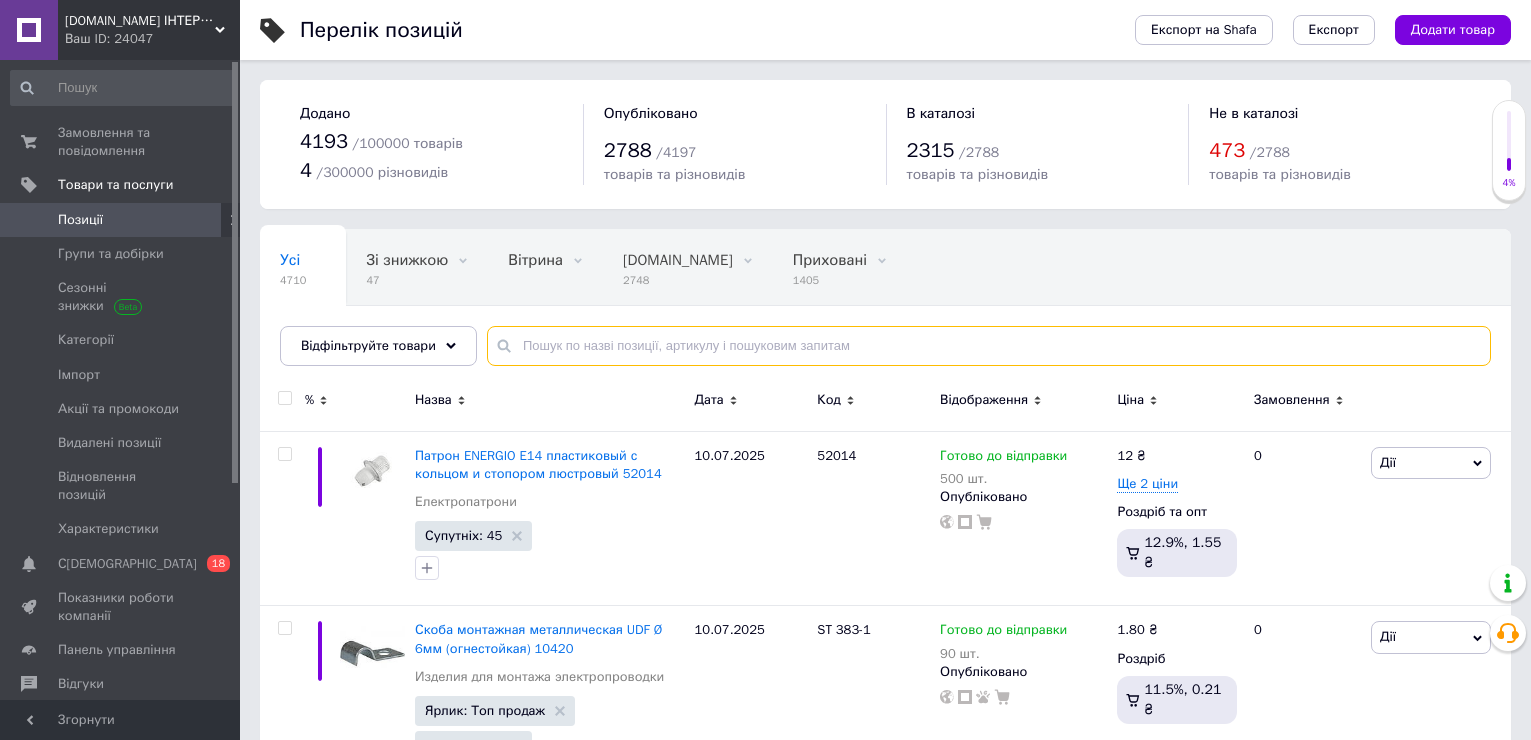 click at bounding box center [989, 346] 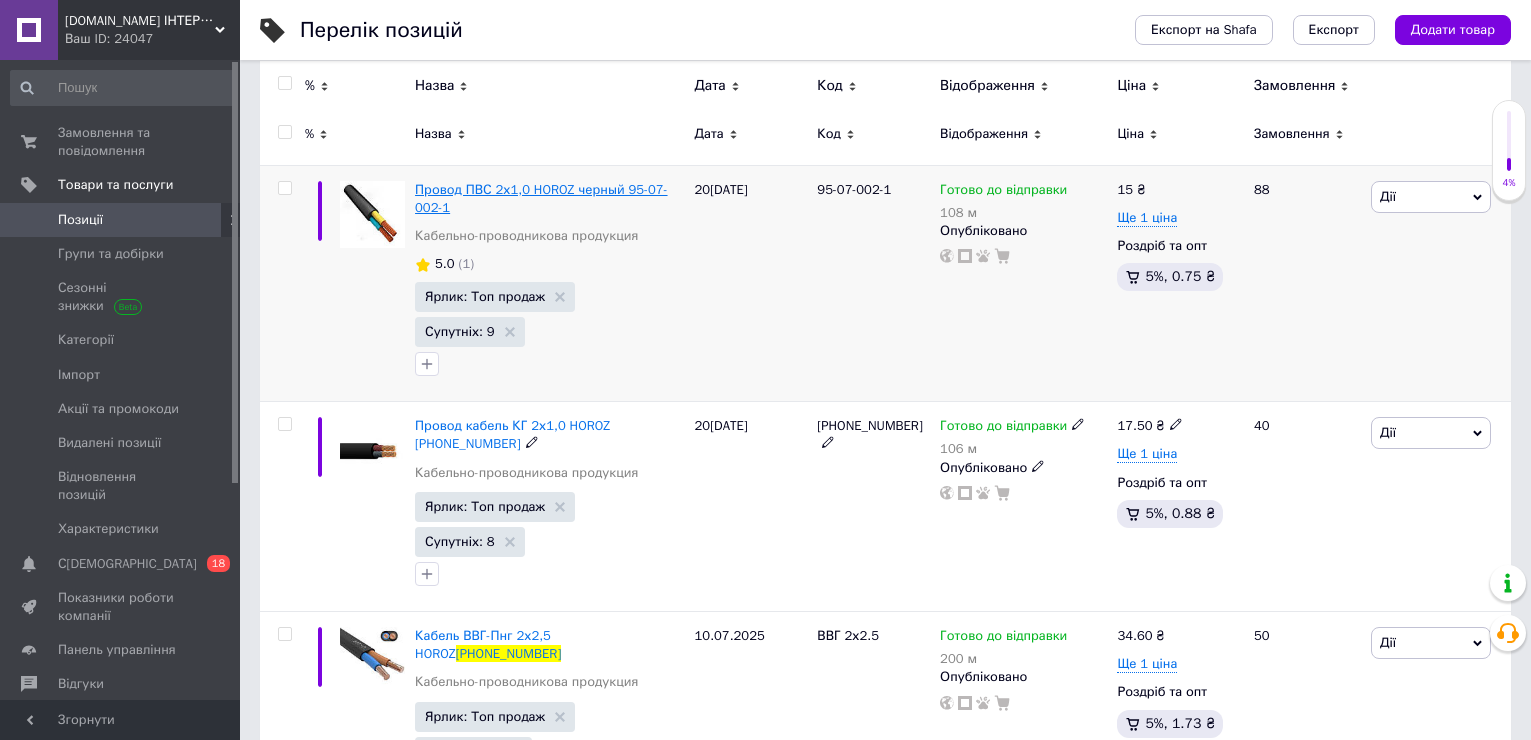 scroll, scrollTop: 300, scrollLeft: 0, axis: vertical 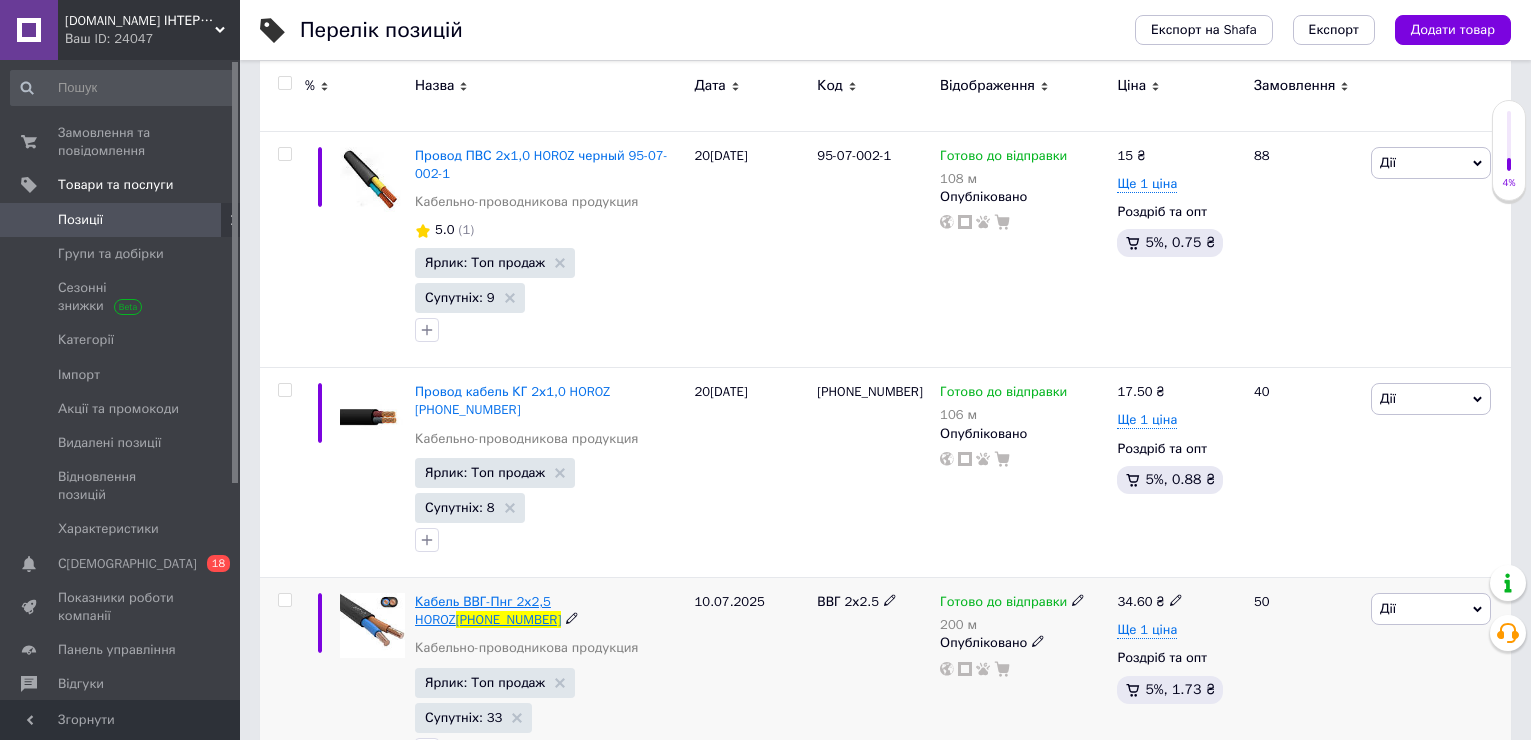 type on "95-10-002" 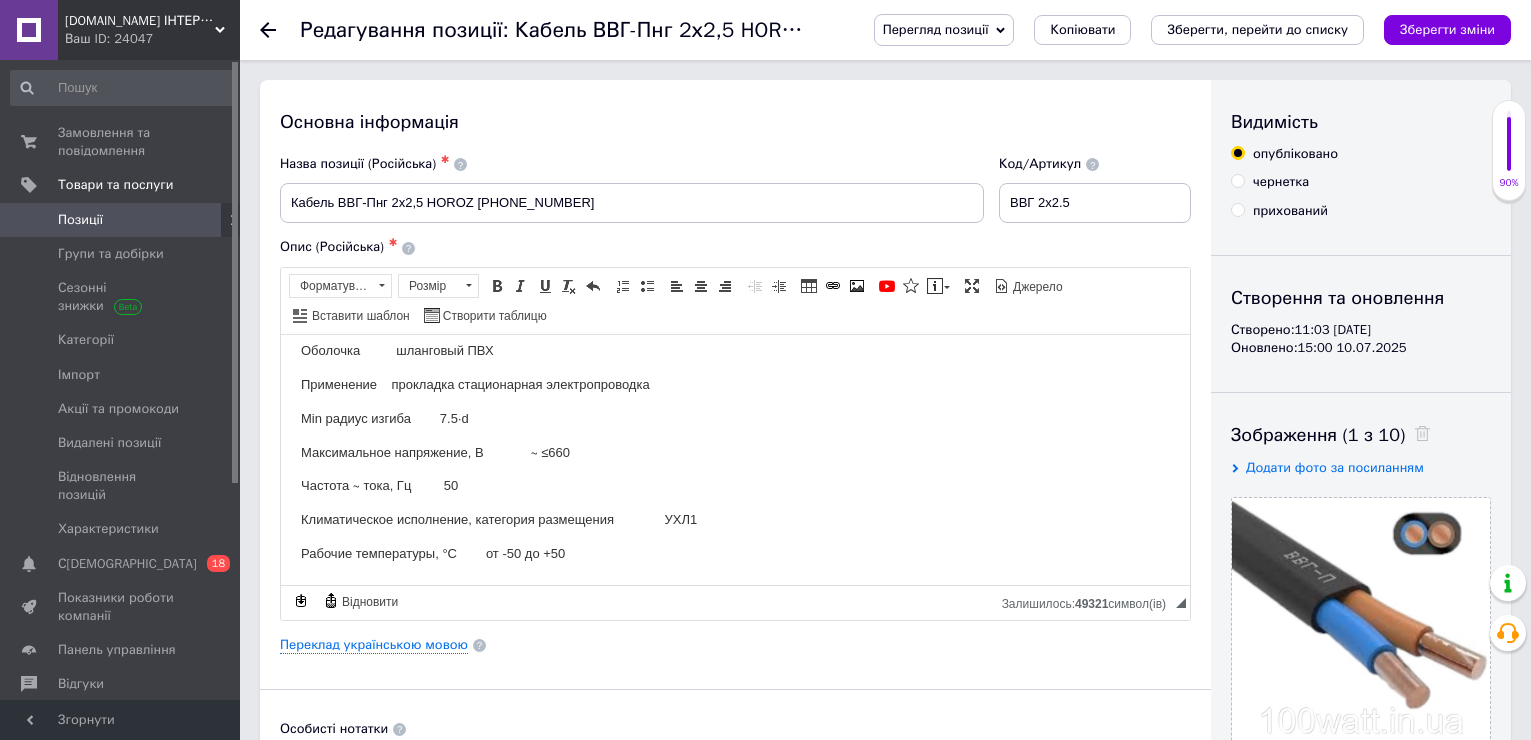 scroll, scrollTop: 0, scrollLeft: 0, axis: both 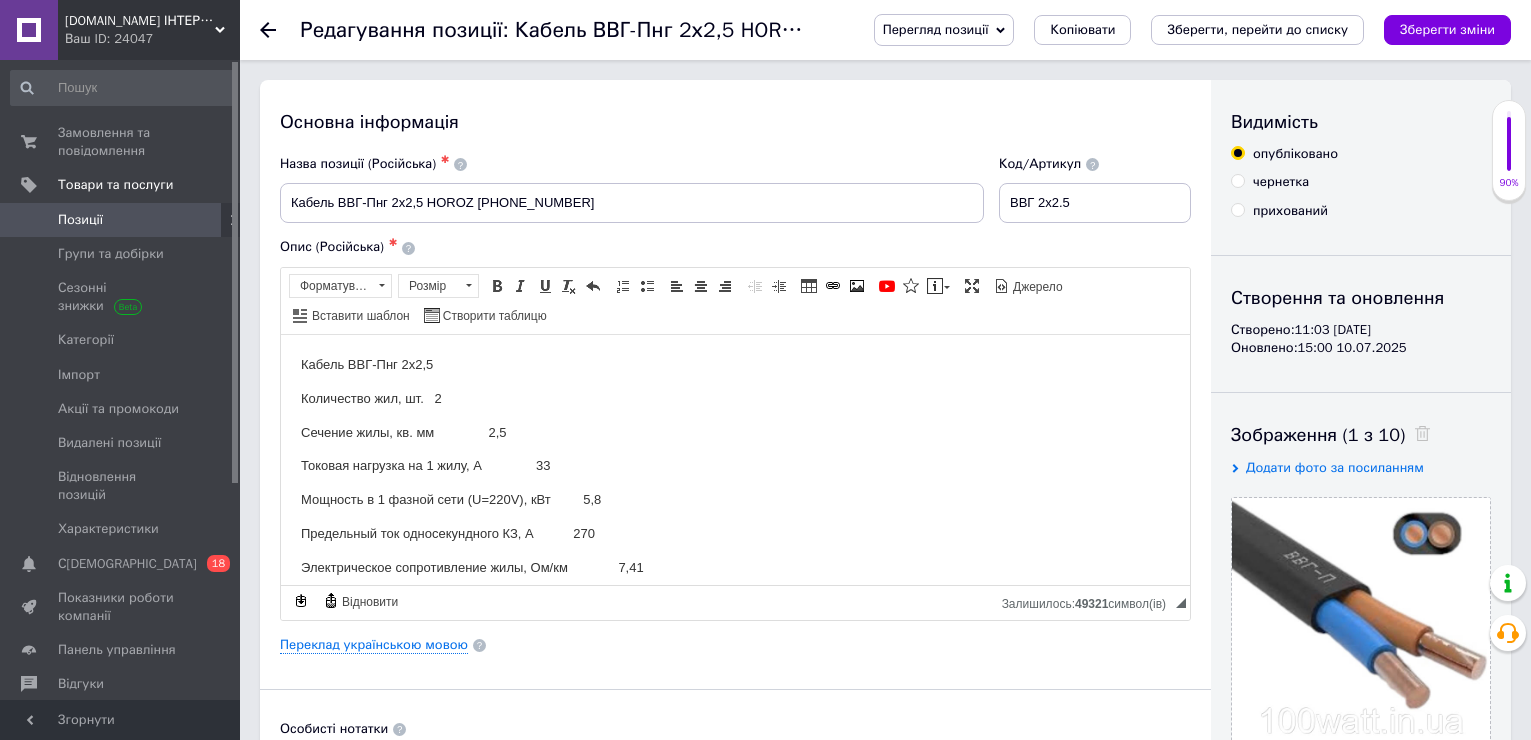 click on "Перегляд позиції" at bounding box center [944, 30] 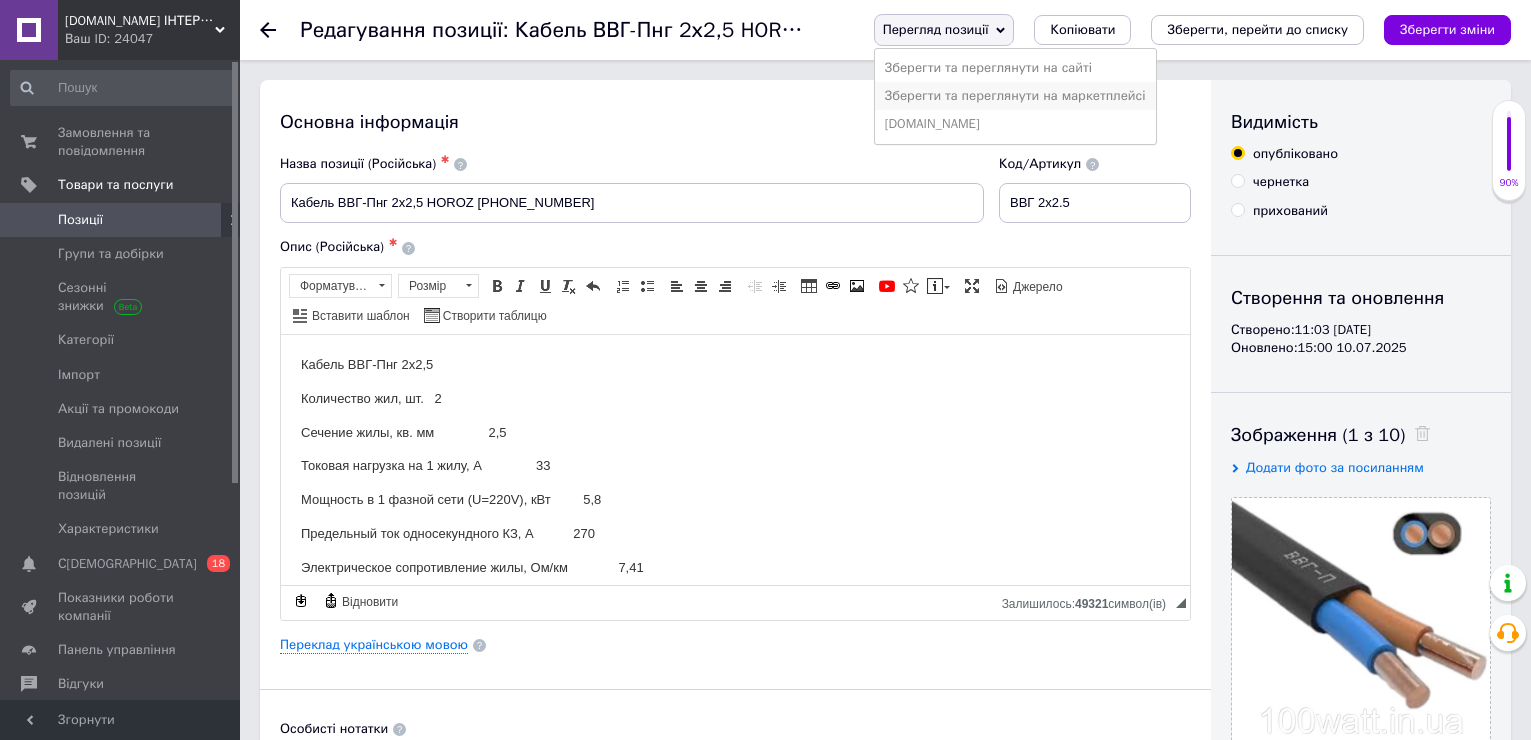 click on "Зберегти та переглянути на маркетплейсі" at bounding box center (1015, 96) 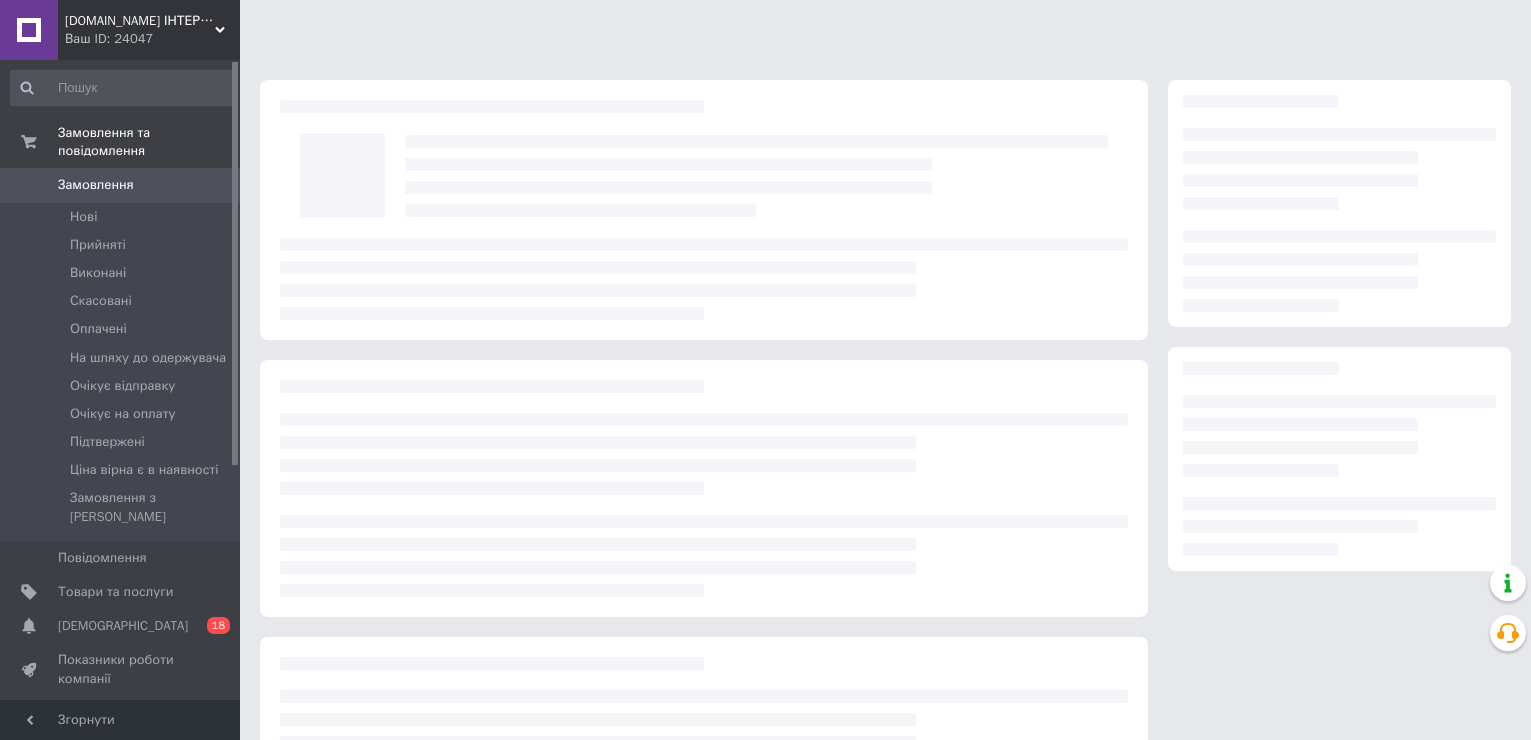 scroll, scrollTop: 0, scrollLeft: 0, axis: both 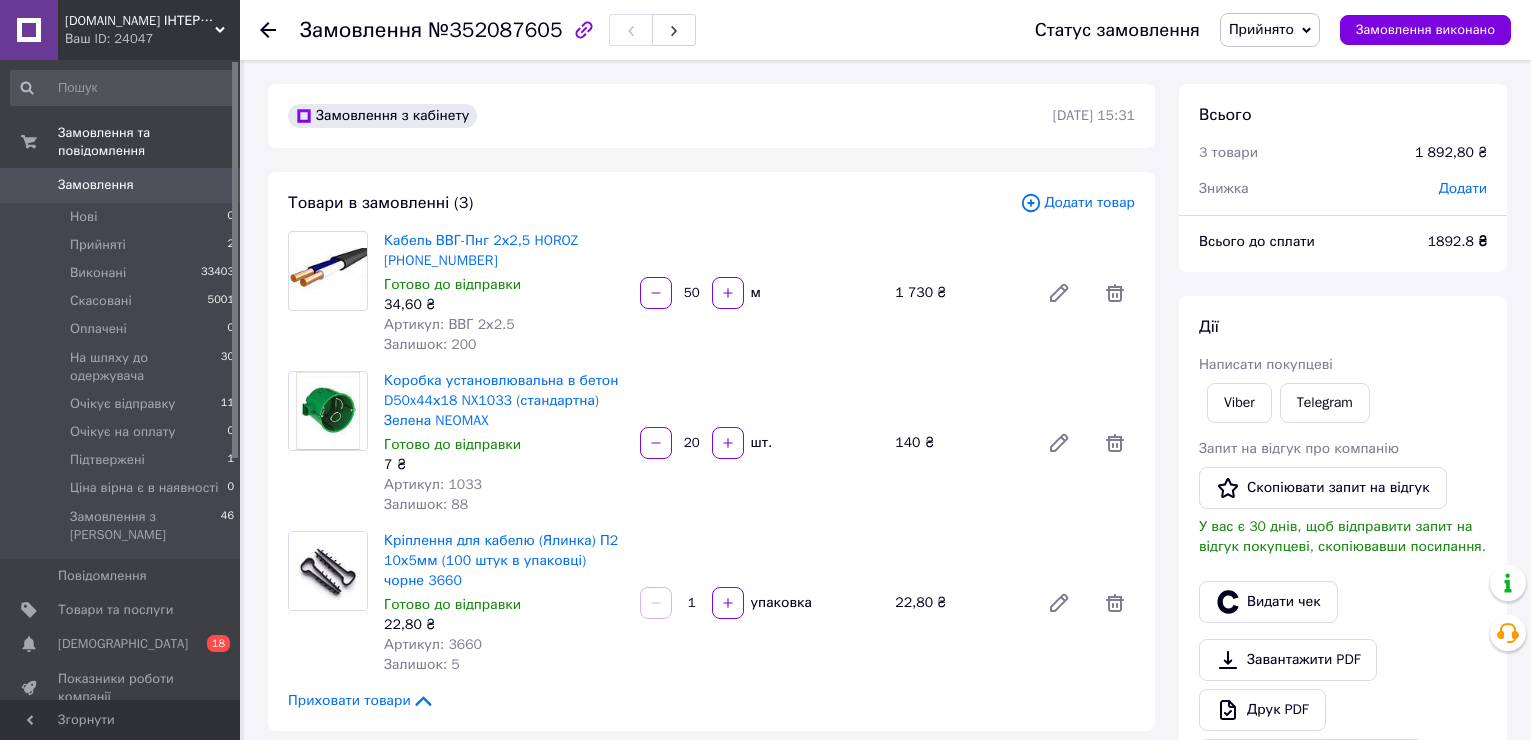 click on "Додати товар" at bounding box center (1077, 203) 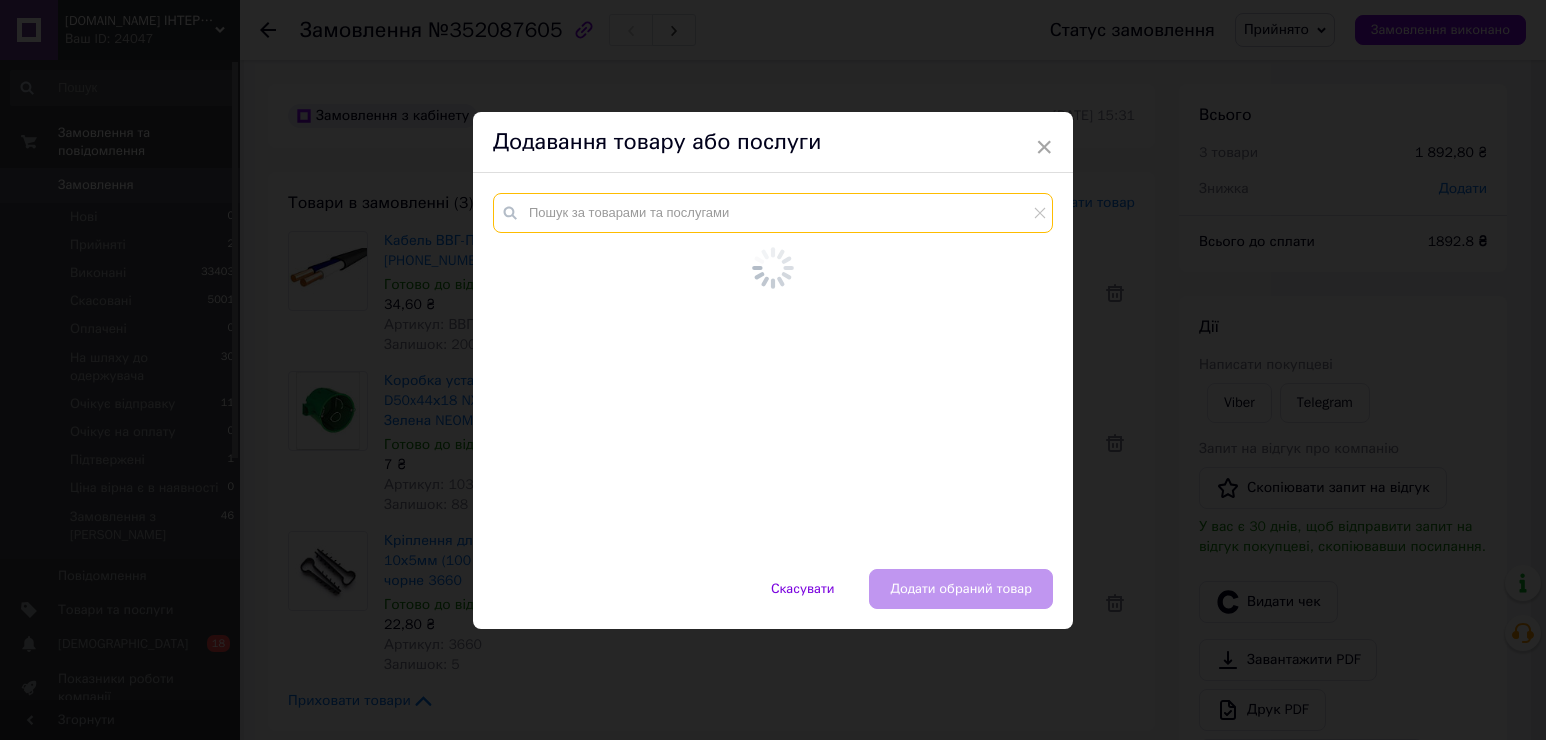 click at bounding box center [773, 213] 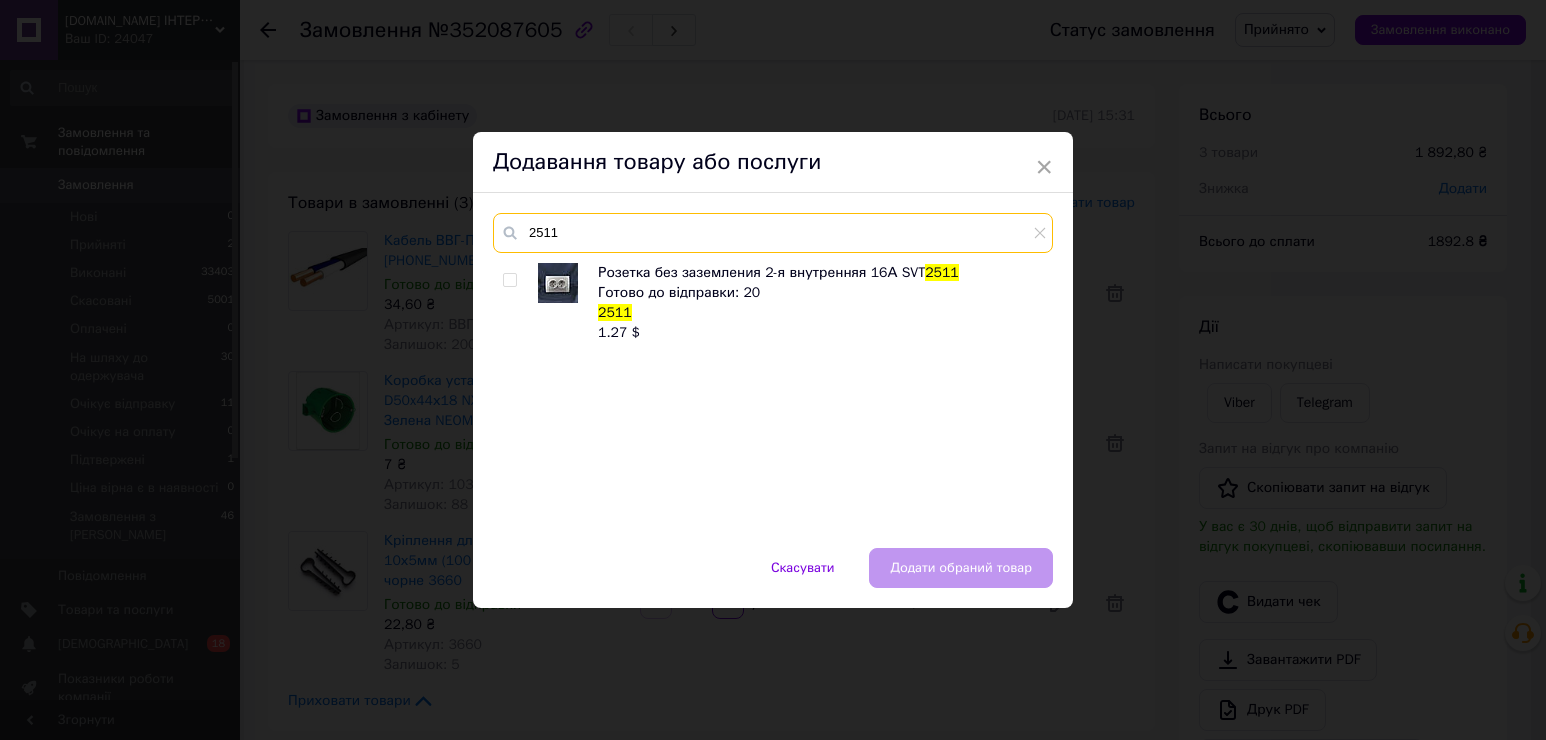 type on "2511" 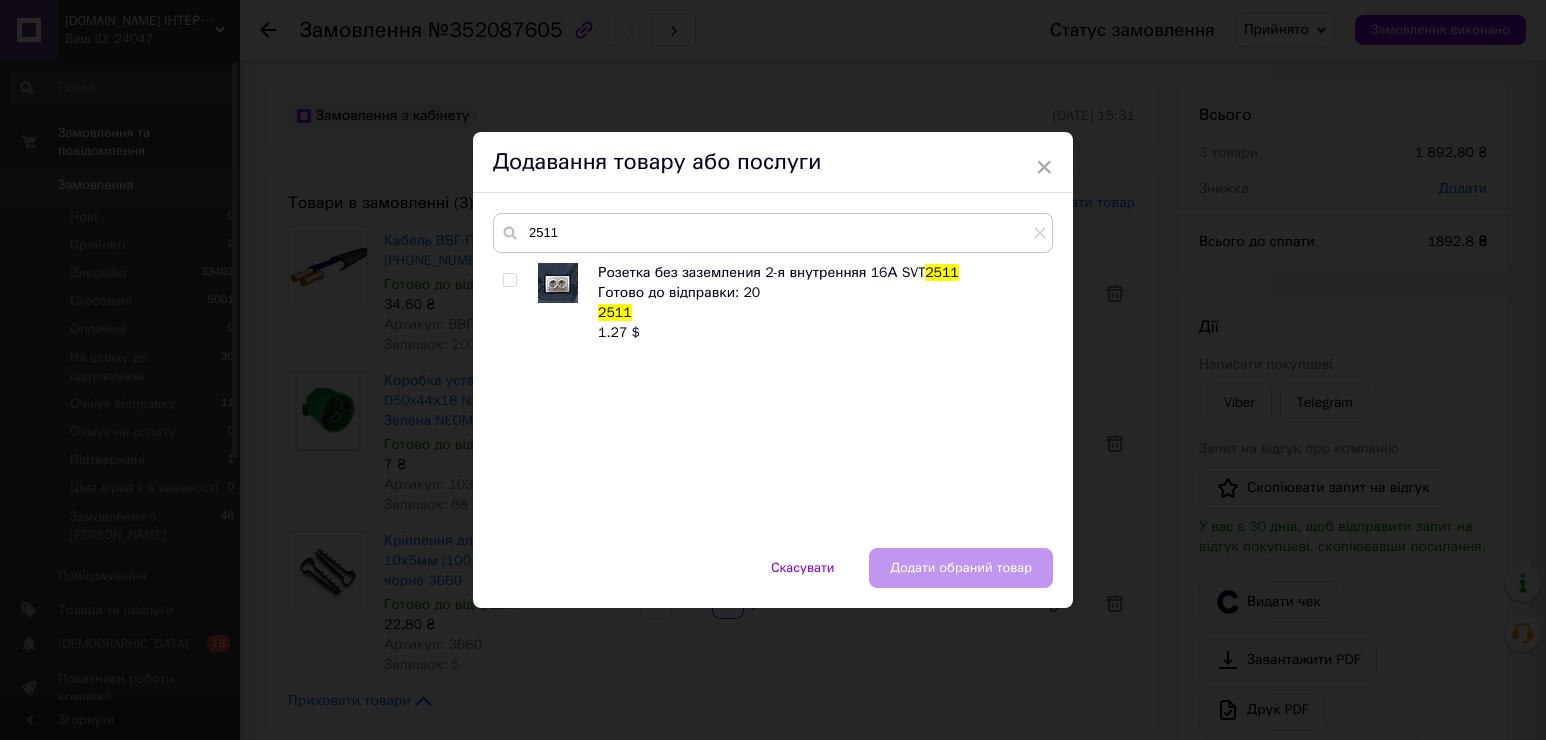click at bounding box center [509, 280] 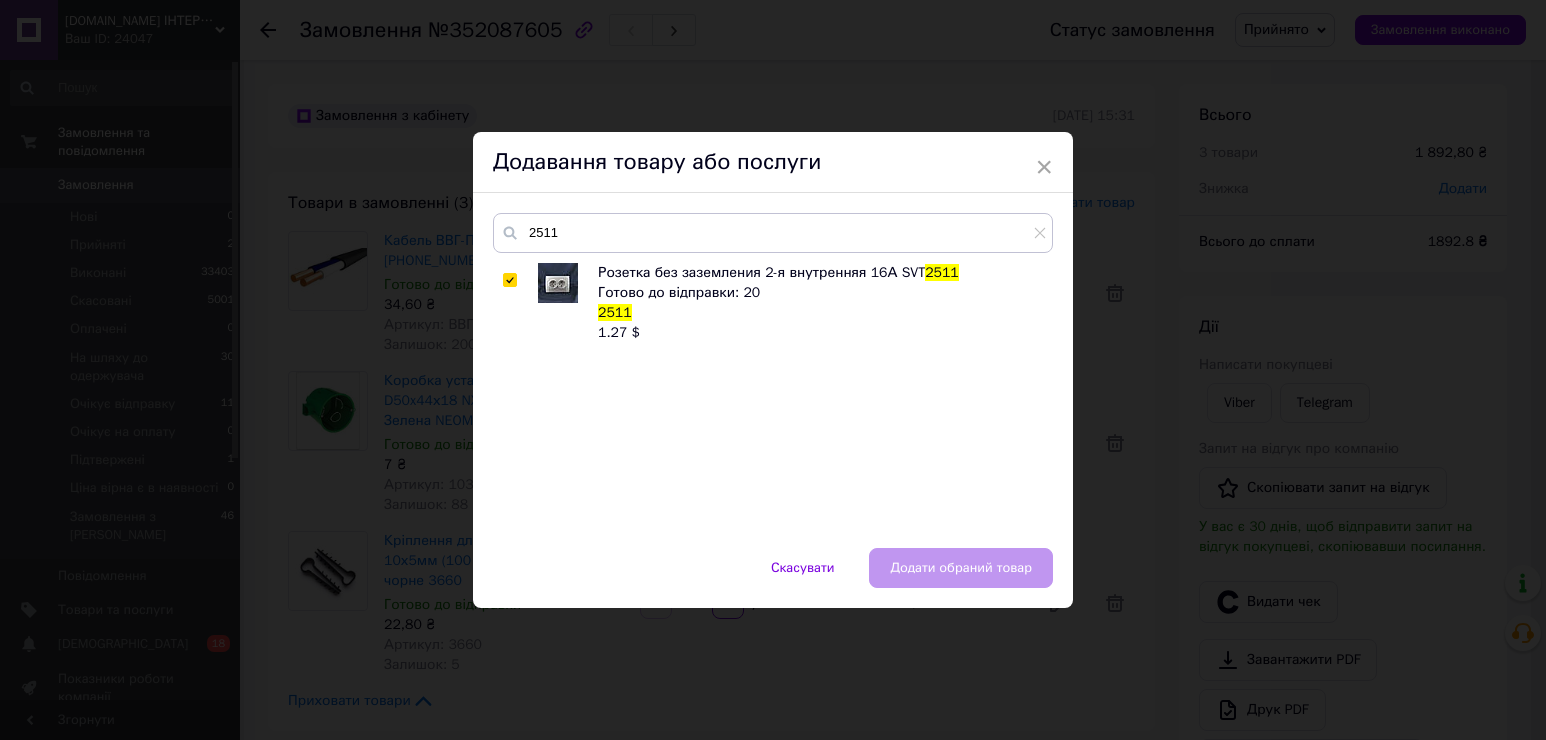 checkbox on "true" 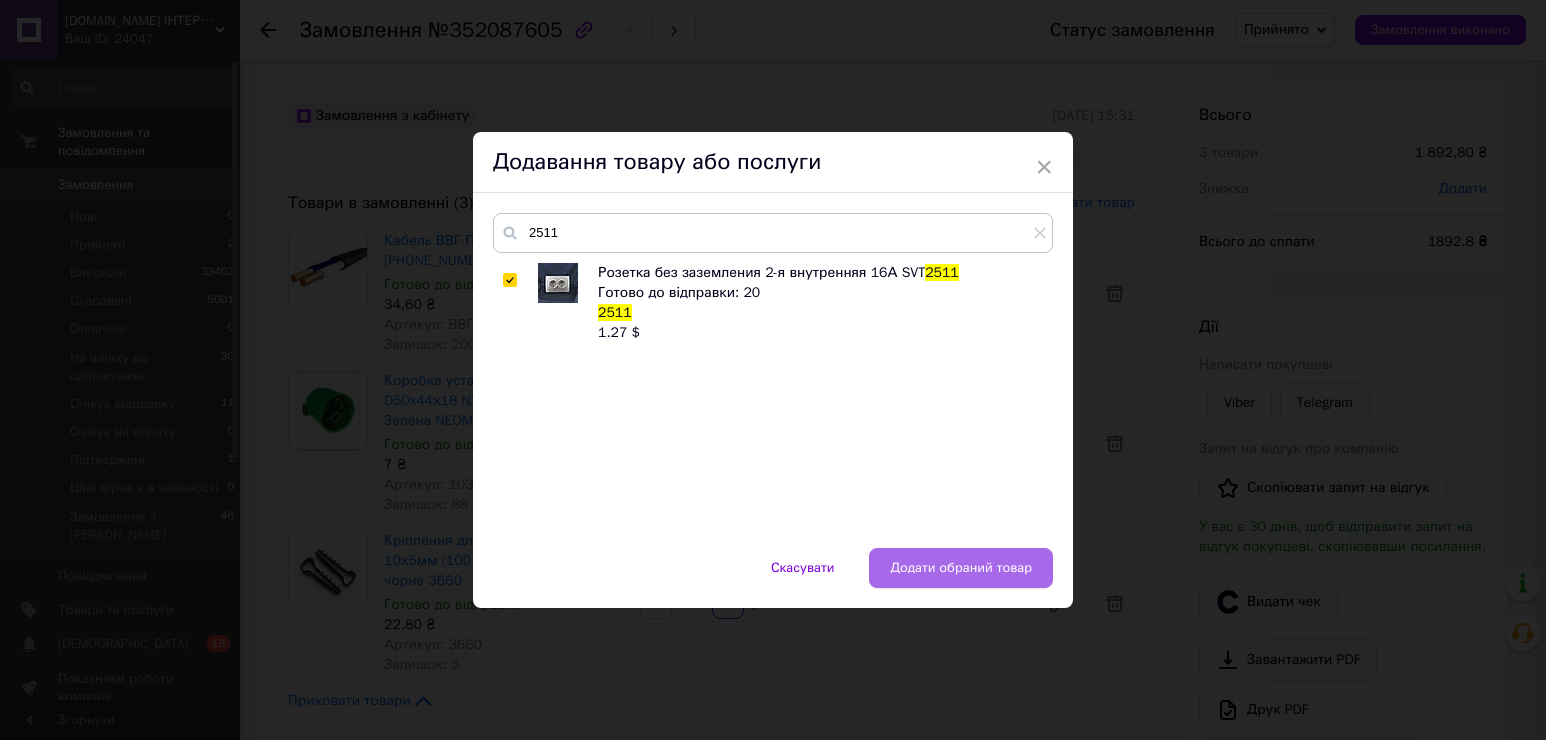 click on "Додати обраний товар" at bounding box center [961, 568] 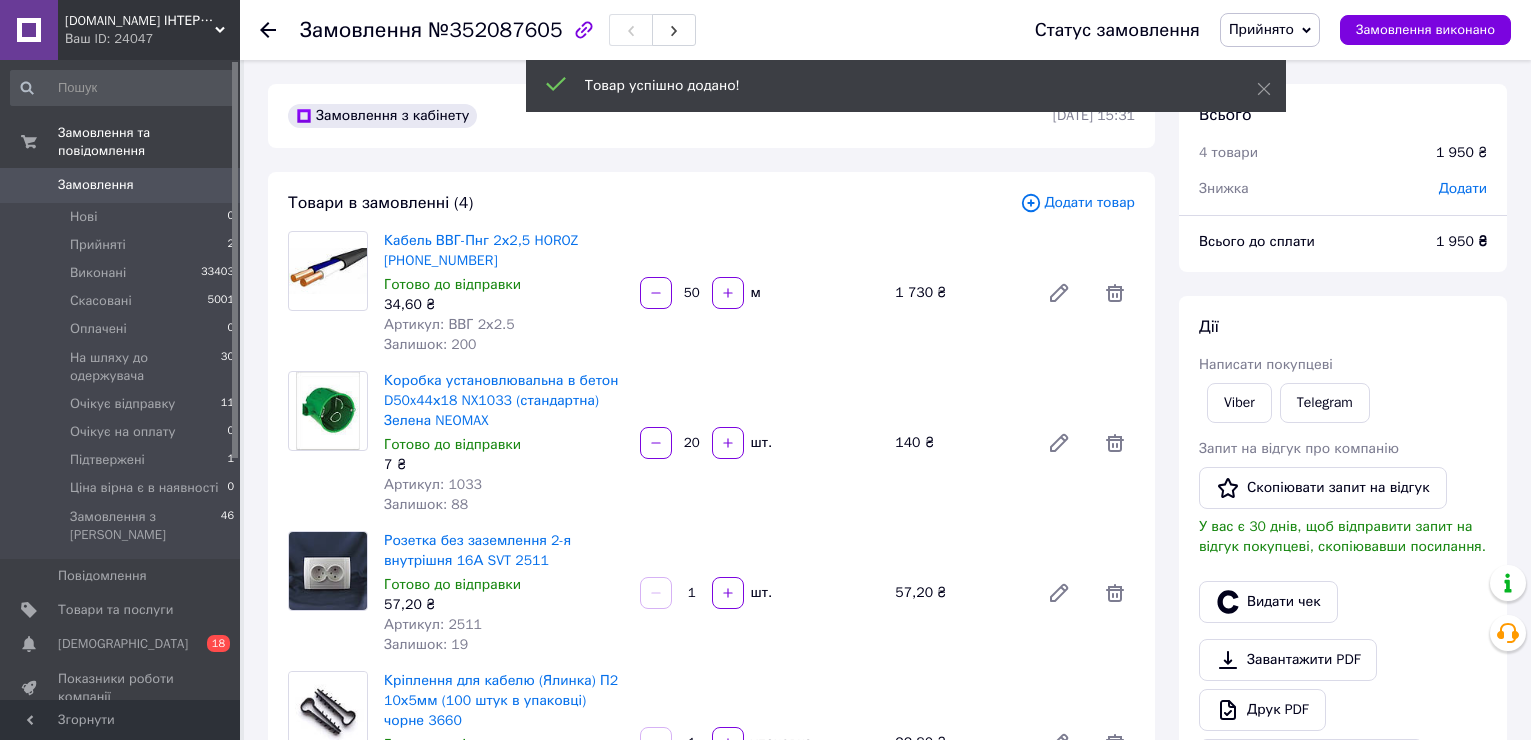 scroll, scrollTop: 100, scrollLeft: 0, axis: vertical 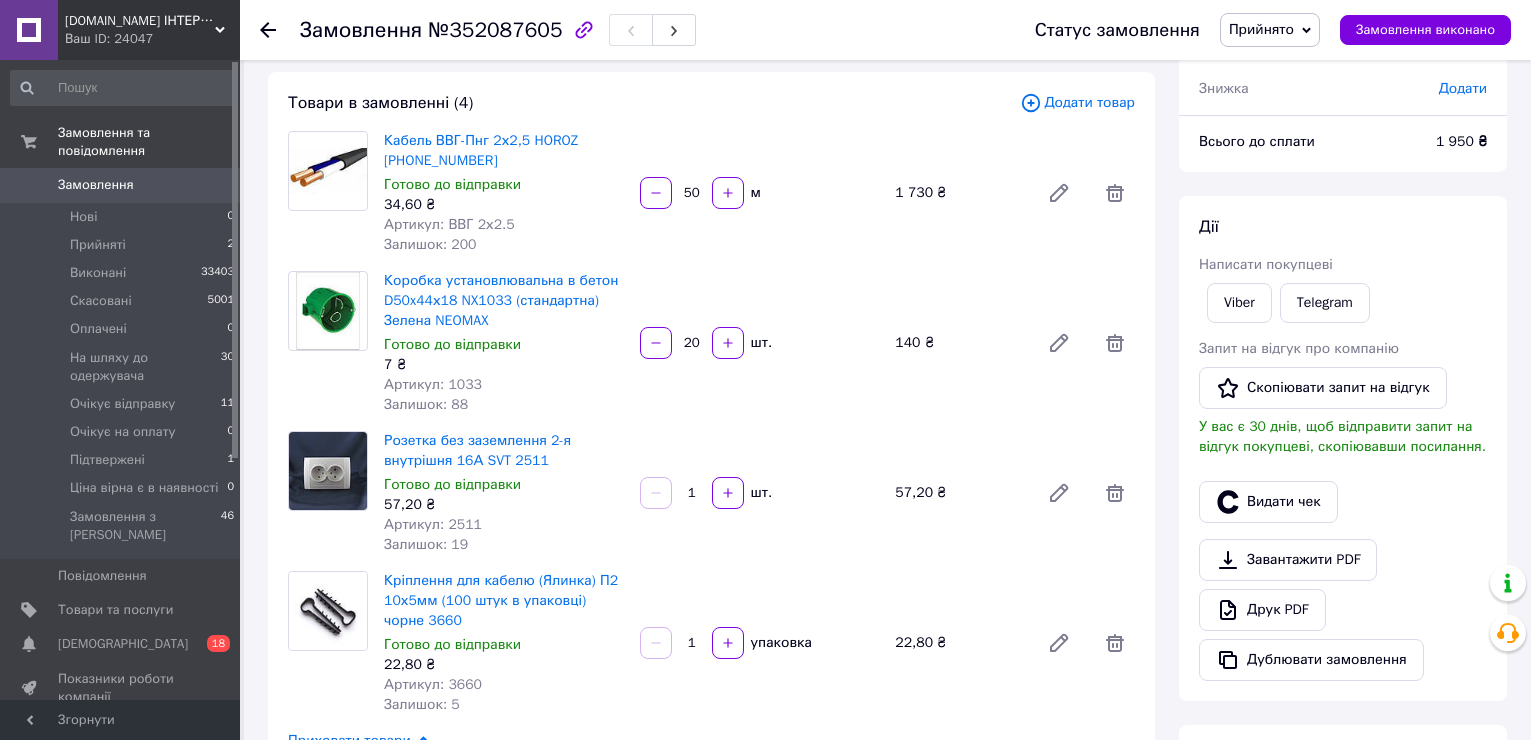 click on "1" at bounding box center (692, 493) 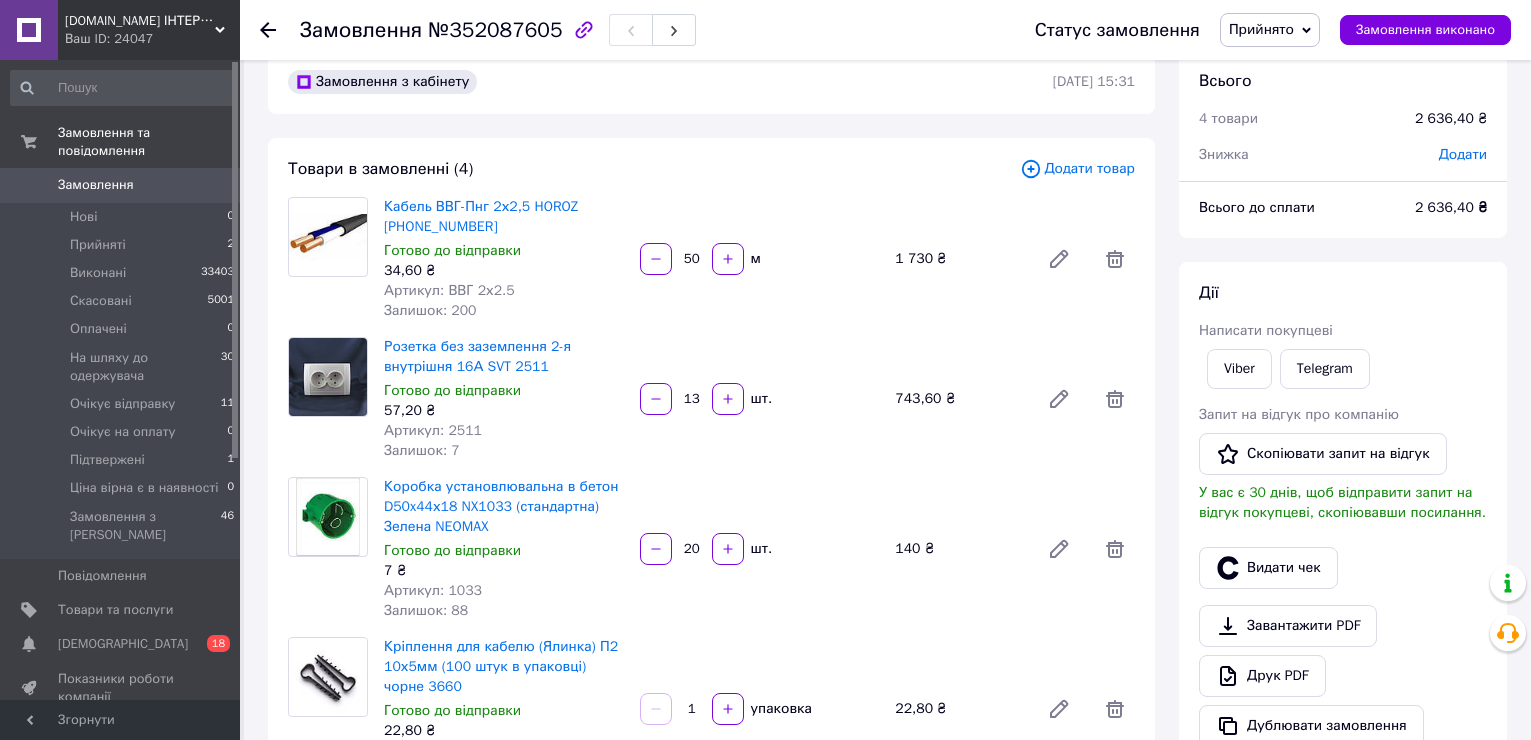 scroll, scrollTop: 0, scrollLeft: 0, axis: both 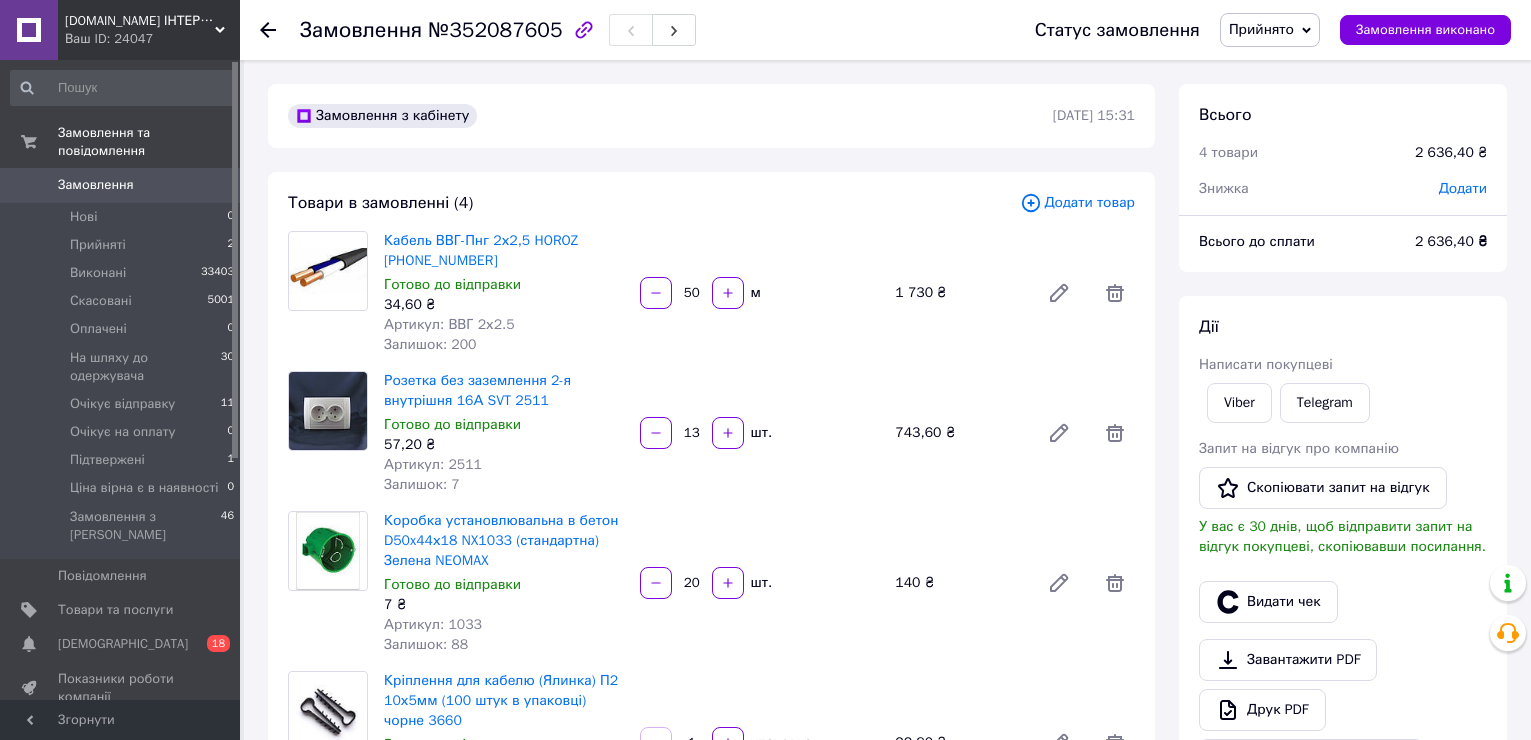 type on "13" 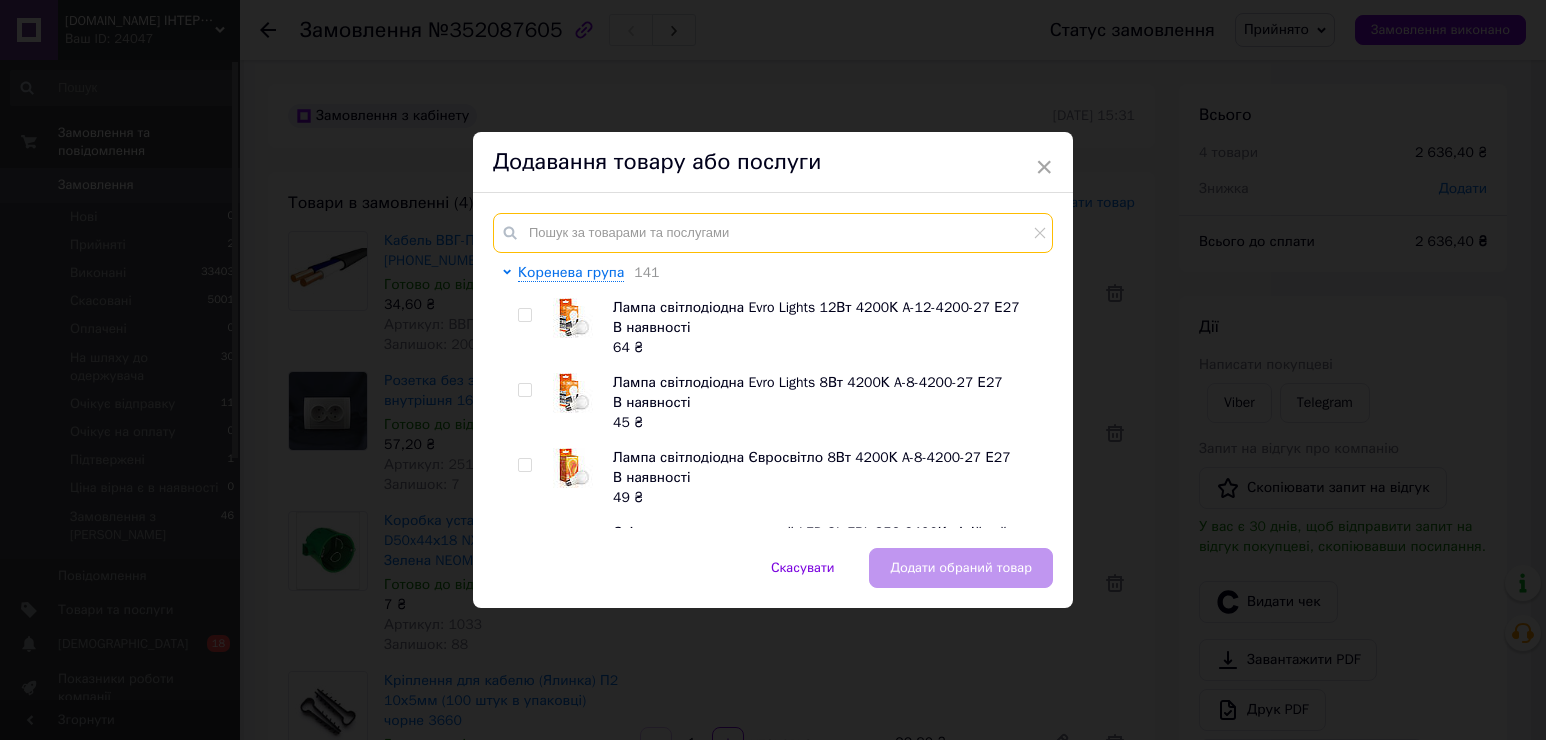 click at bounding box center (773, 233) 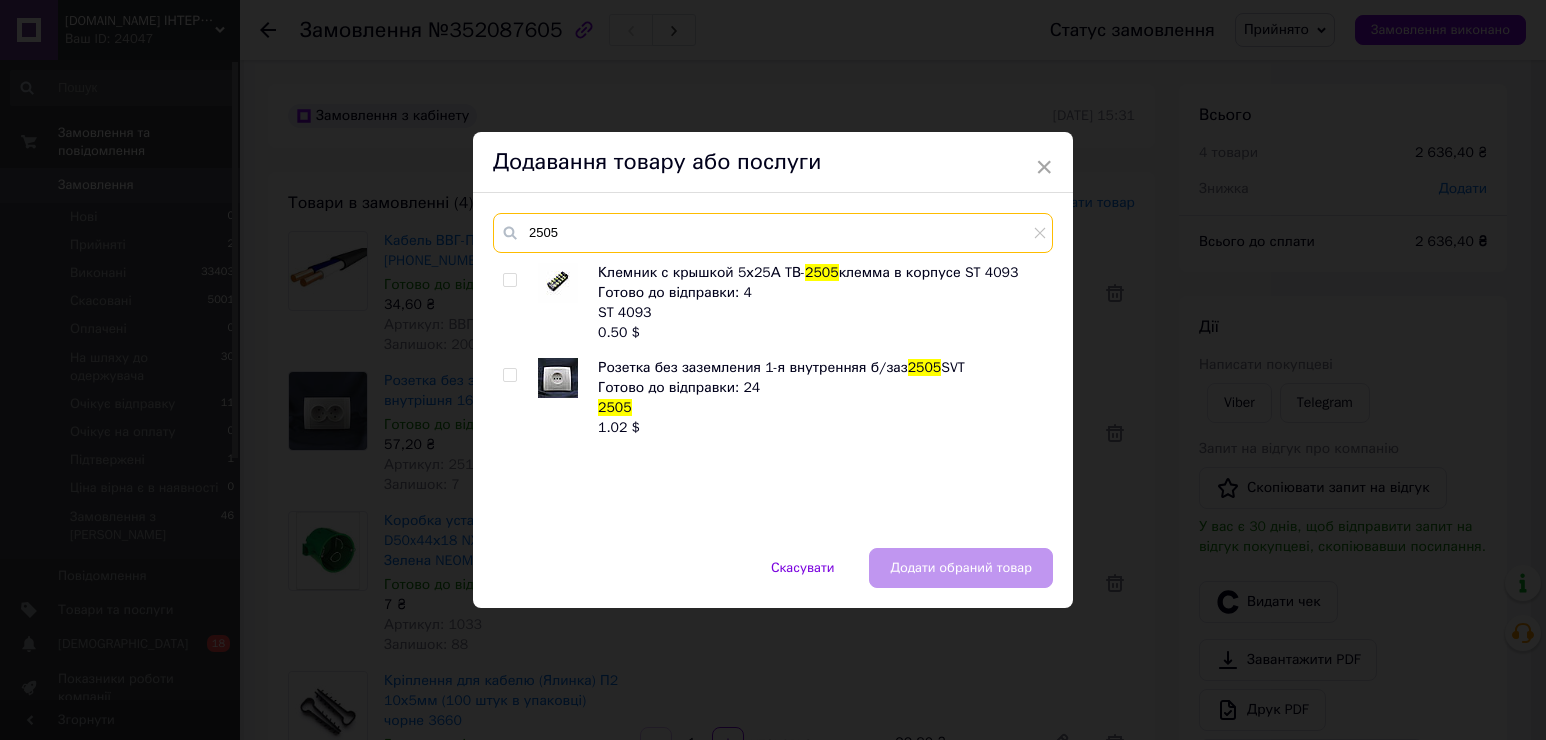 type on "2505" 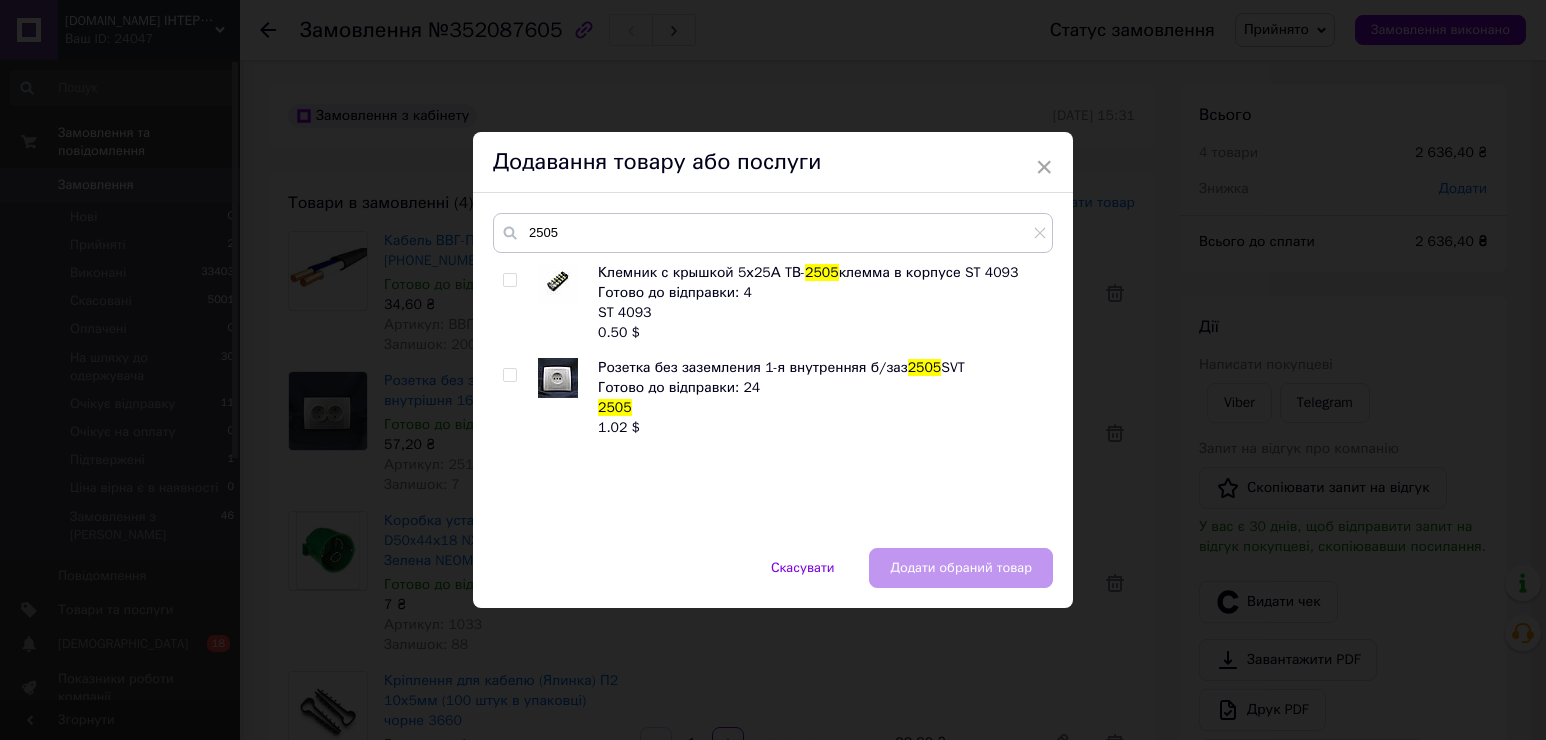 click at bounding box center [509, 375] 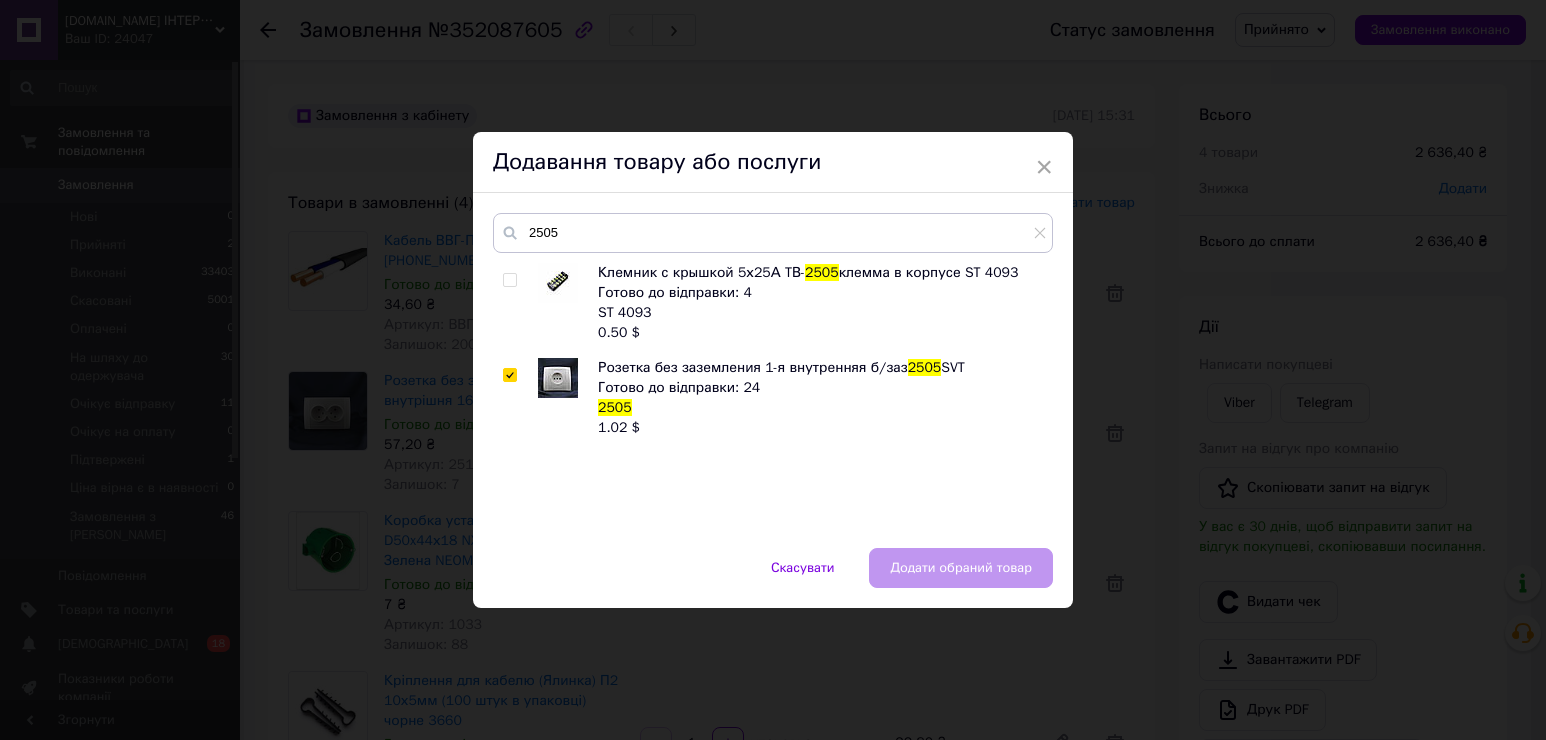 checkbox on "true" 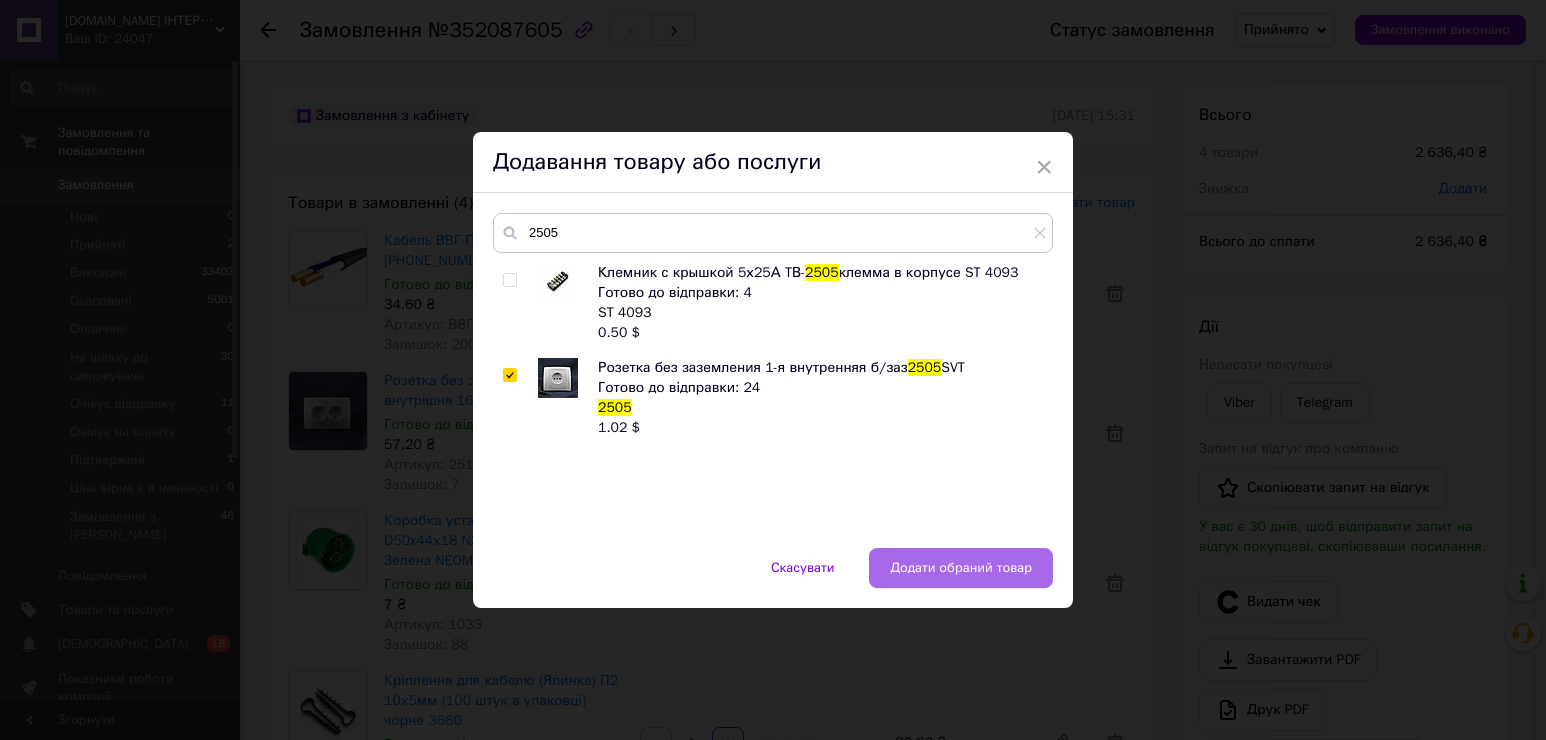 click on "Додати обраний товар" at bounding box center (961, 568) 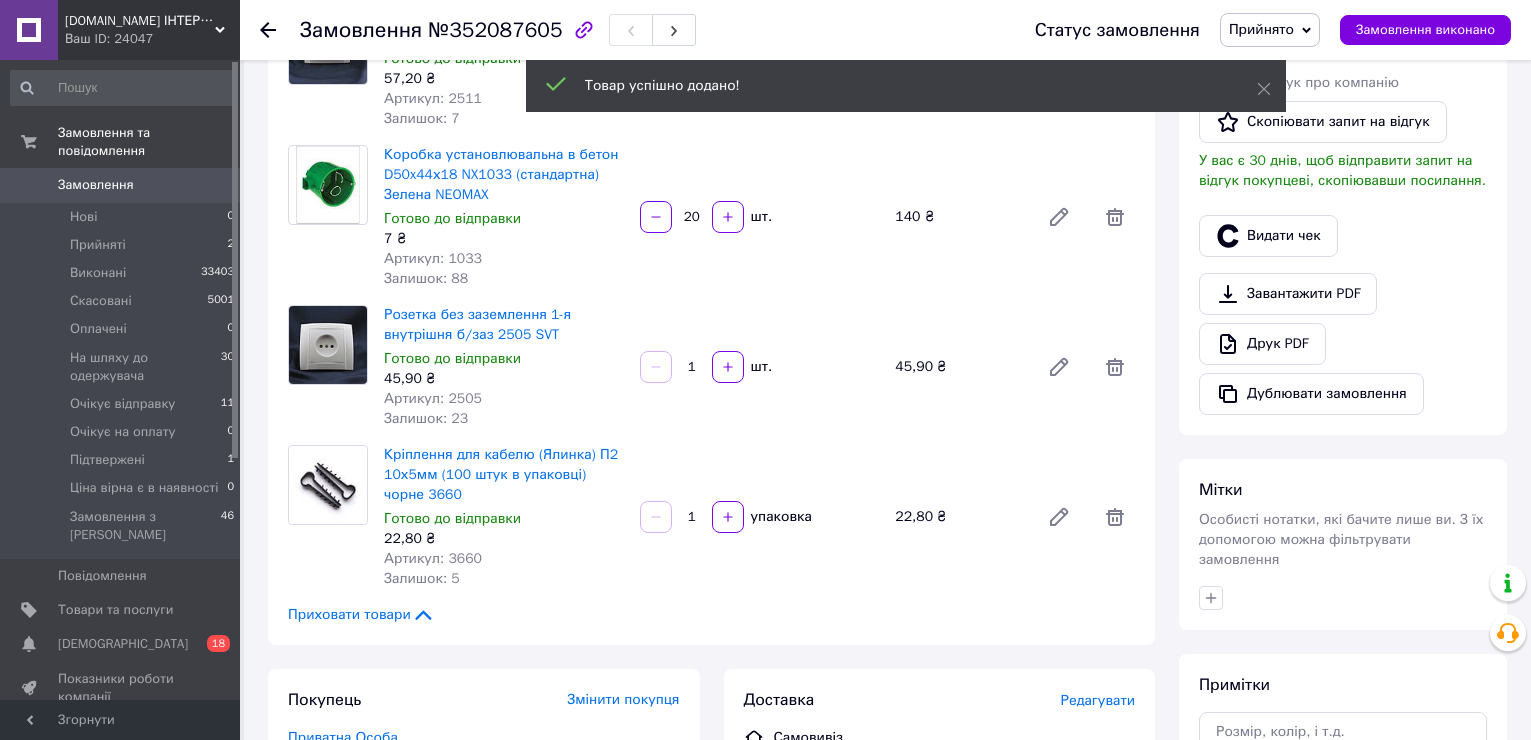 scroll, scrollTop: 400, scrollLeft: 0, axis: vertical 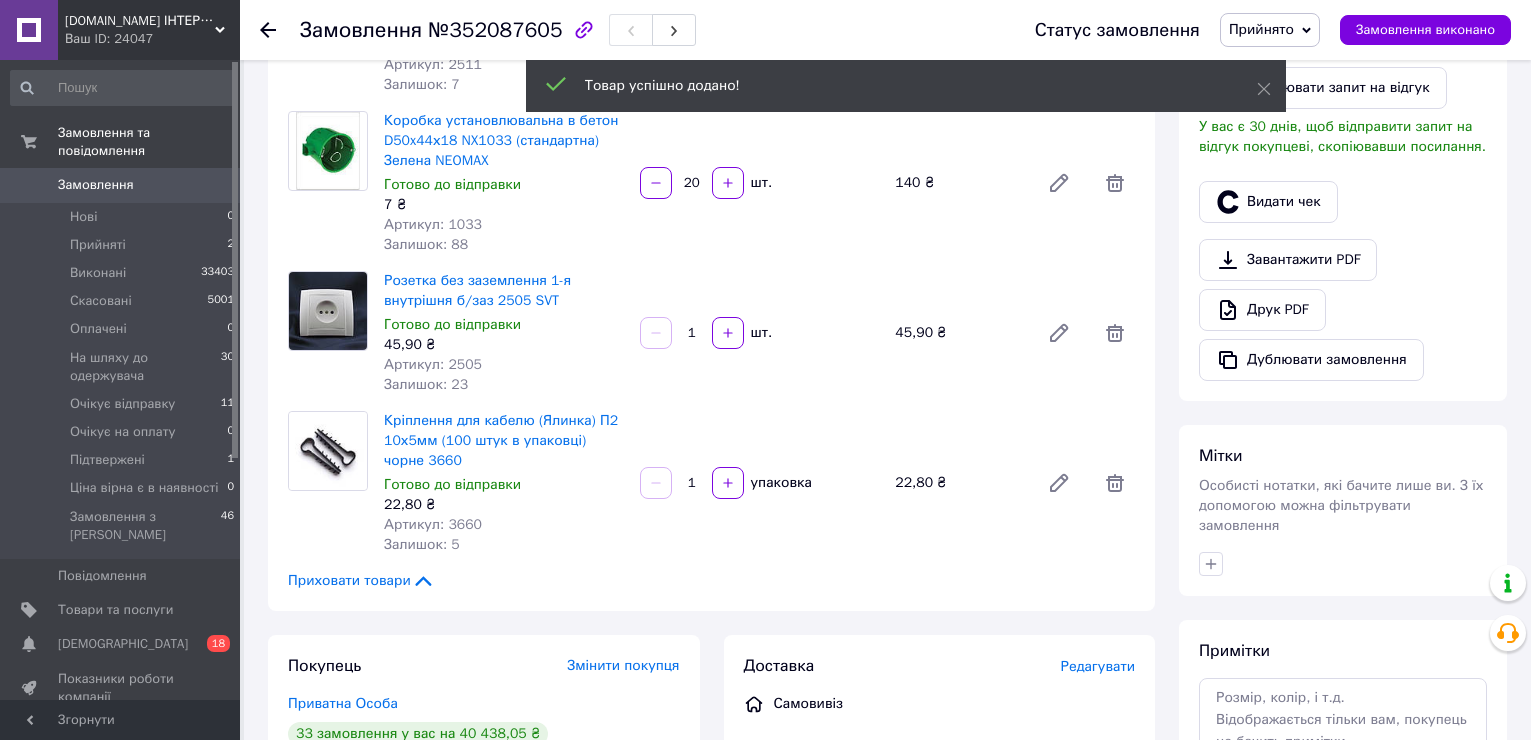 click on "1" at bounding box center (692, 333) 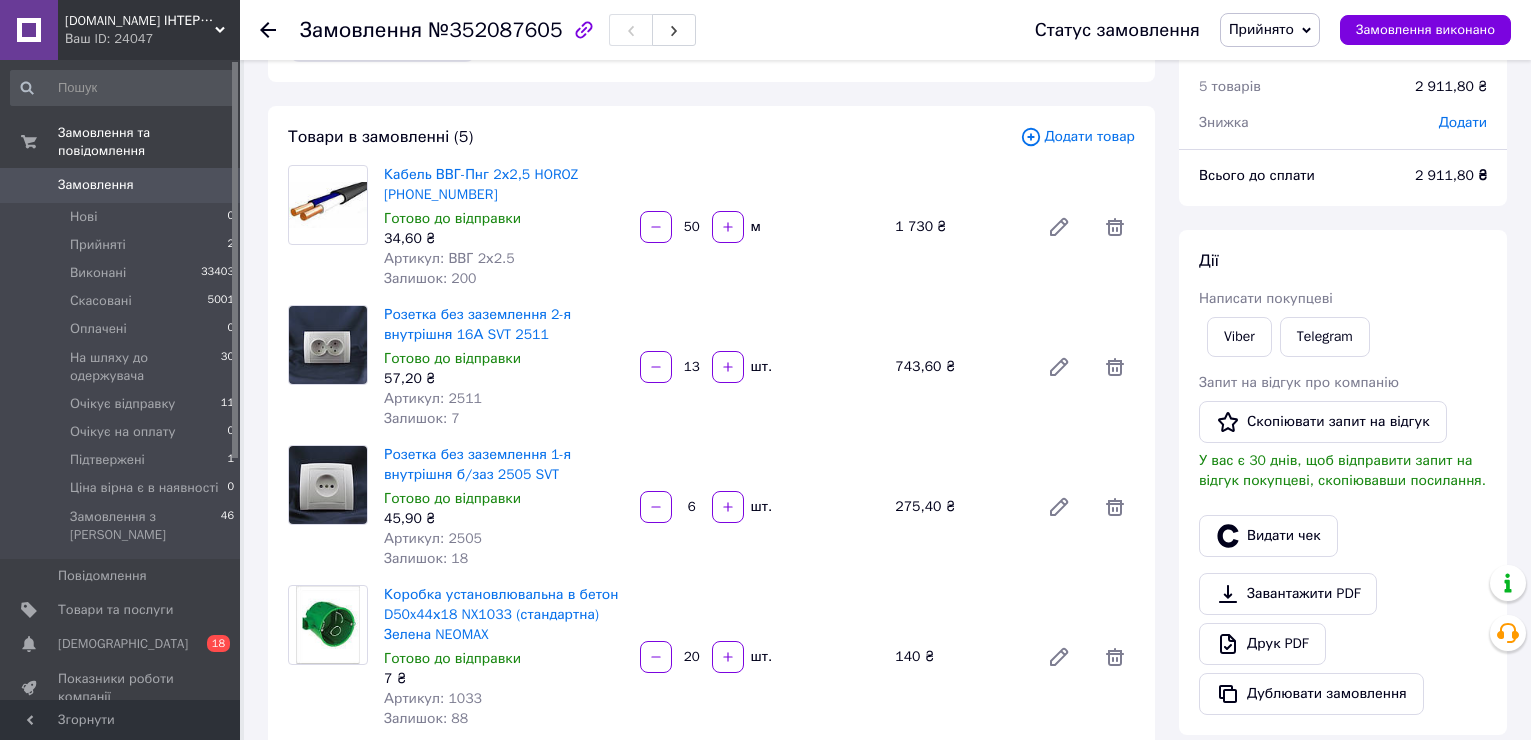 scroll, scrollTop: 100, scrollLeft: 0, axis: vertical 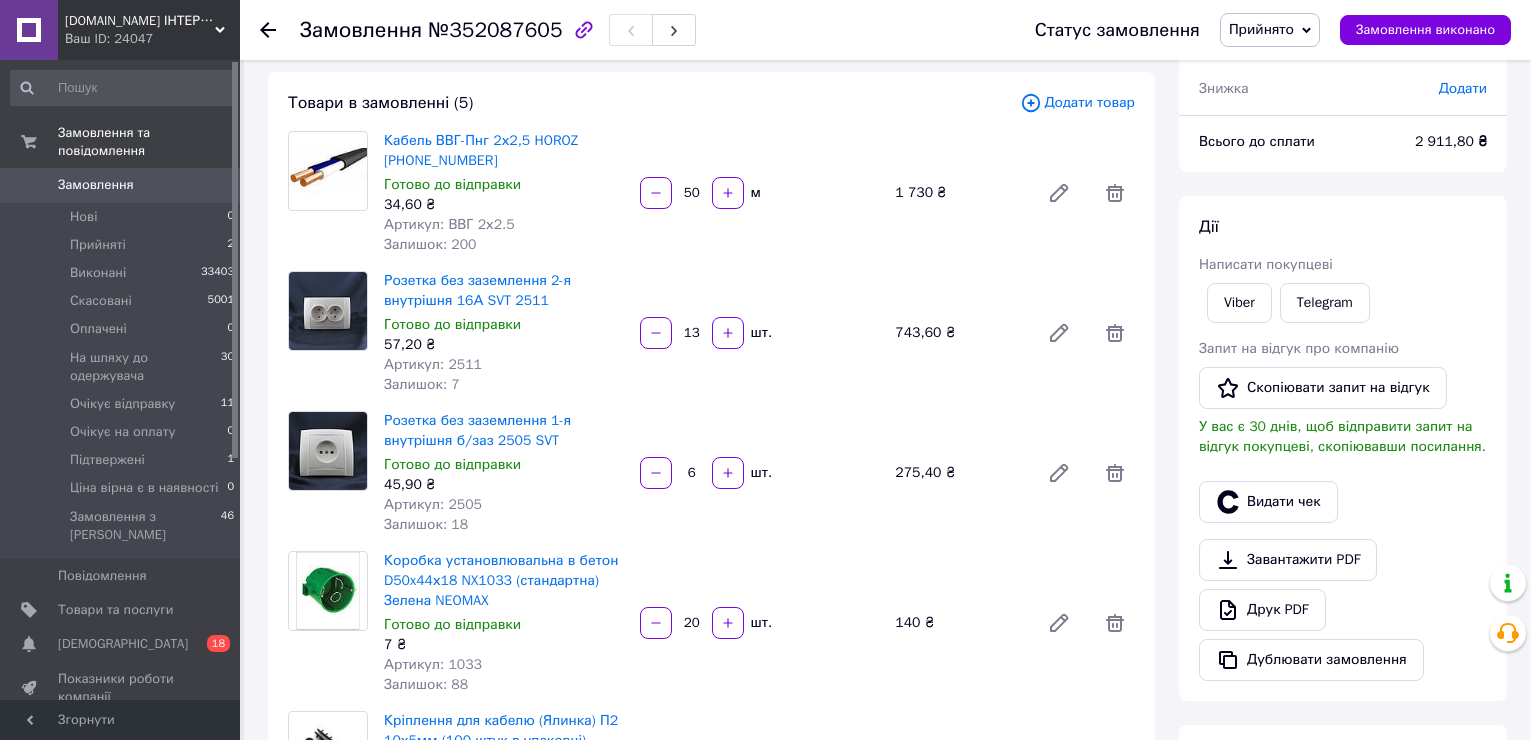 type on "6" 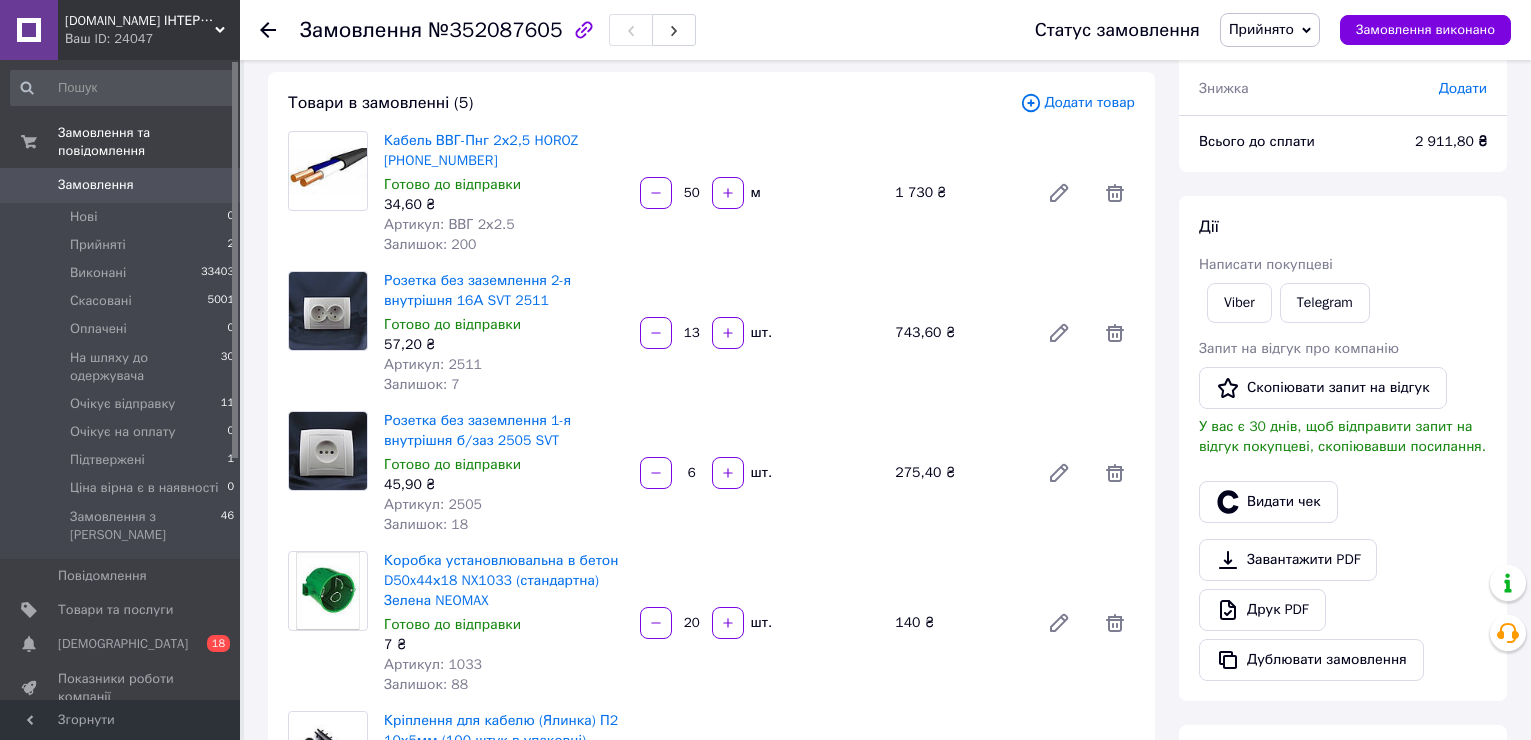 click on "Додати товар" at bounding box center [1077, 103] 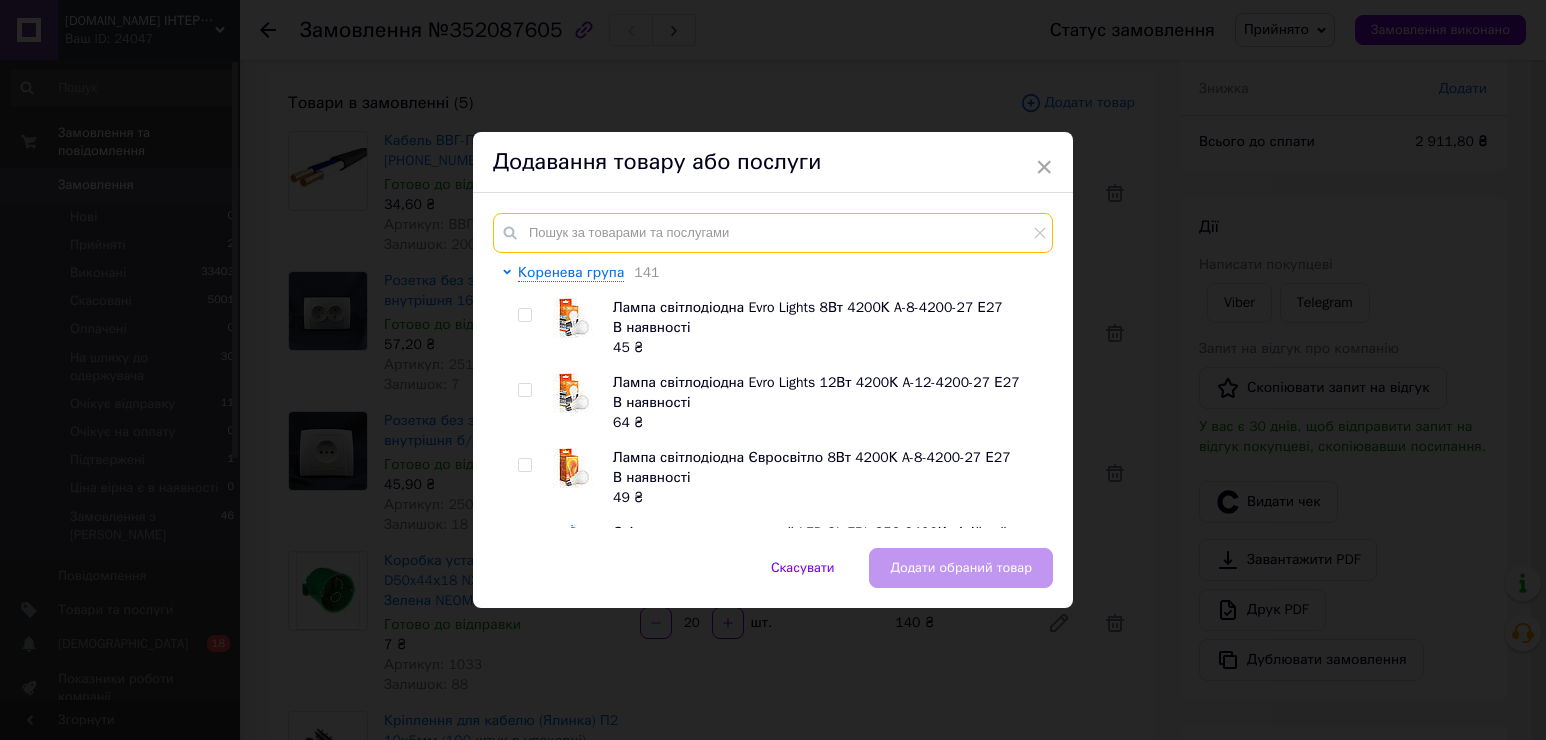 click at bounding box center [773, 233] 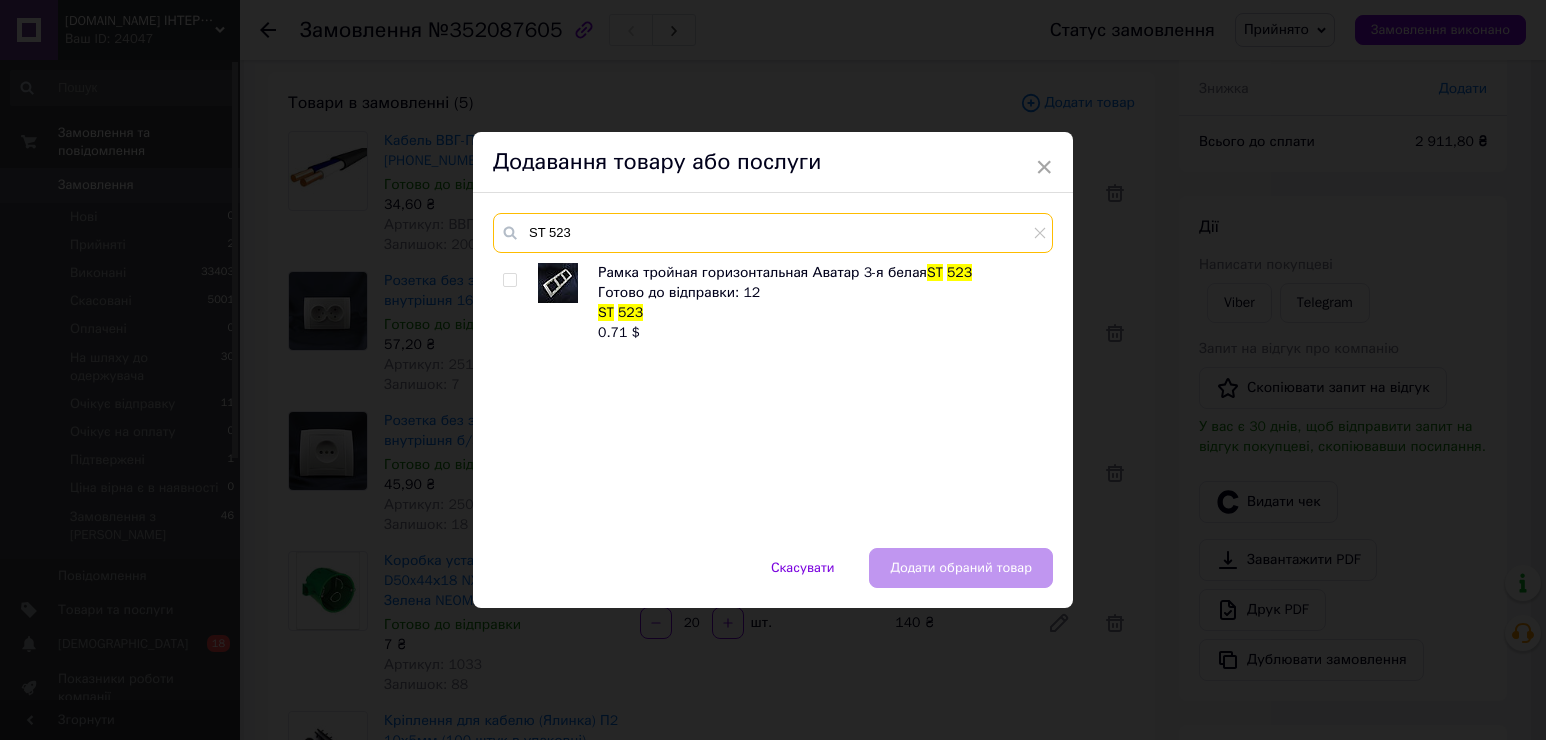 type on "ST 523" 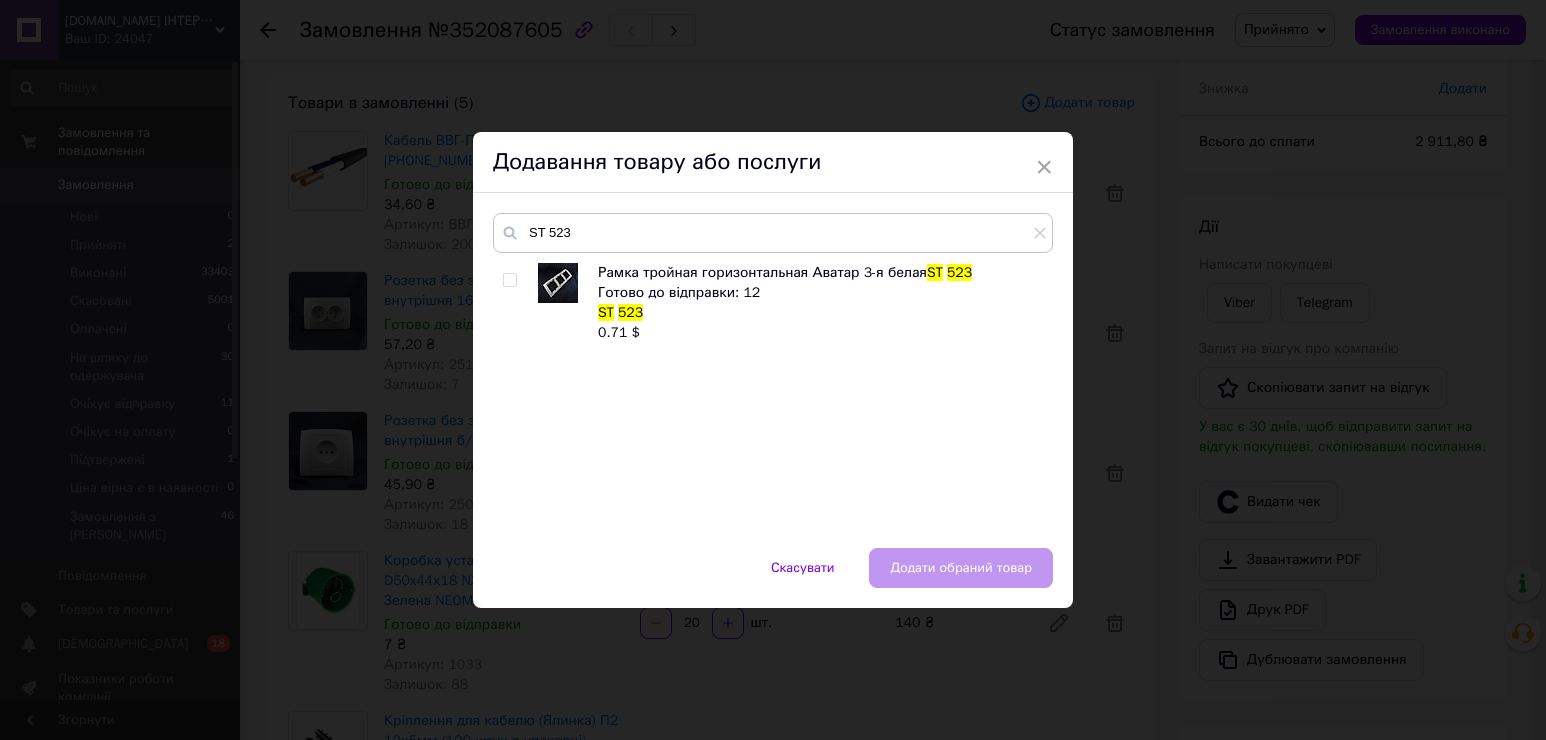 click at bounding box center [509, 280] 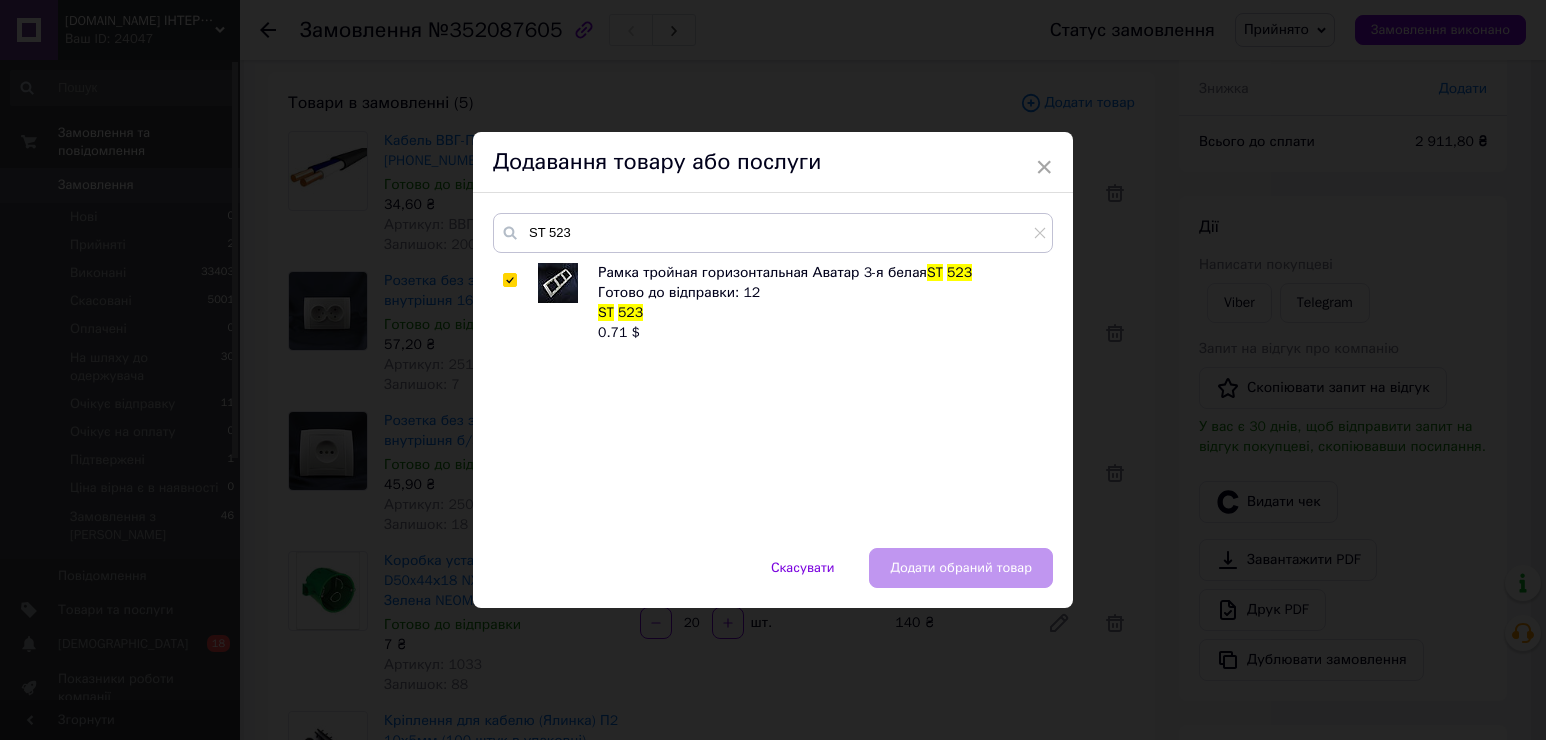 checkbox on "true" 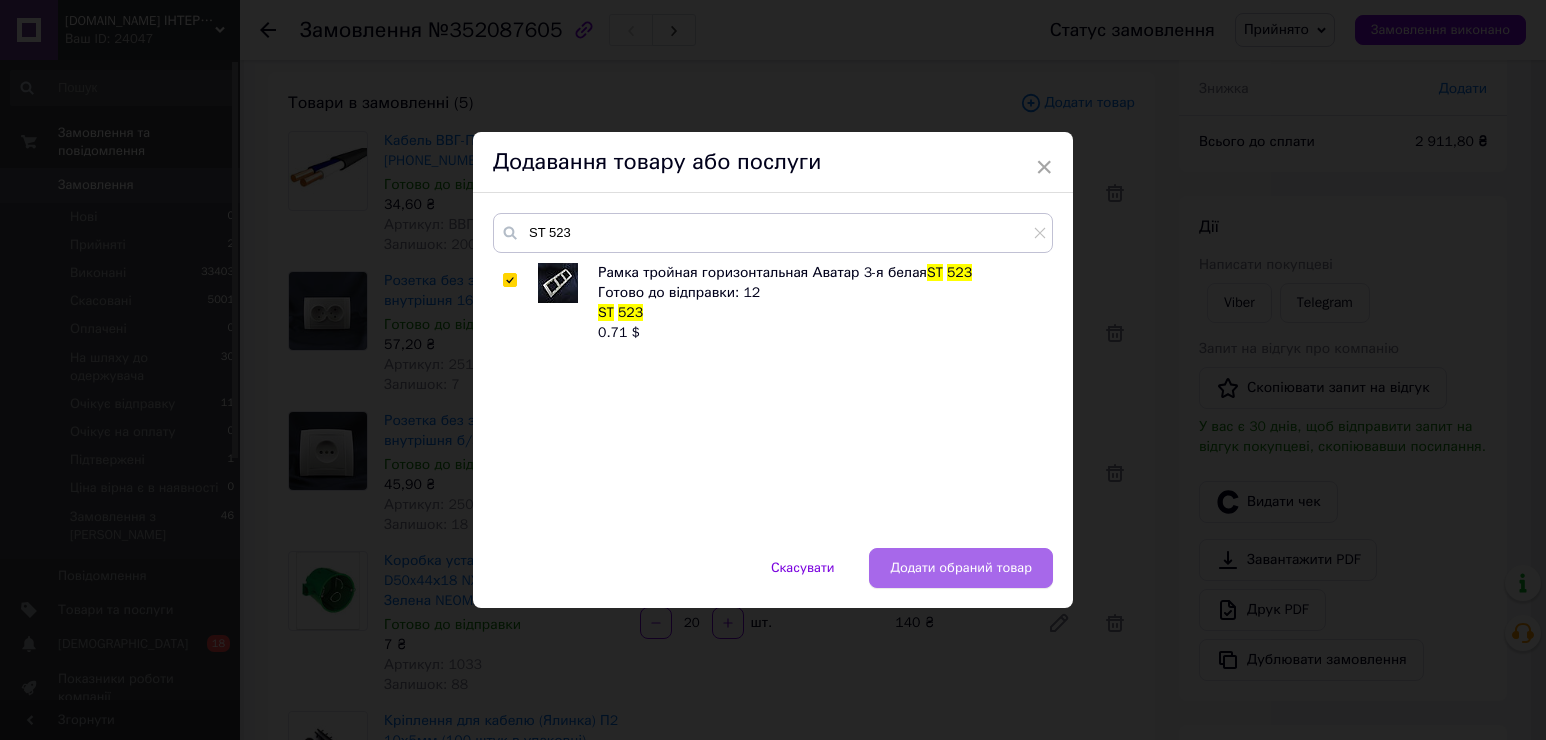 click on "Додати обраний товар" at bounding box center (961, 568) 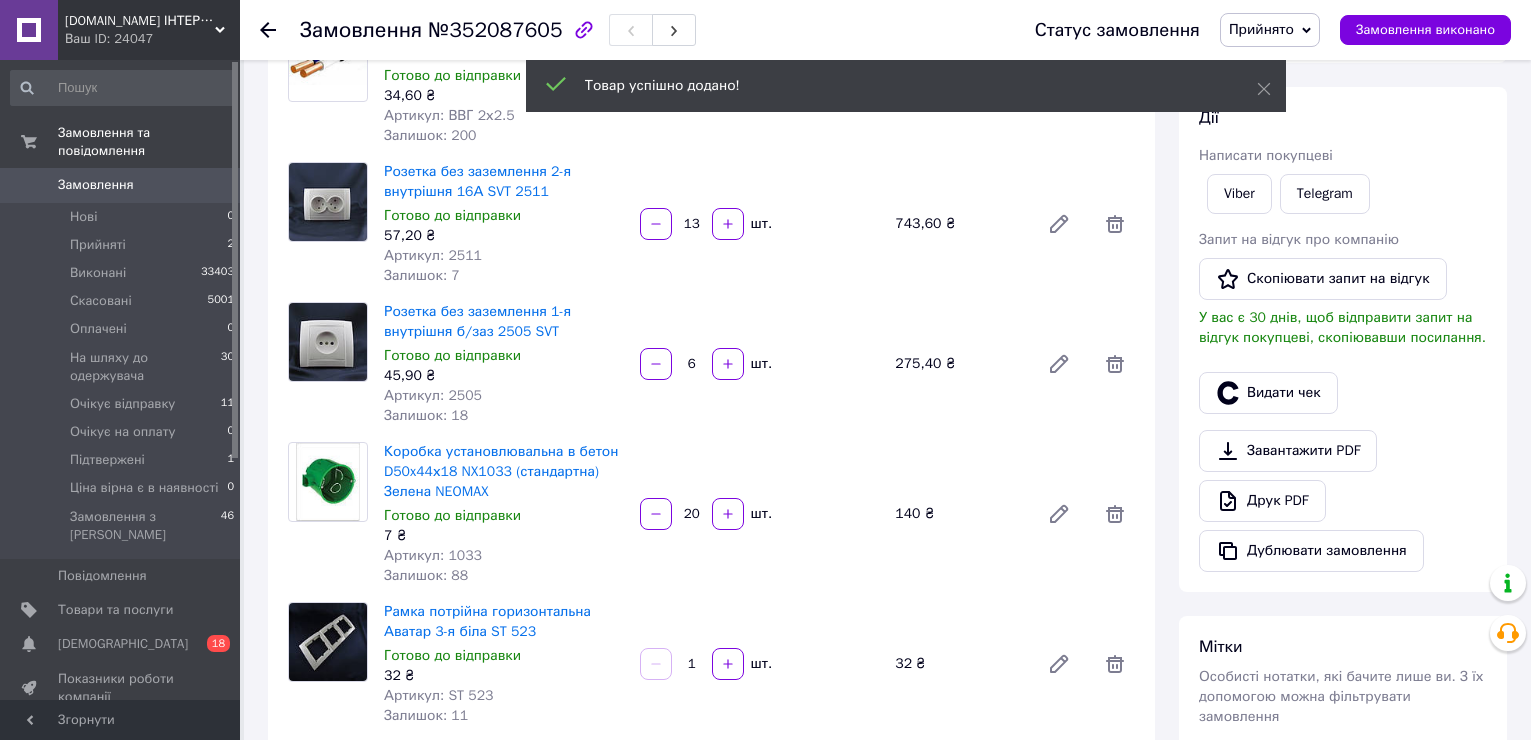 scroll, scrollTop: 400, scrollLeft: 0, axis: vertical 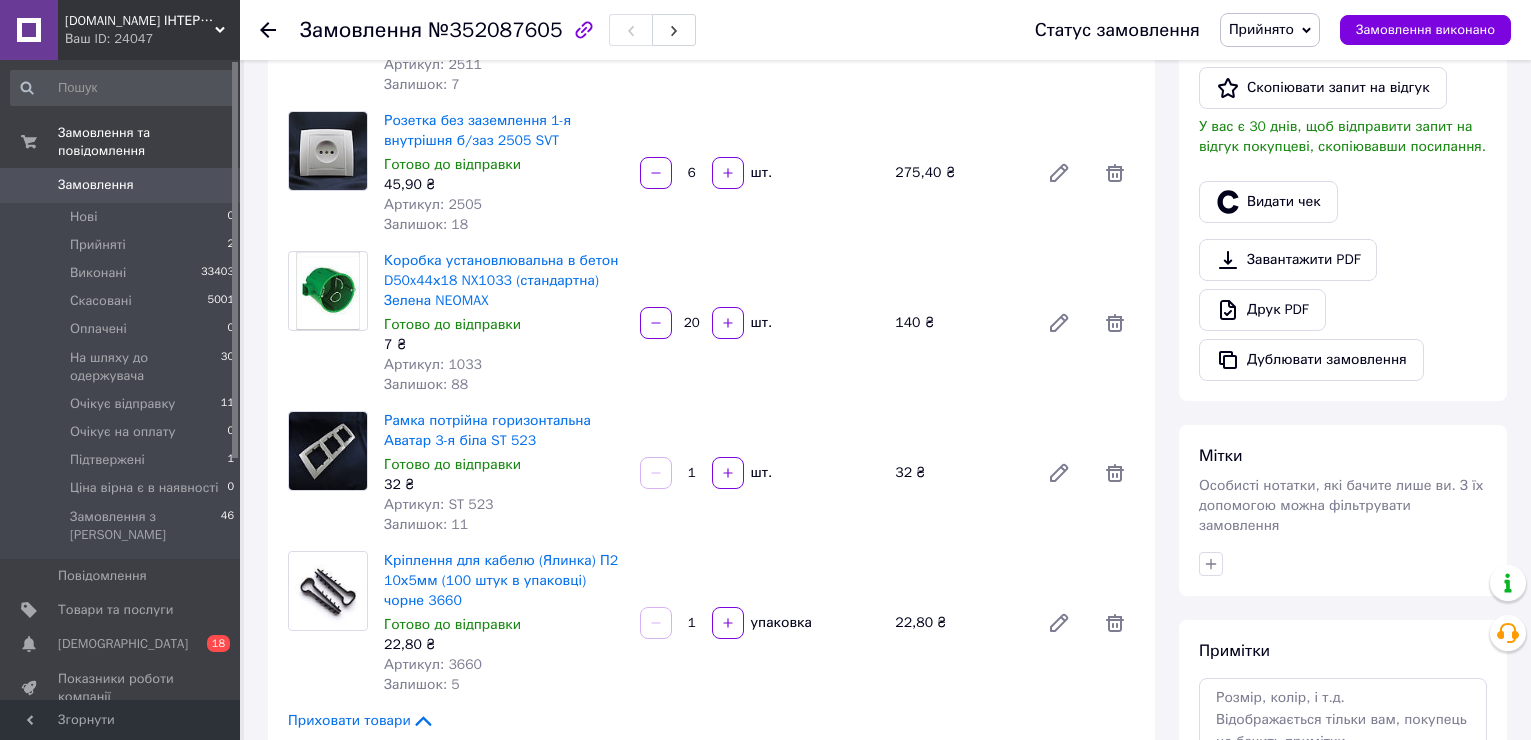 click on "1" at bounding box center [692, 473] 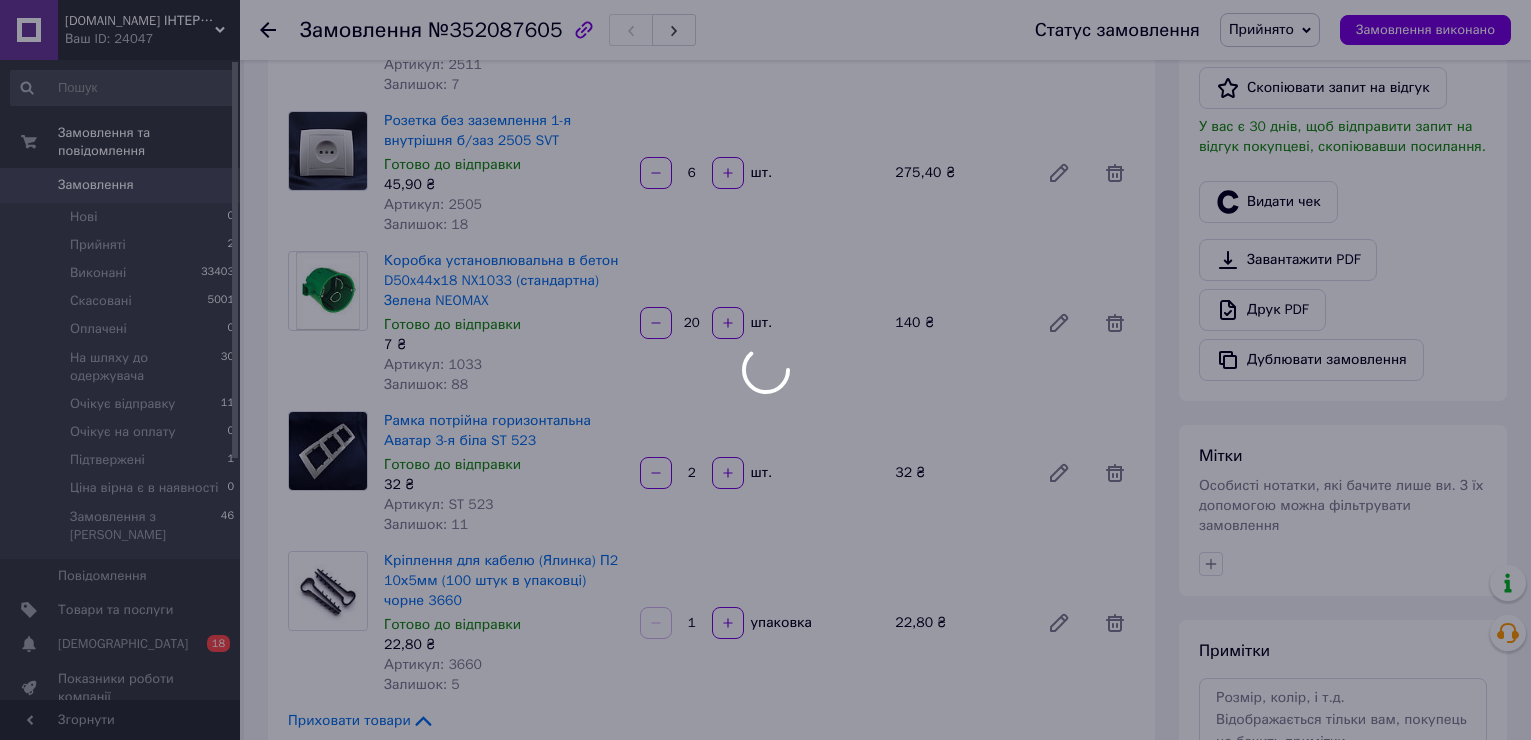 scroll, scrollTop: 16, scrollLeft: 0, axis: vertical 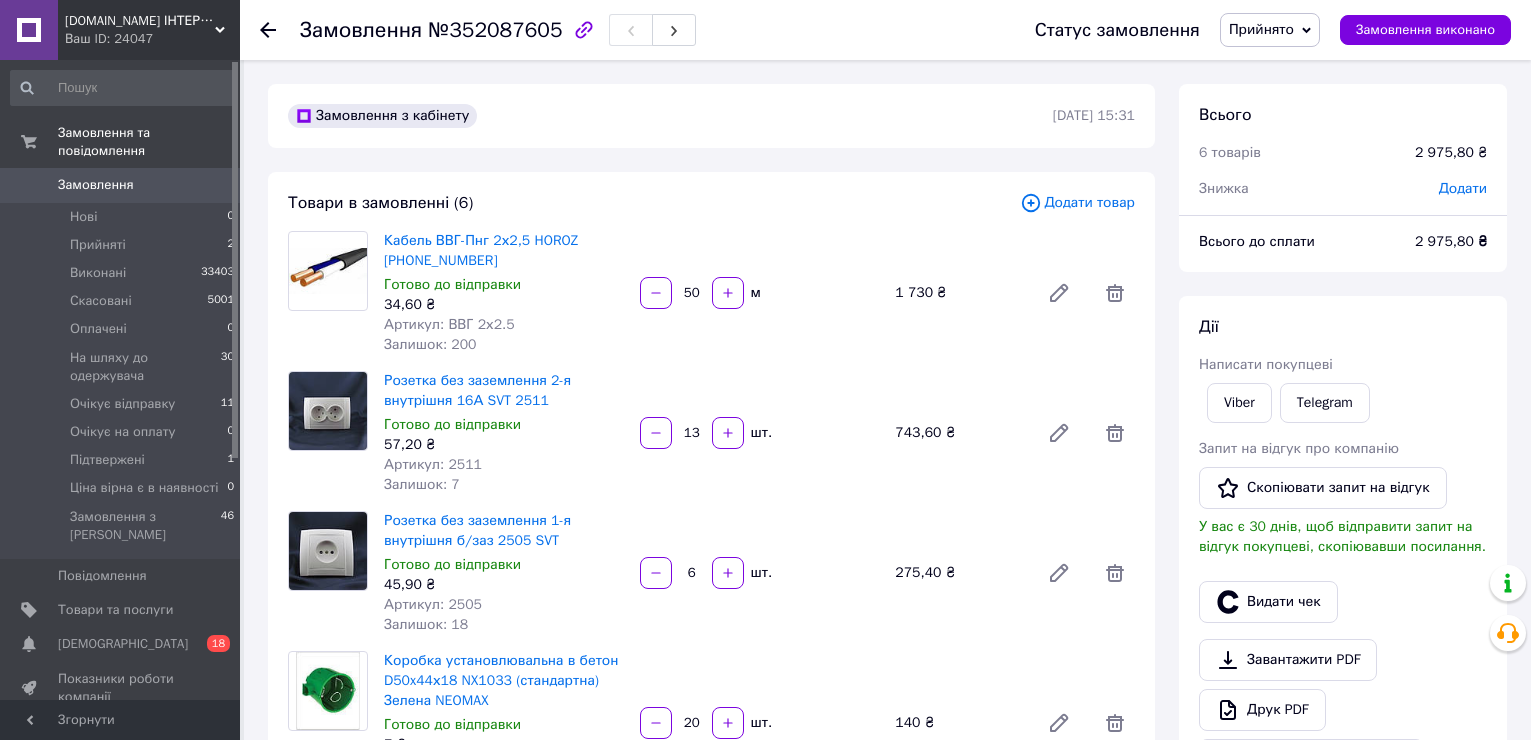 type on "2" 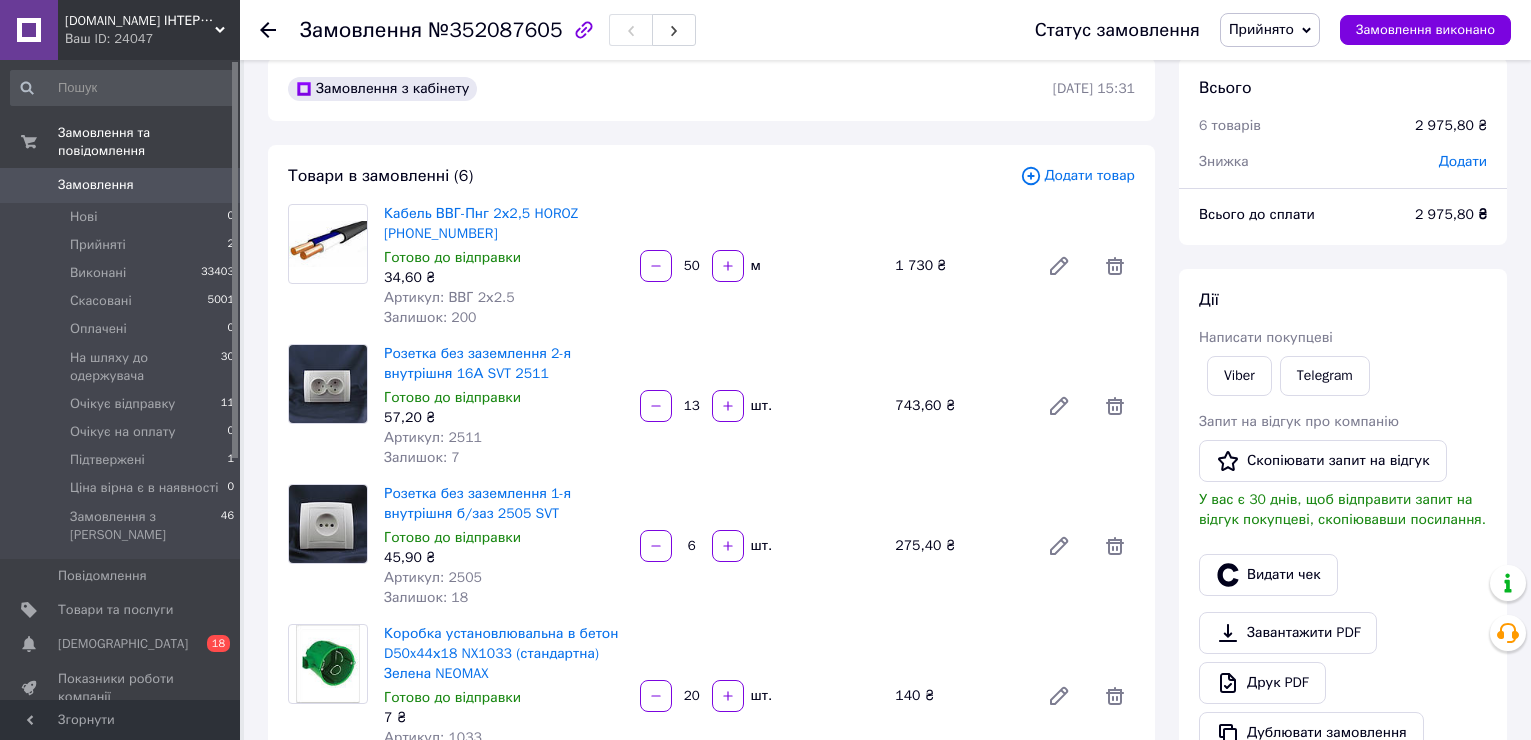 scroll, scrollTop: 200, scrollLeft: 0, axis: vertical 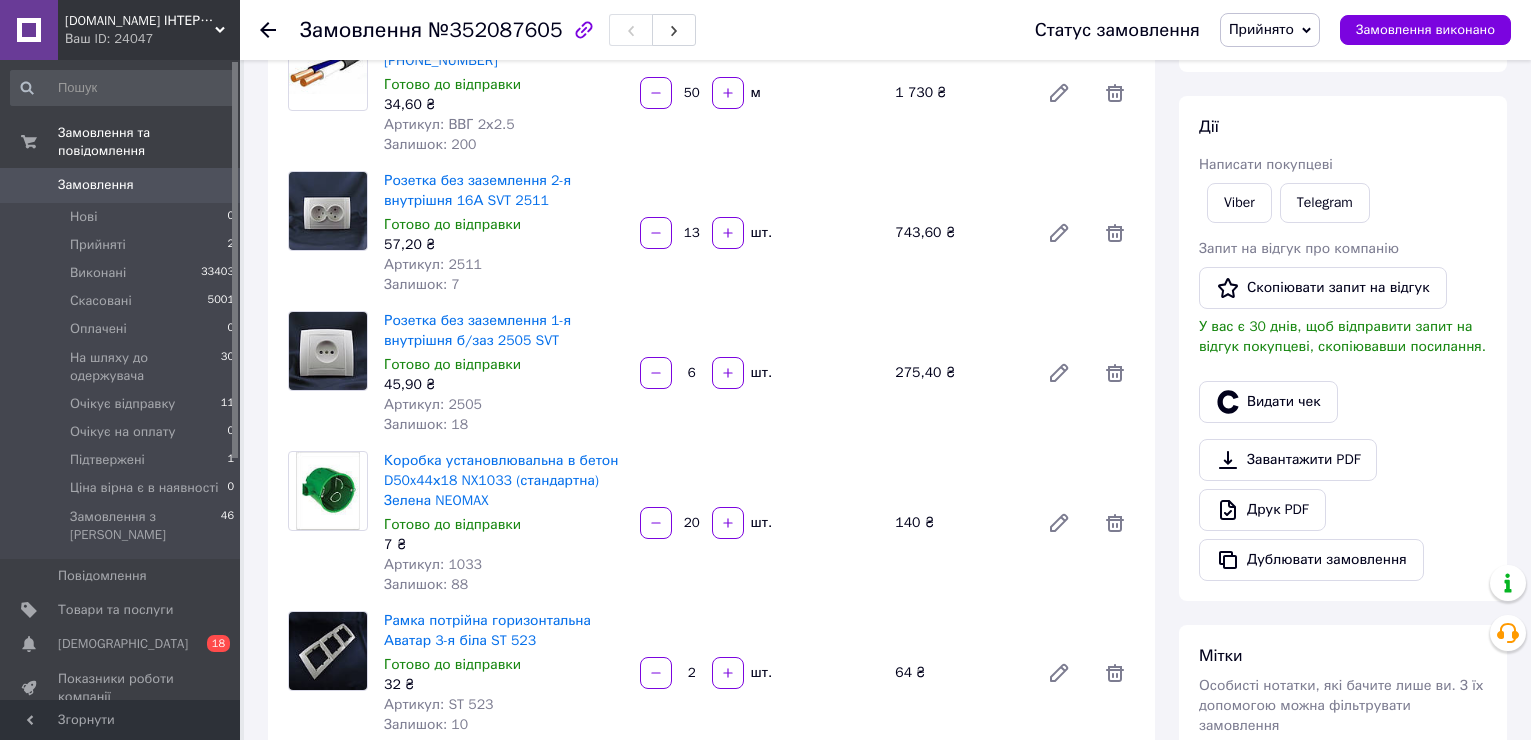 drag, startPoint x: 702, startPoint y: 519, endPoint x: 691, endPoint y: 520, distance: 11.045361 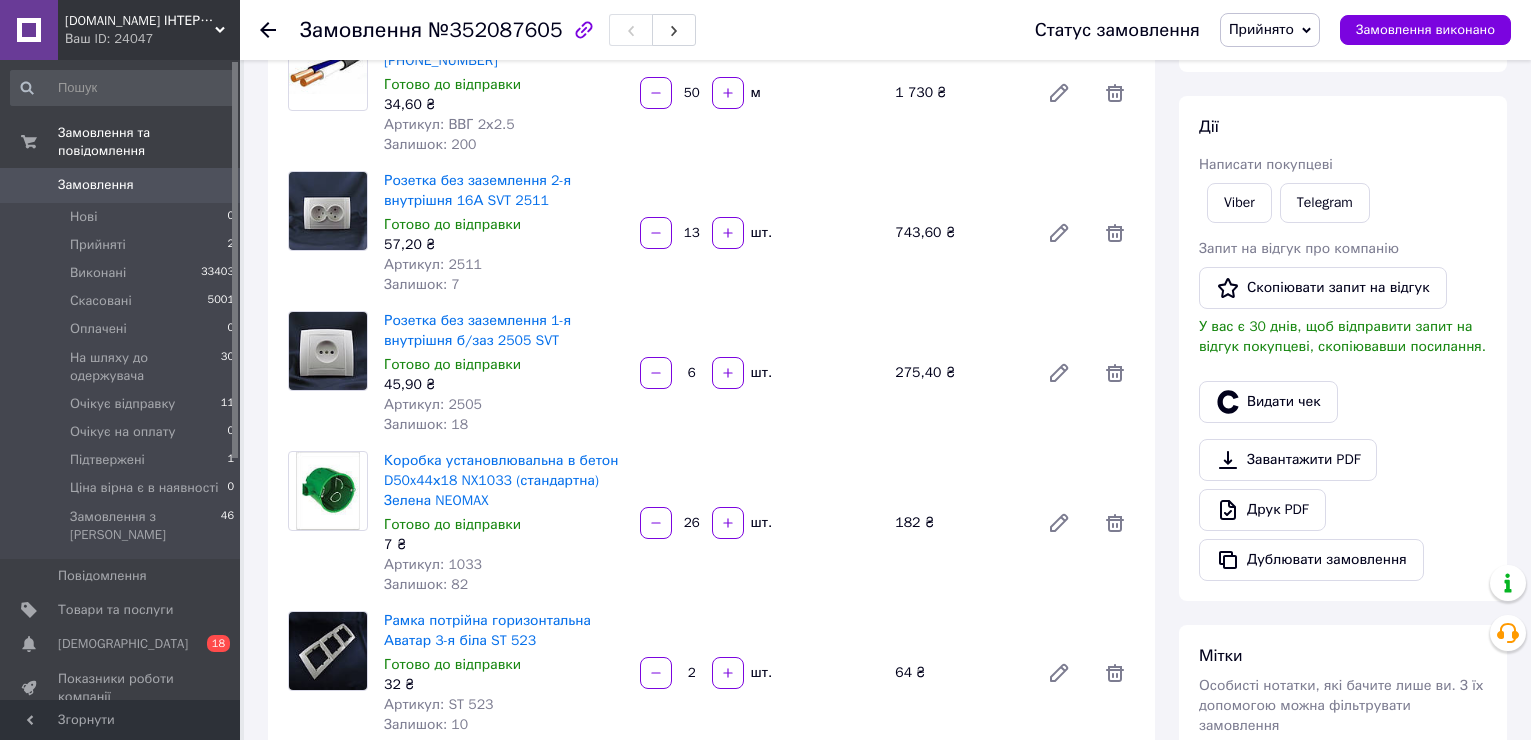 scroll, scrollTop: 64, scrollLeft: 0, axis: vertical 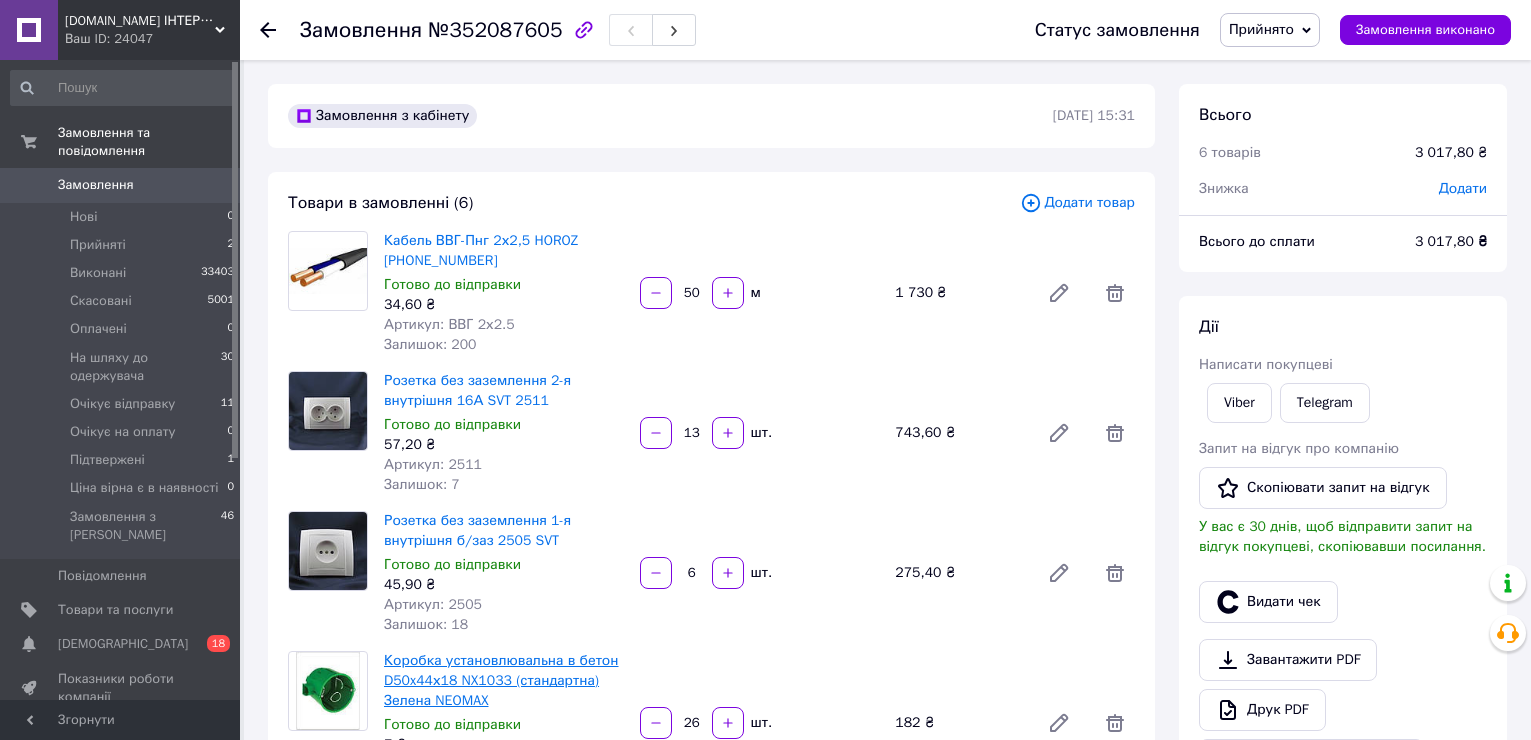 type on "26" 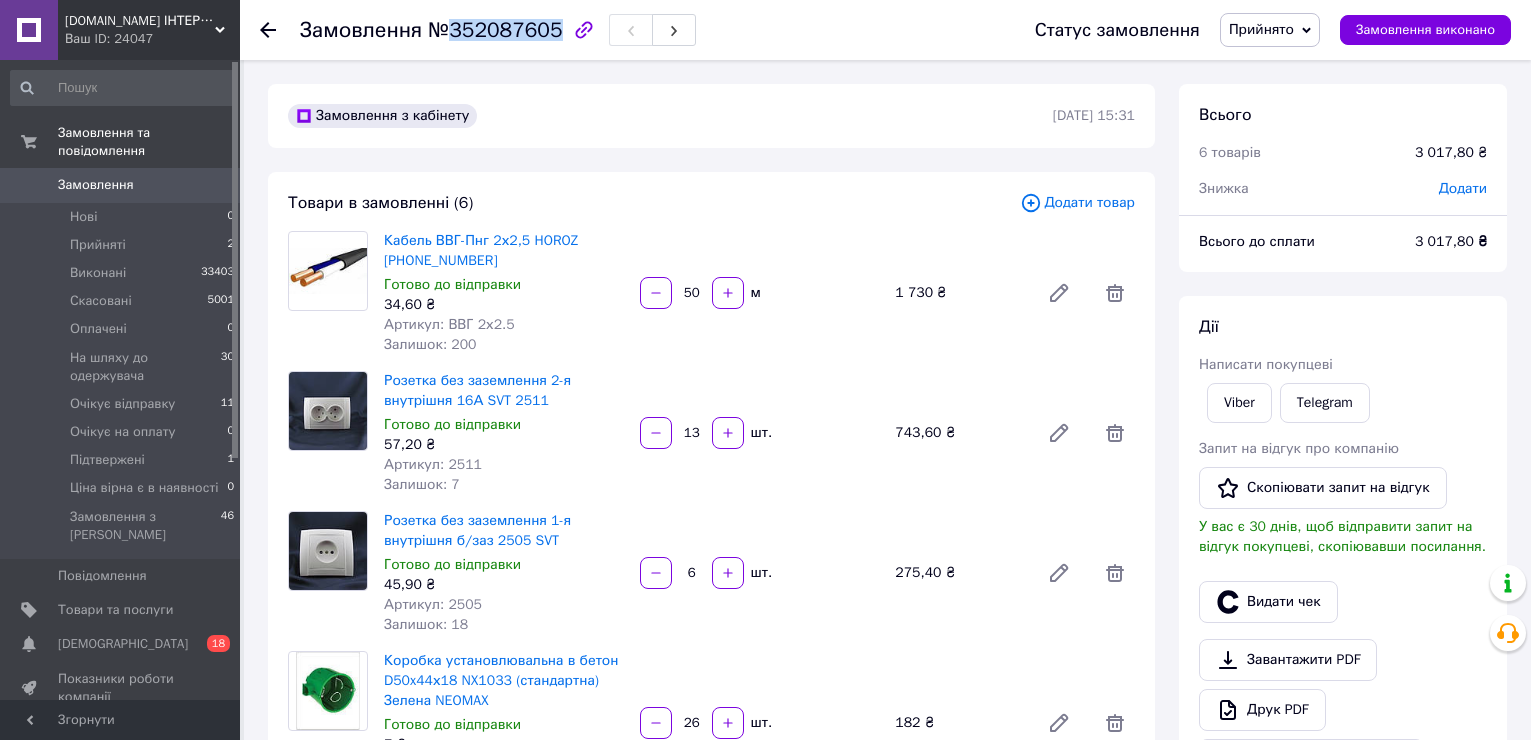 drag, startPoint x: 448, startPoint y: 32, endPoint x: 544, endPoint y: 42, distance: 96.519424 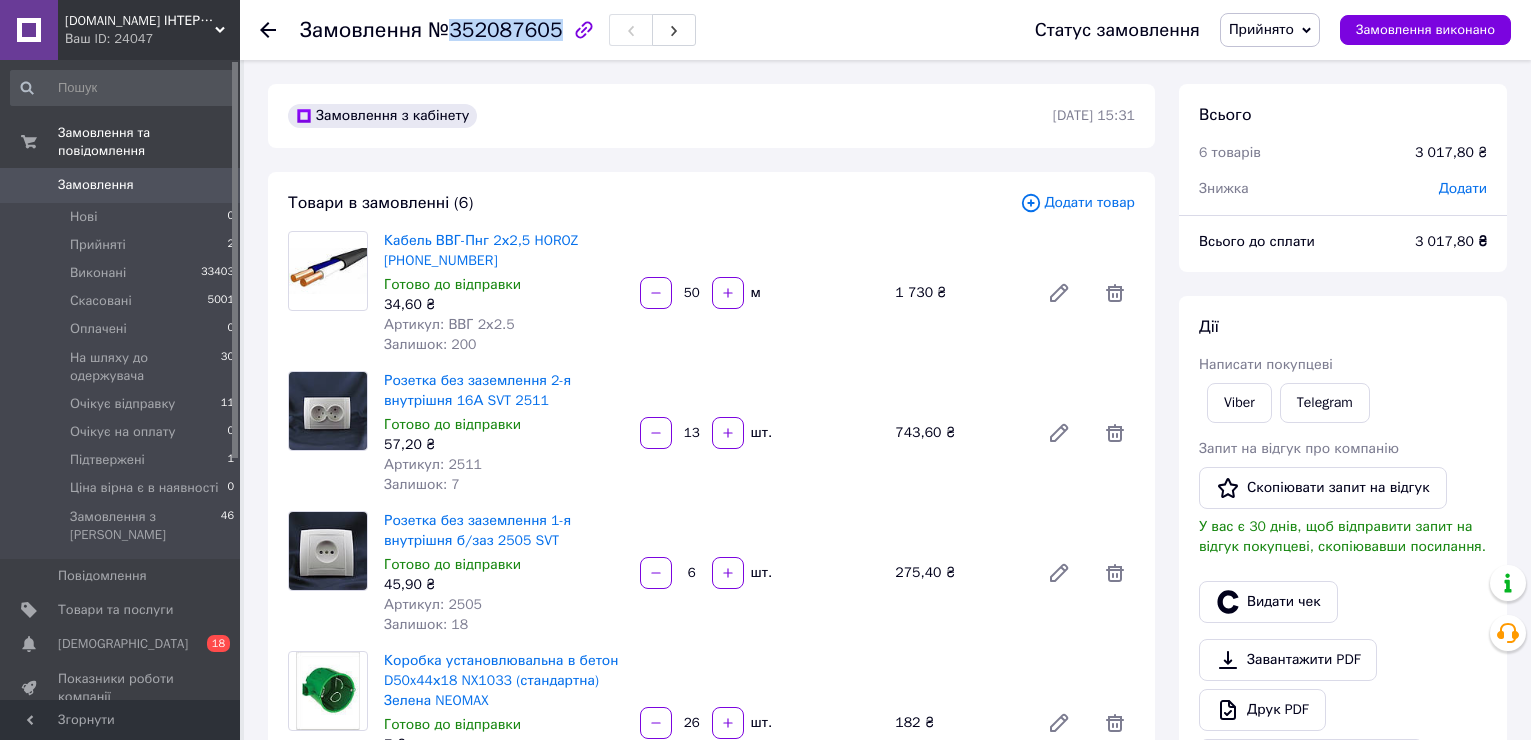 copy on "352087605" 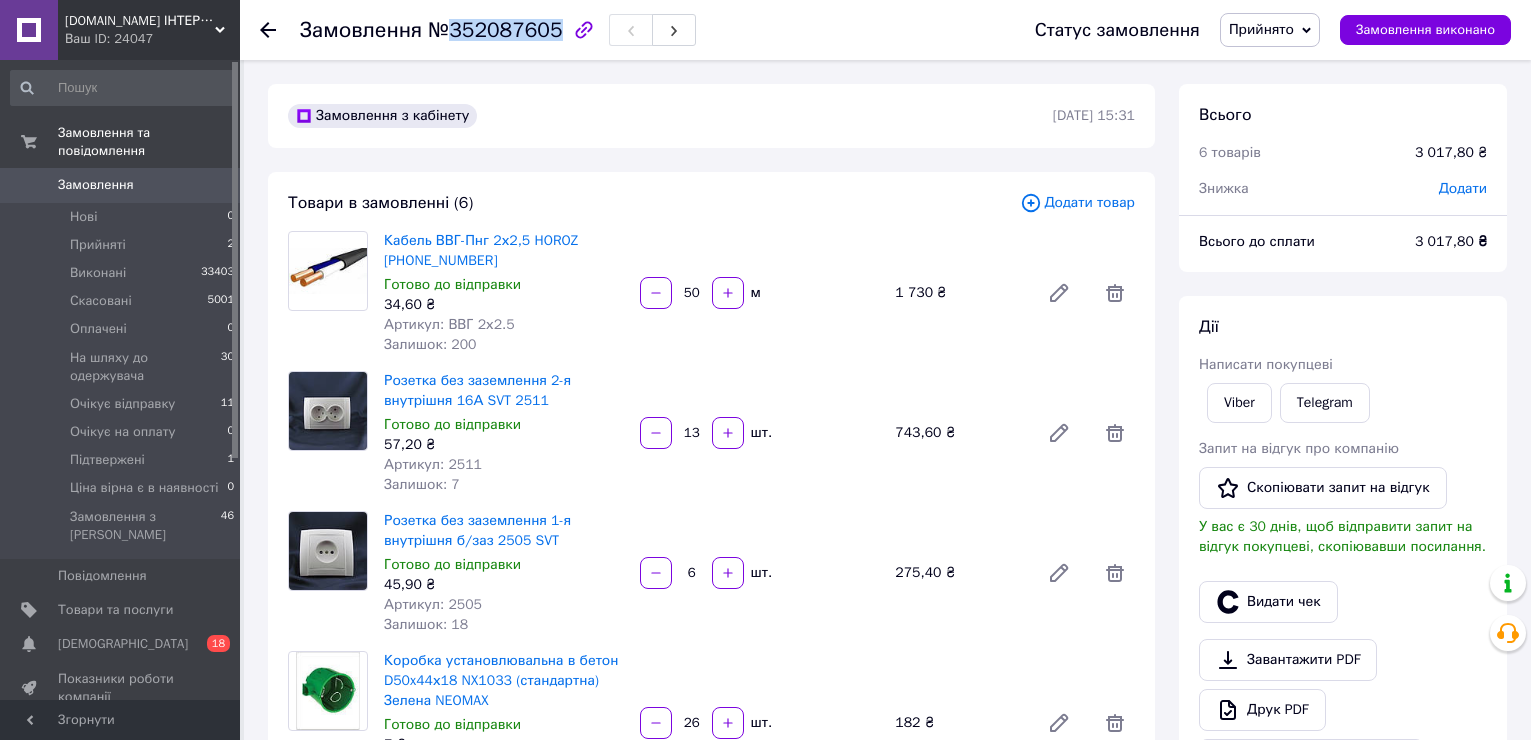 copy on "352087605" 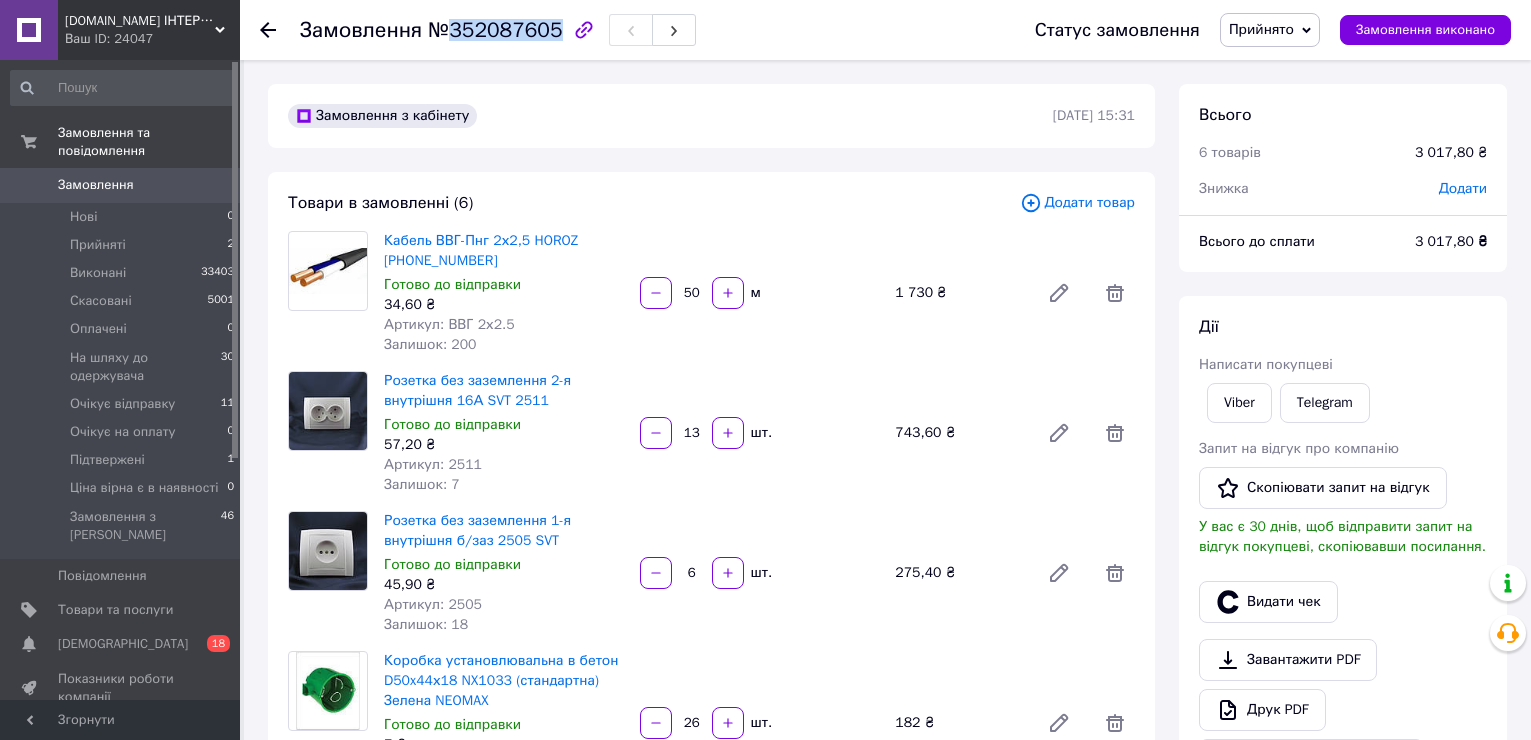 copy on "352087605" 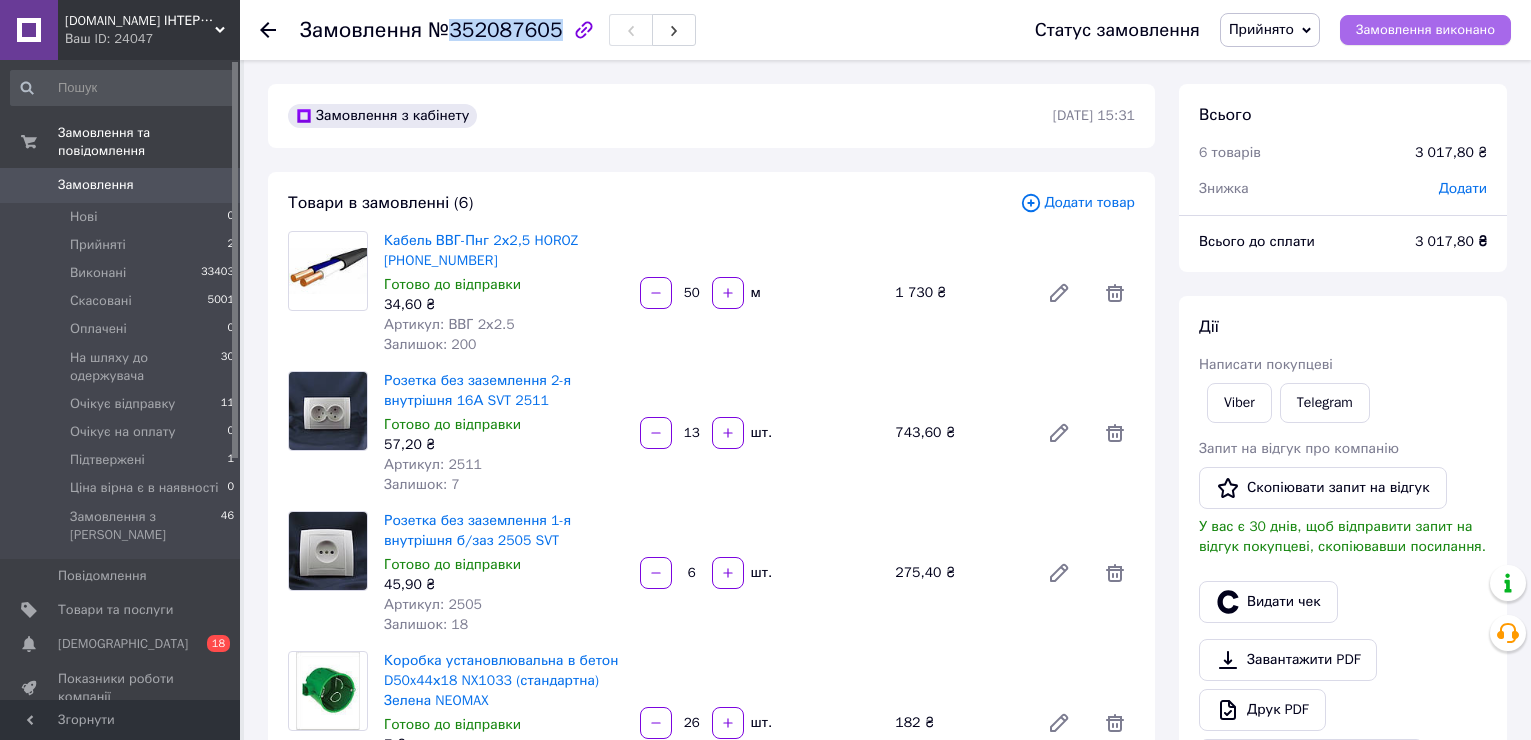 click on "Замовлення виконано" at bounding box center (1425, 30) 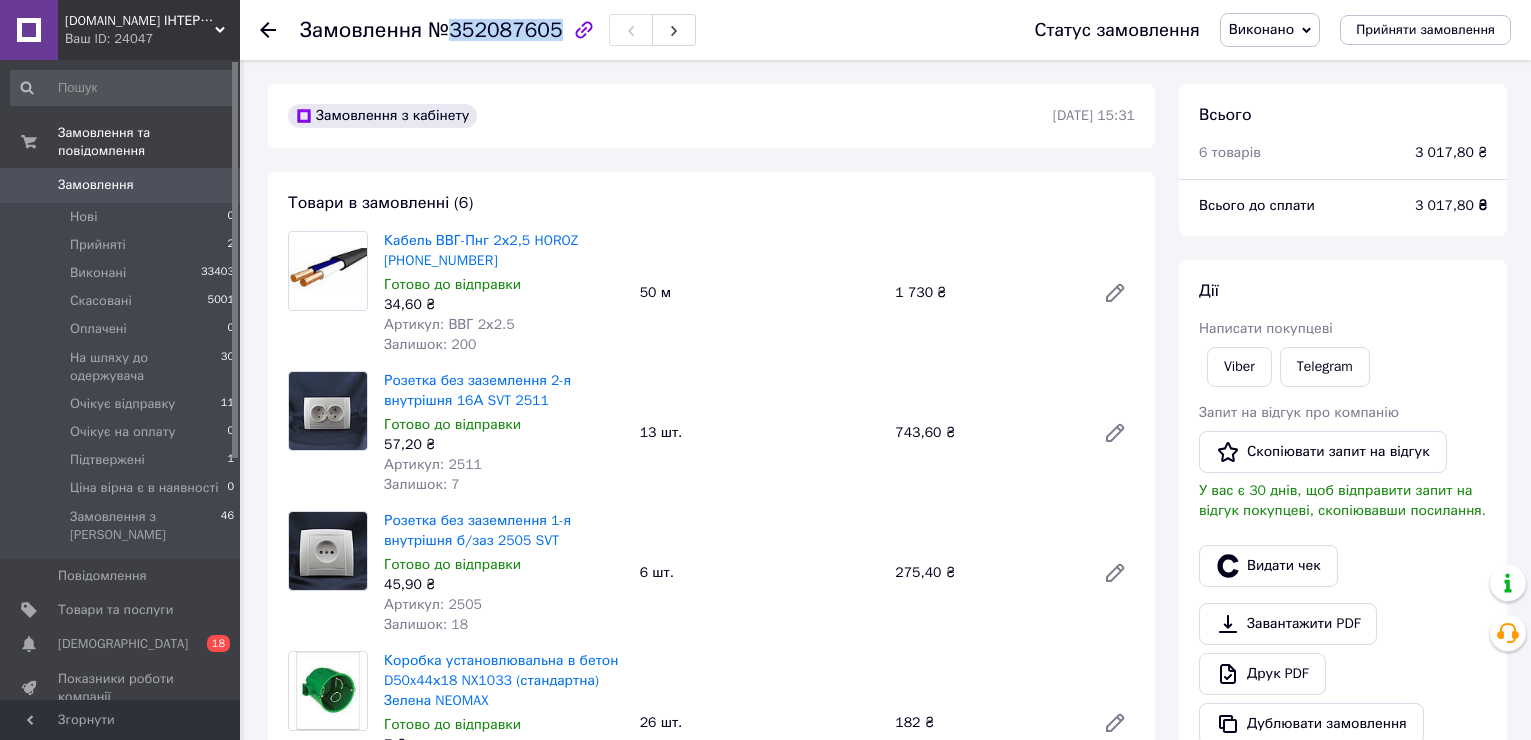 click on "Замовлення" at bounding box center [96, 185] 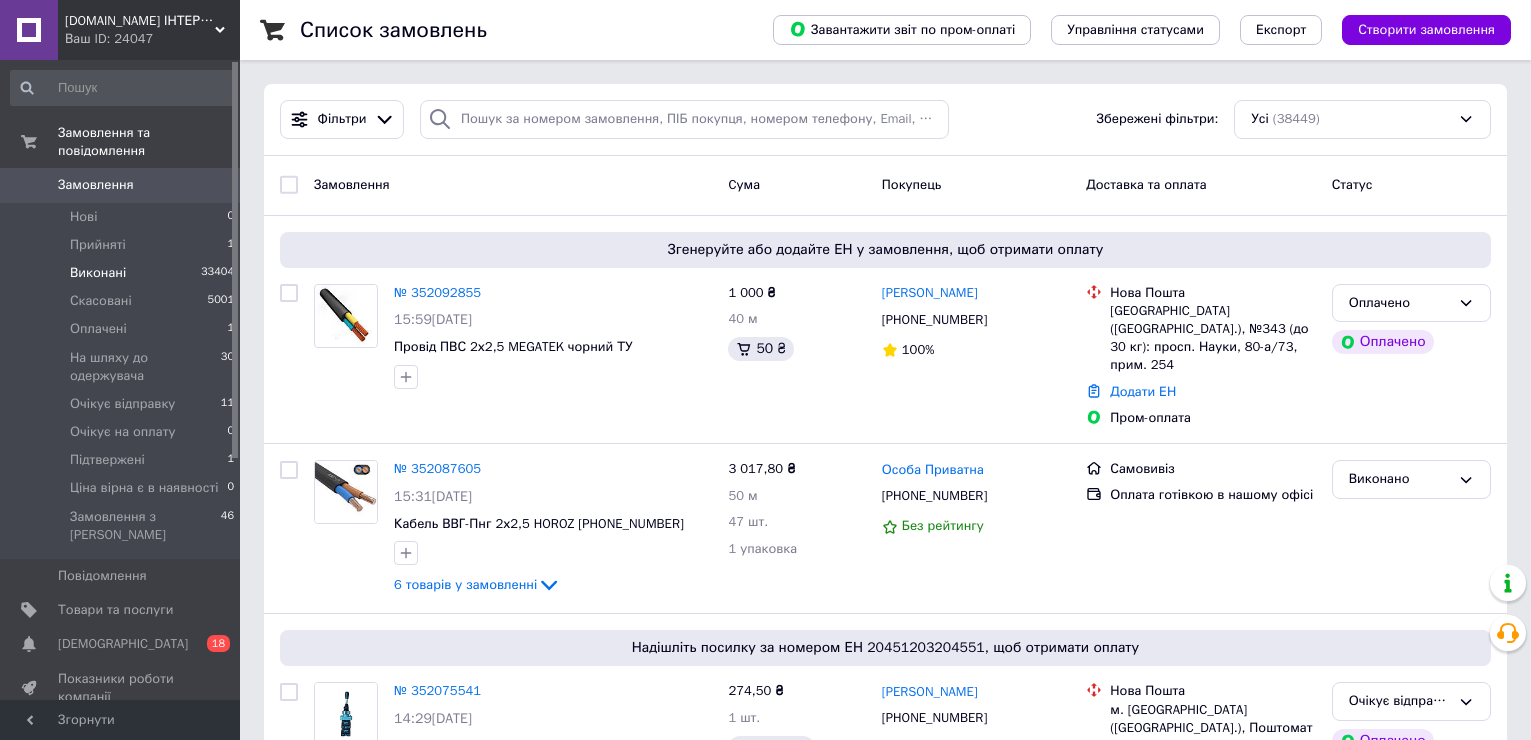 click on "Виконані" at bounding box center [98, 273] 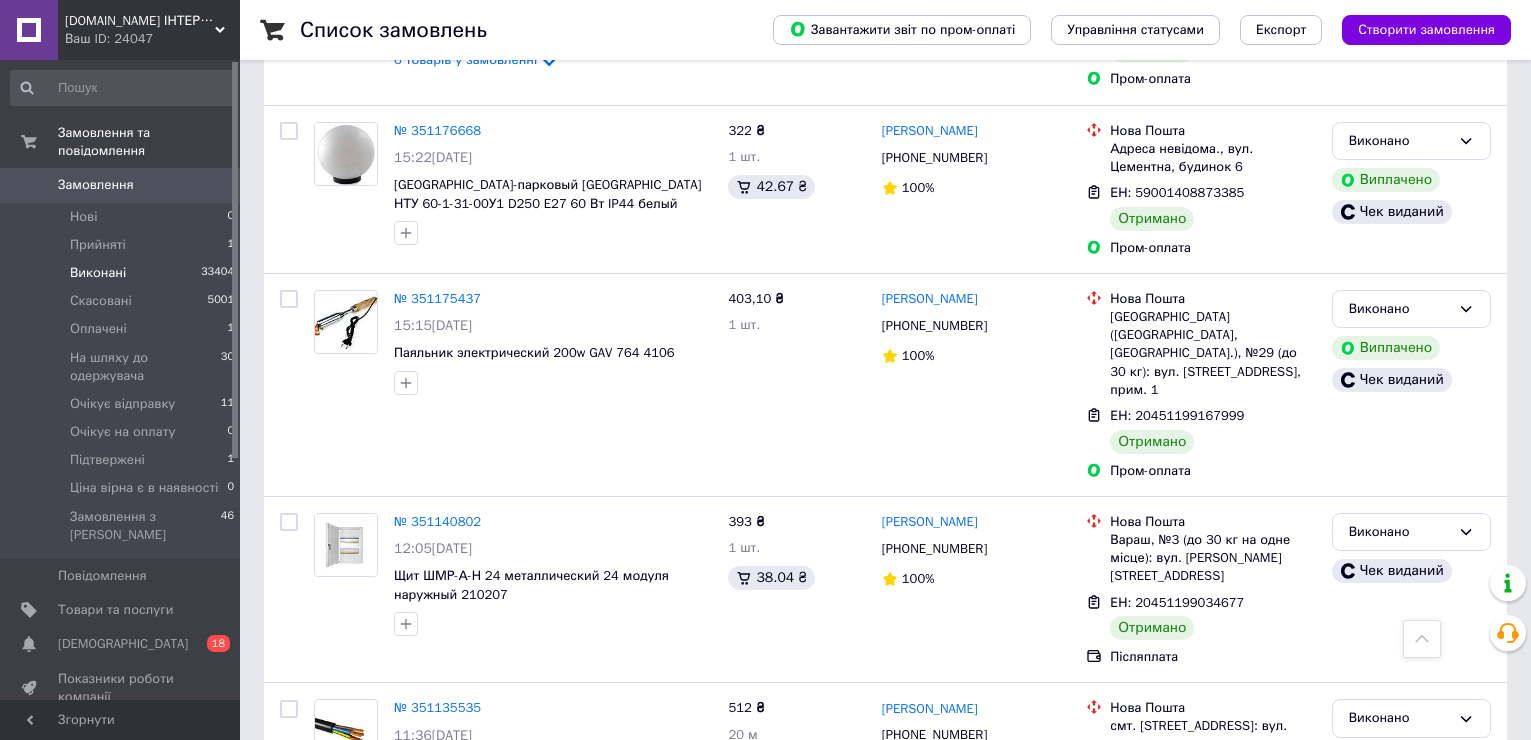 scroll, scrollTop: 7400, scrollLeft: 0, axis: vertical 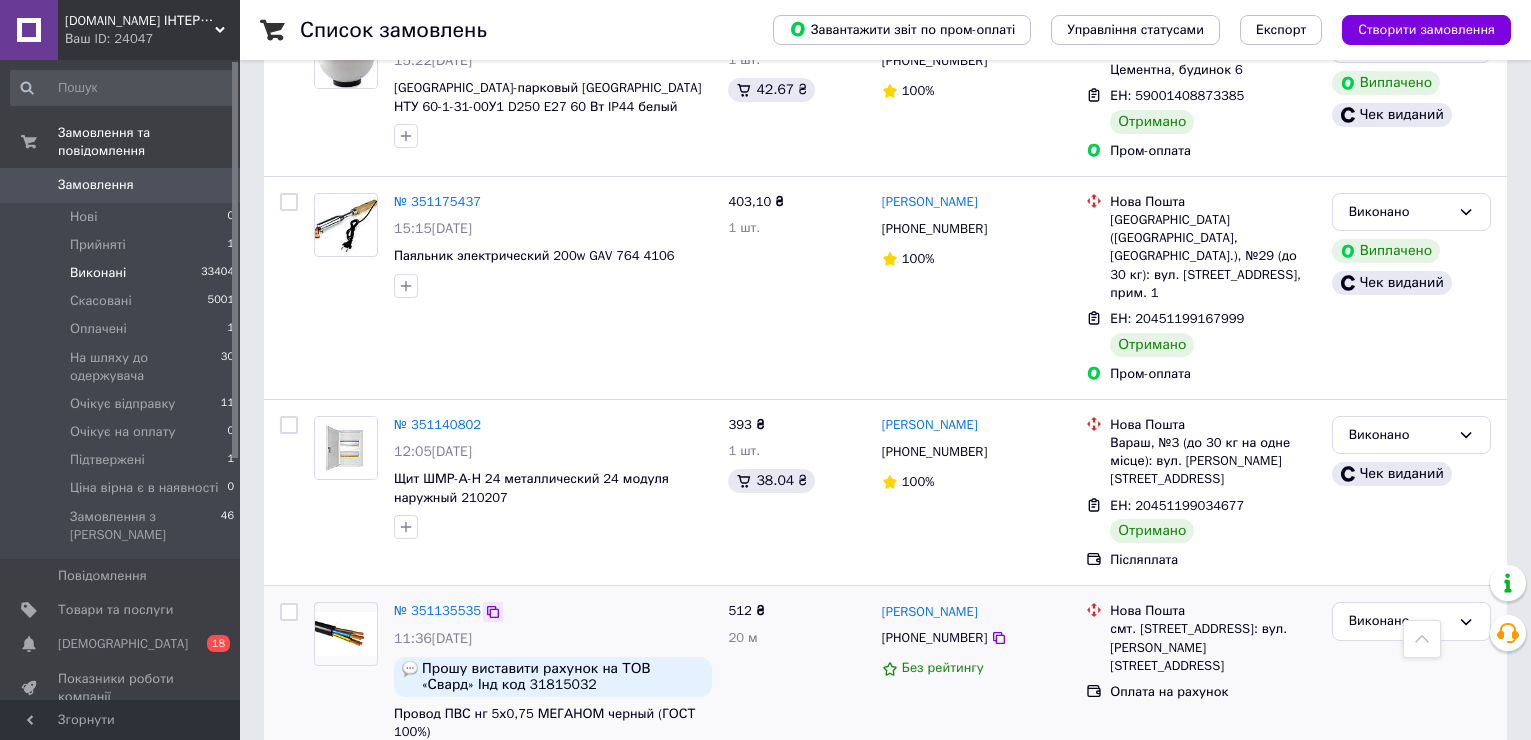 click 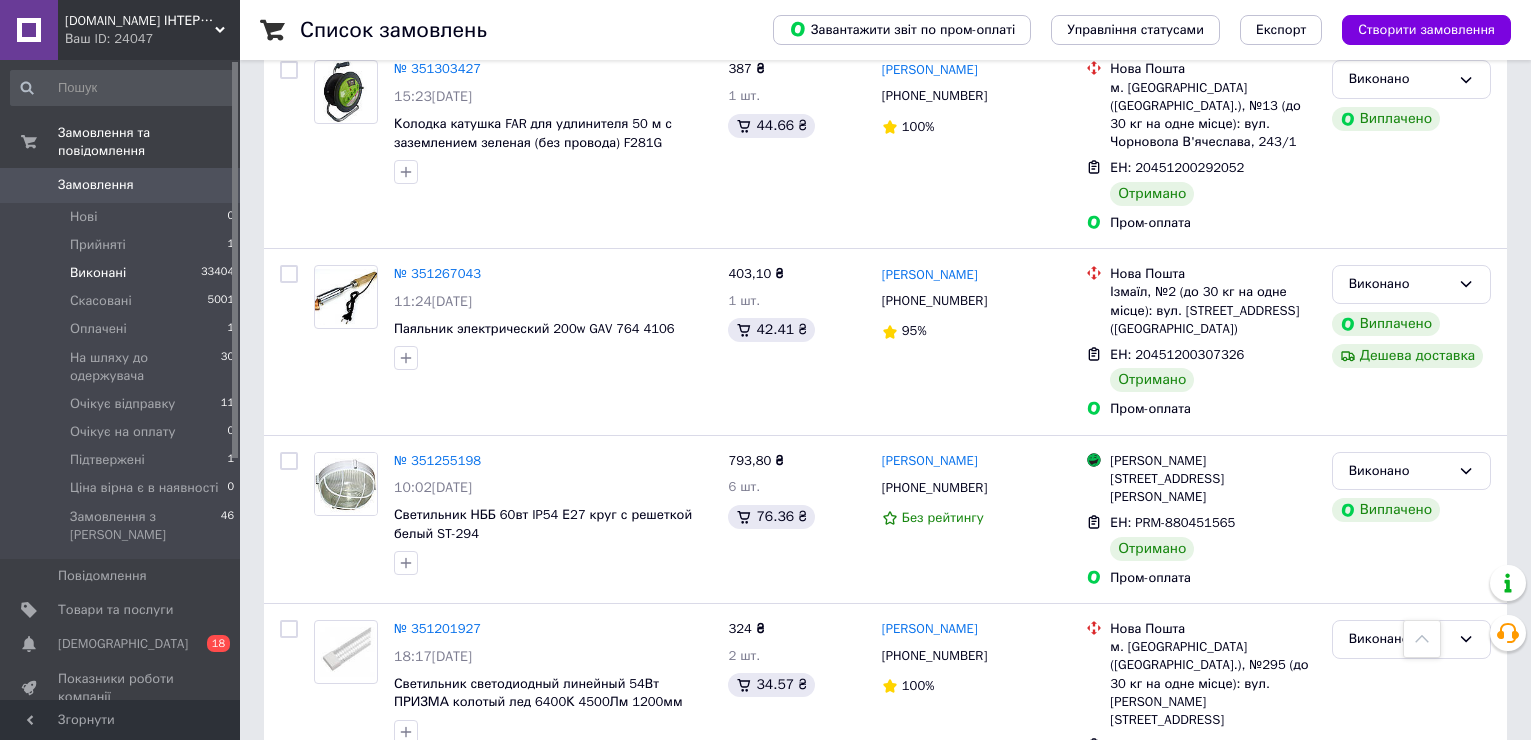 scroll, scrollTop: 5500, scrollLeft: 0, axis: vertical 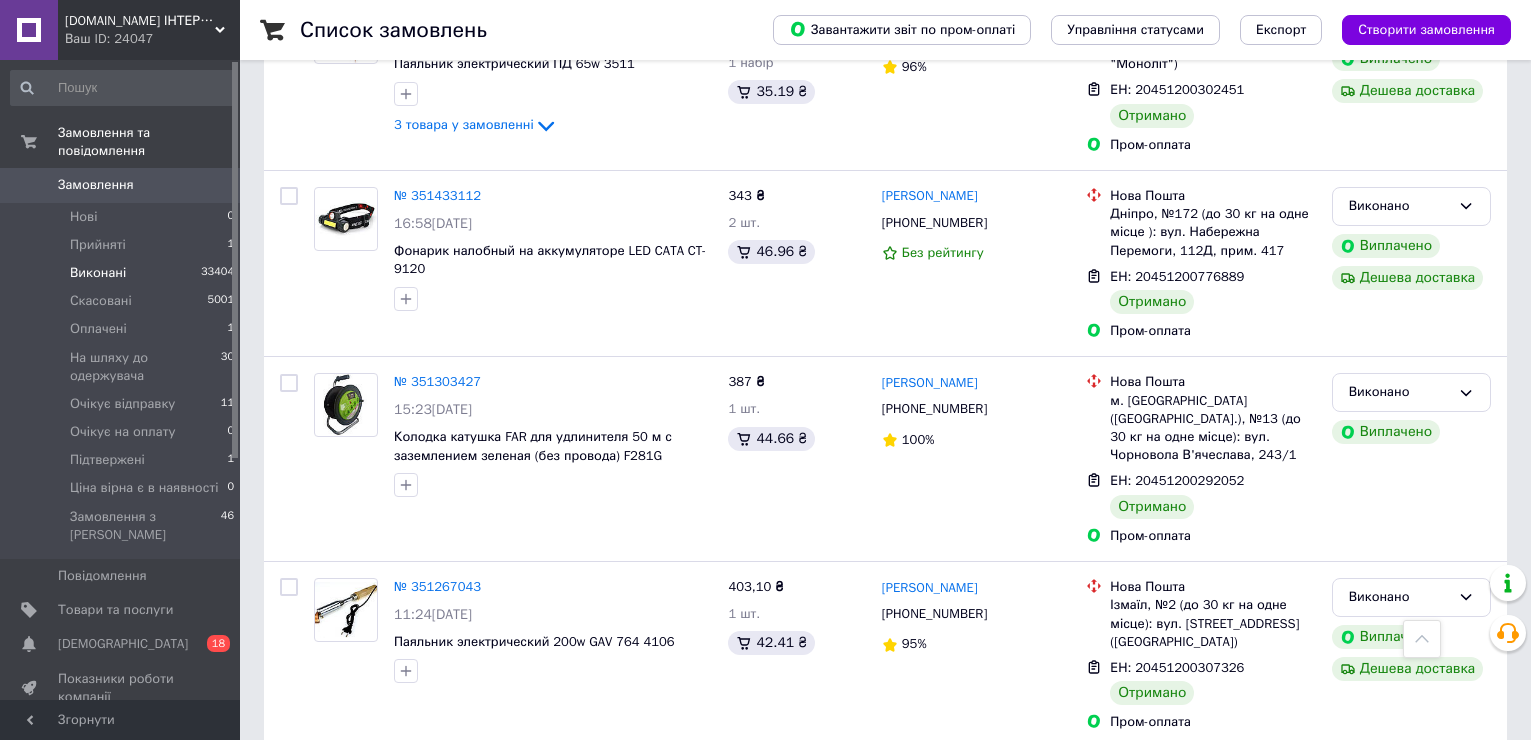 click on "Замовлення" at bounding box center [96, 185] 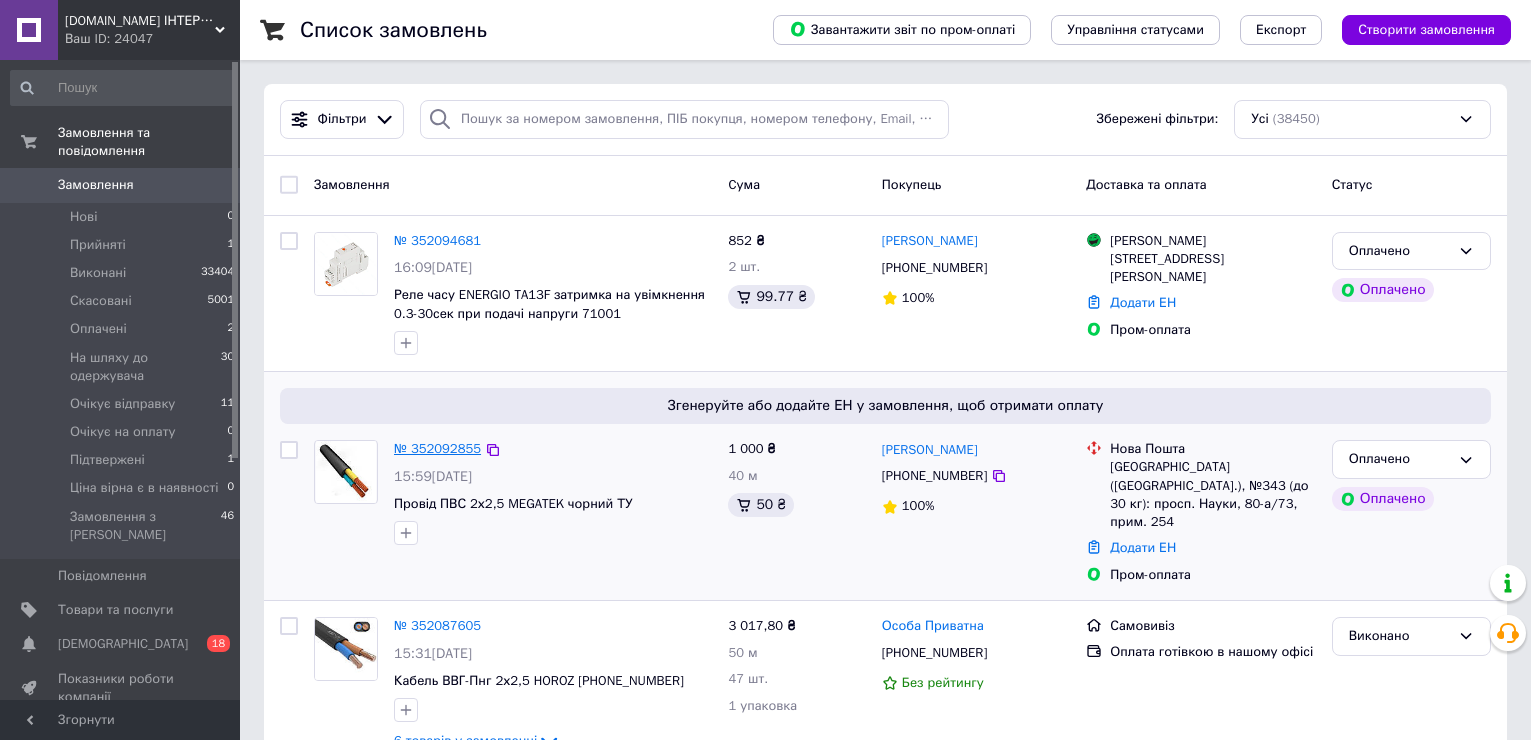 click on "№ 352092855" at bounding box center (437, 448) 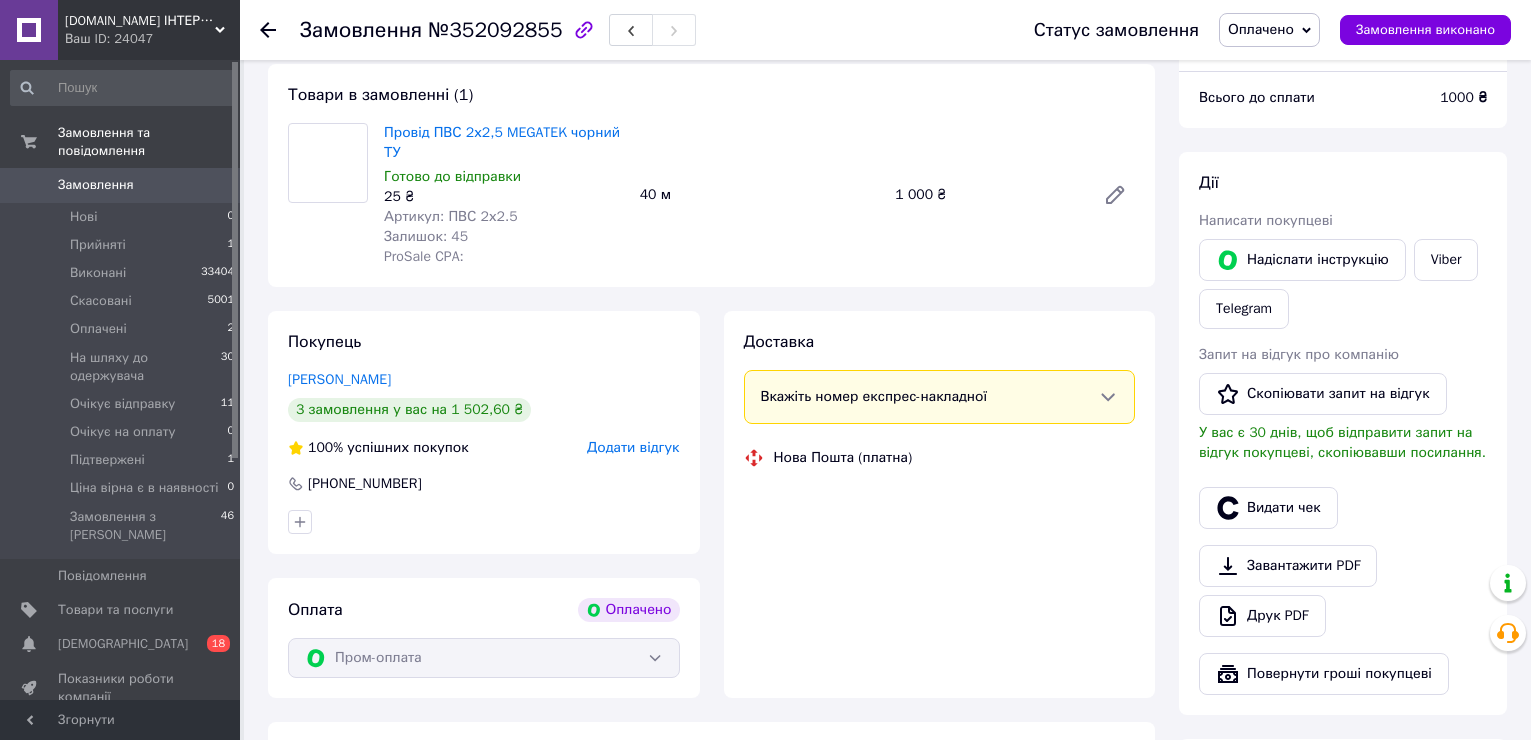 scroll, scrollTop: 180, scrollLeft: 0, axis: vertical 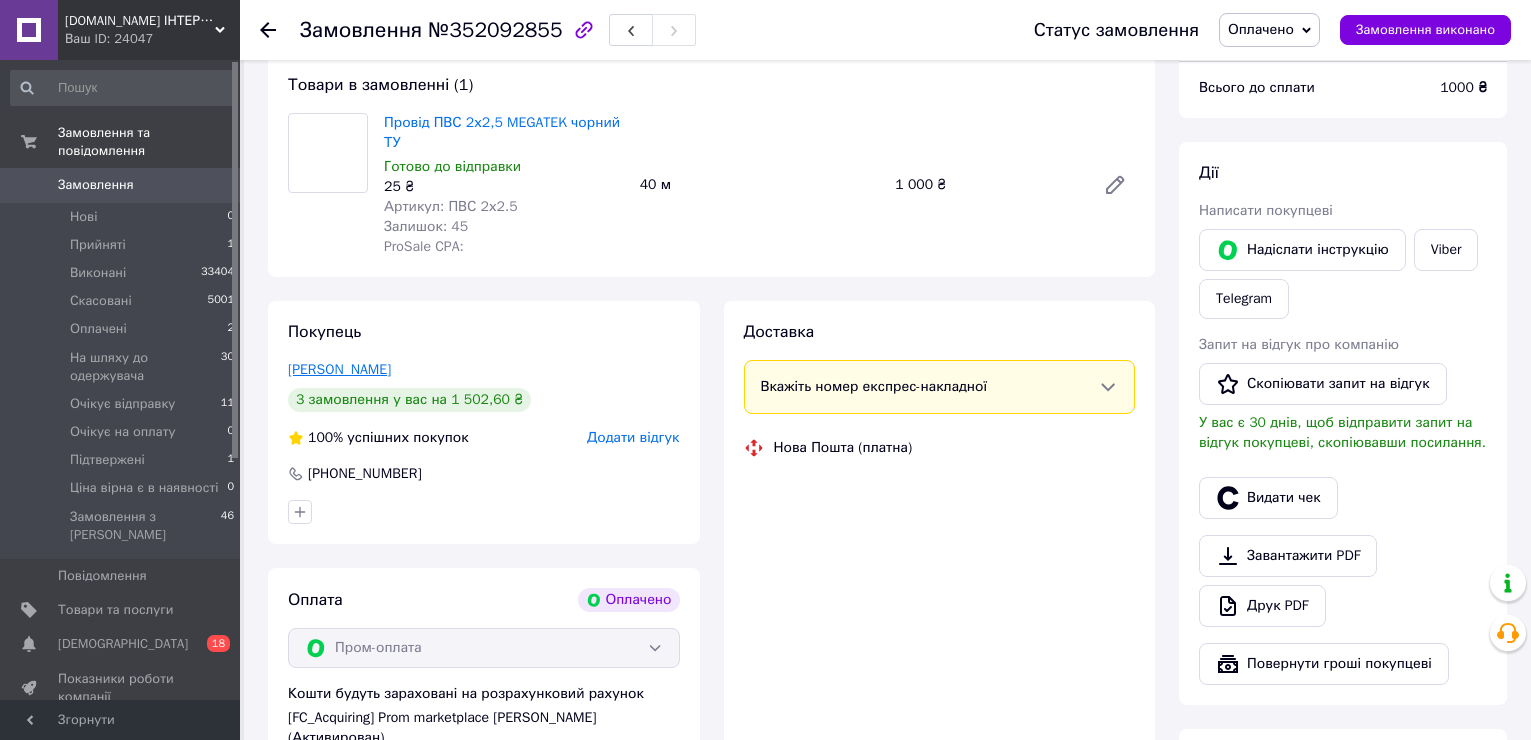 click on "[PERSON_NAME]" at bounding box center [339, 369] 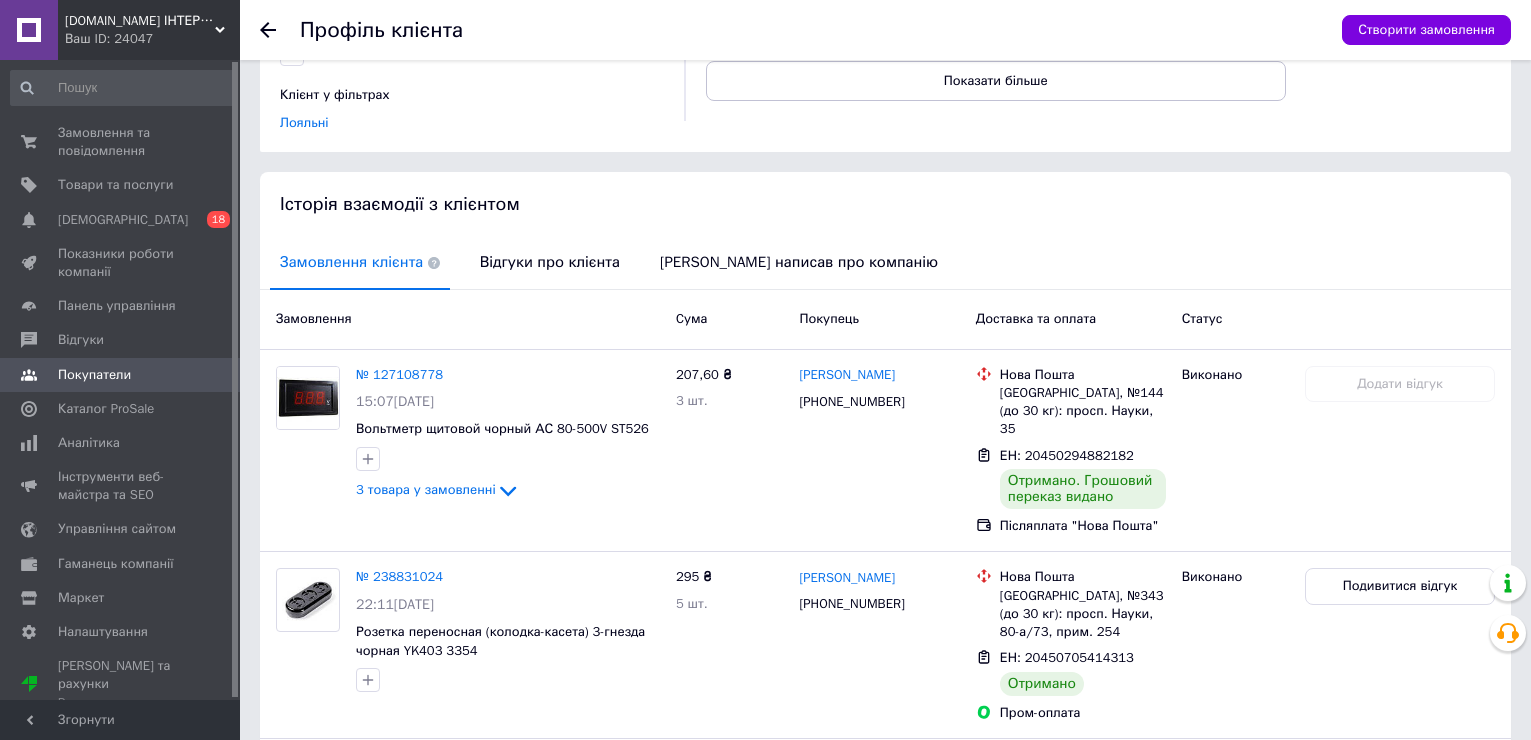scroll, scrollTop: 0, scrollLeft: 0, axis: both 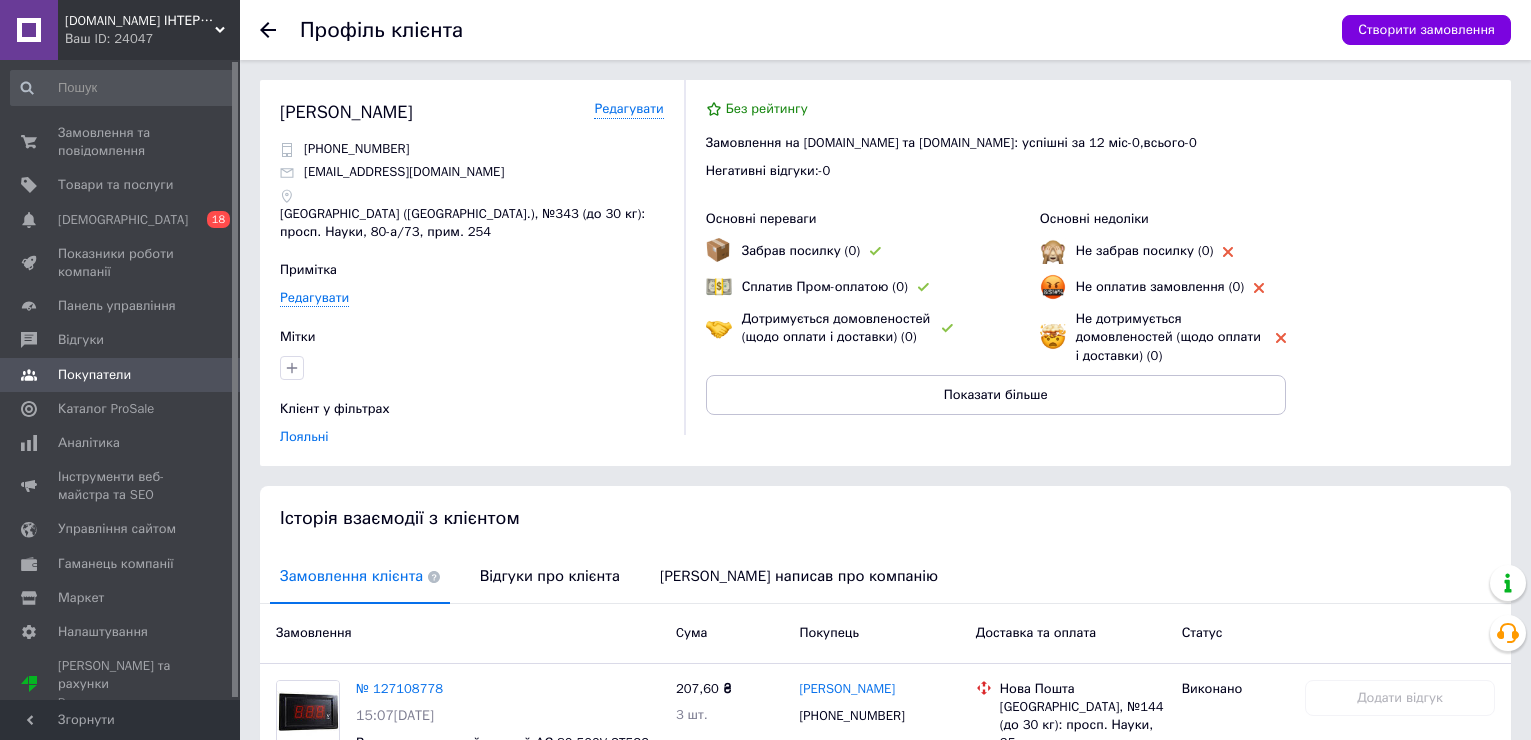 click 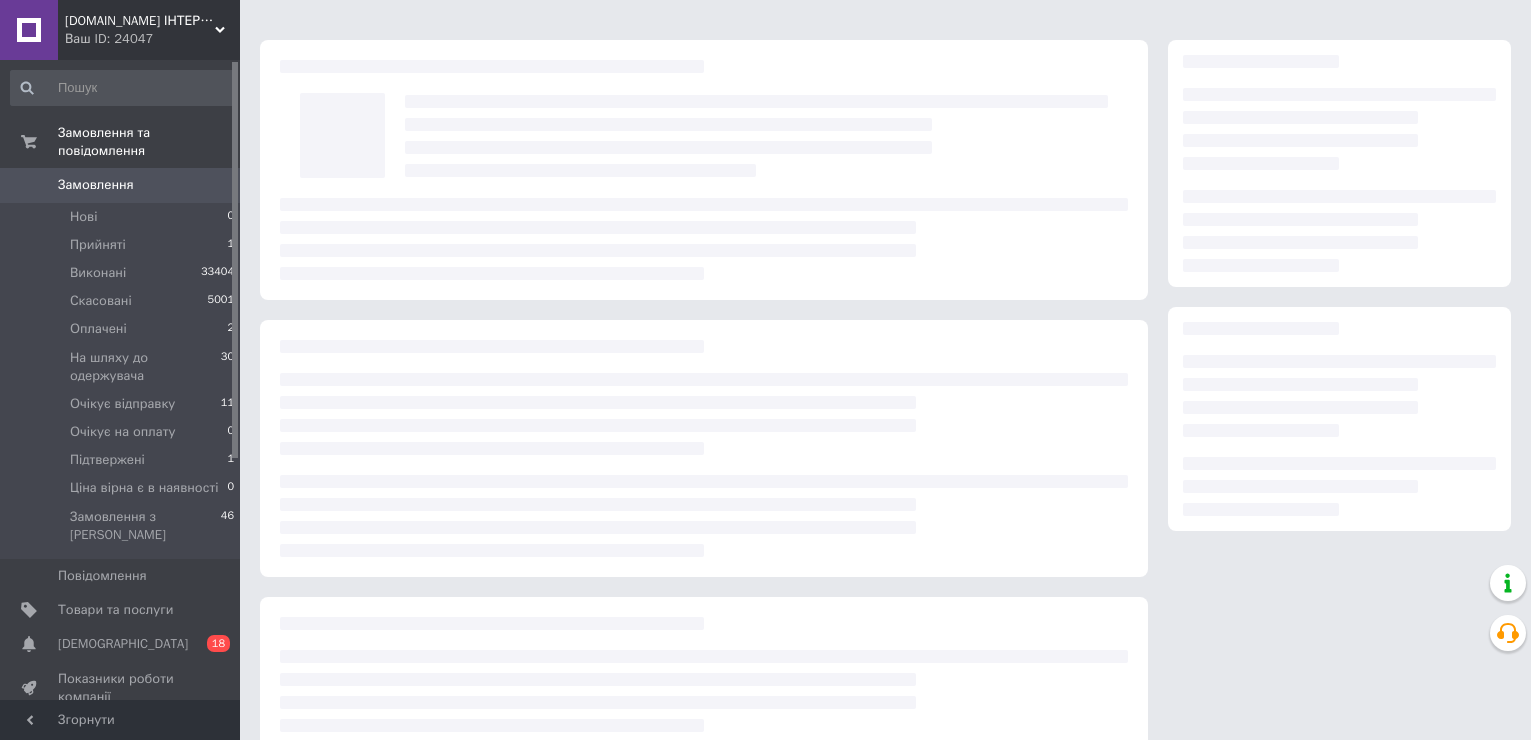scroll, scrollTop: 0, scrollLeft: 0, axis: both 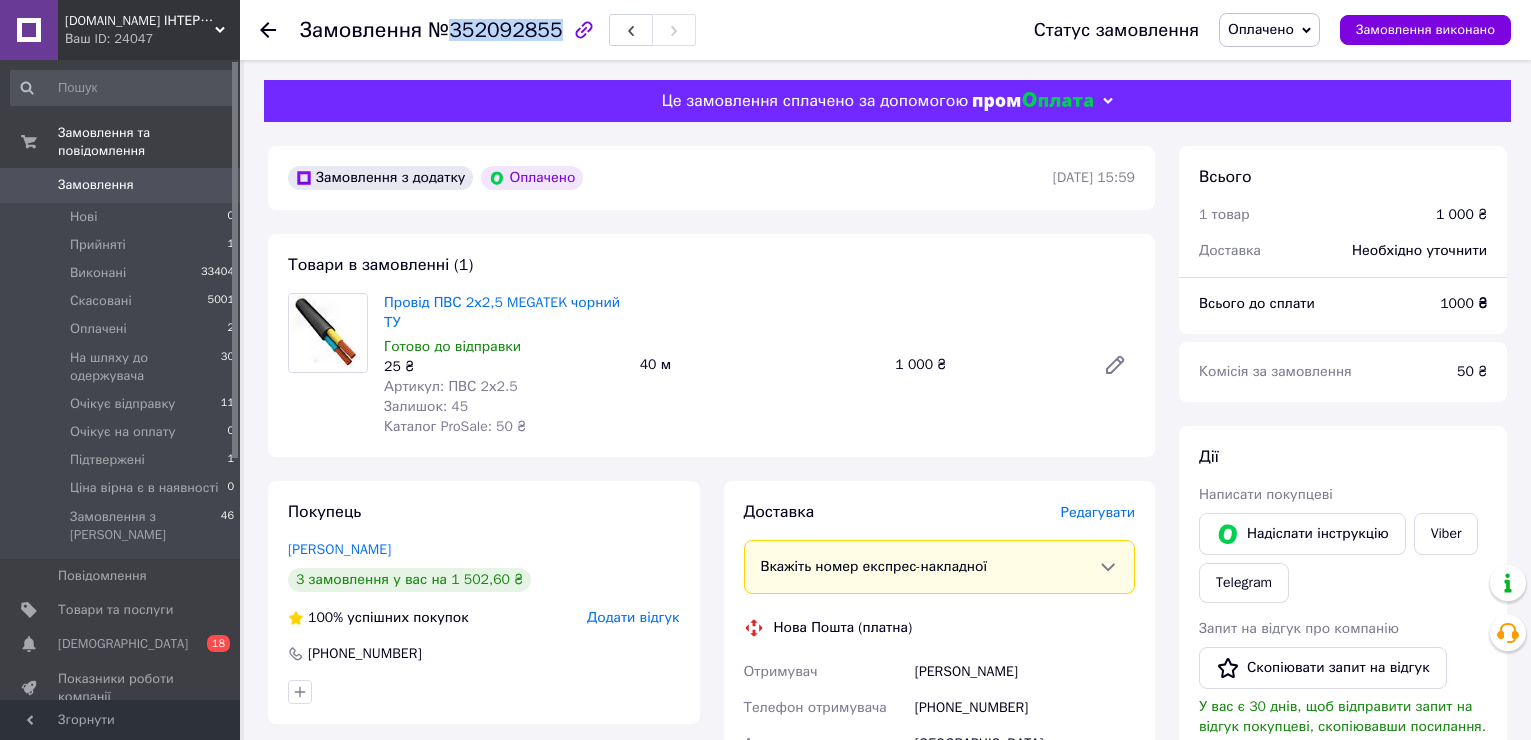 drag, startPoint x: 451, startPoint y: 32, endPoint x: 546, endPoint y: 30, distance: 95.02105 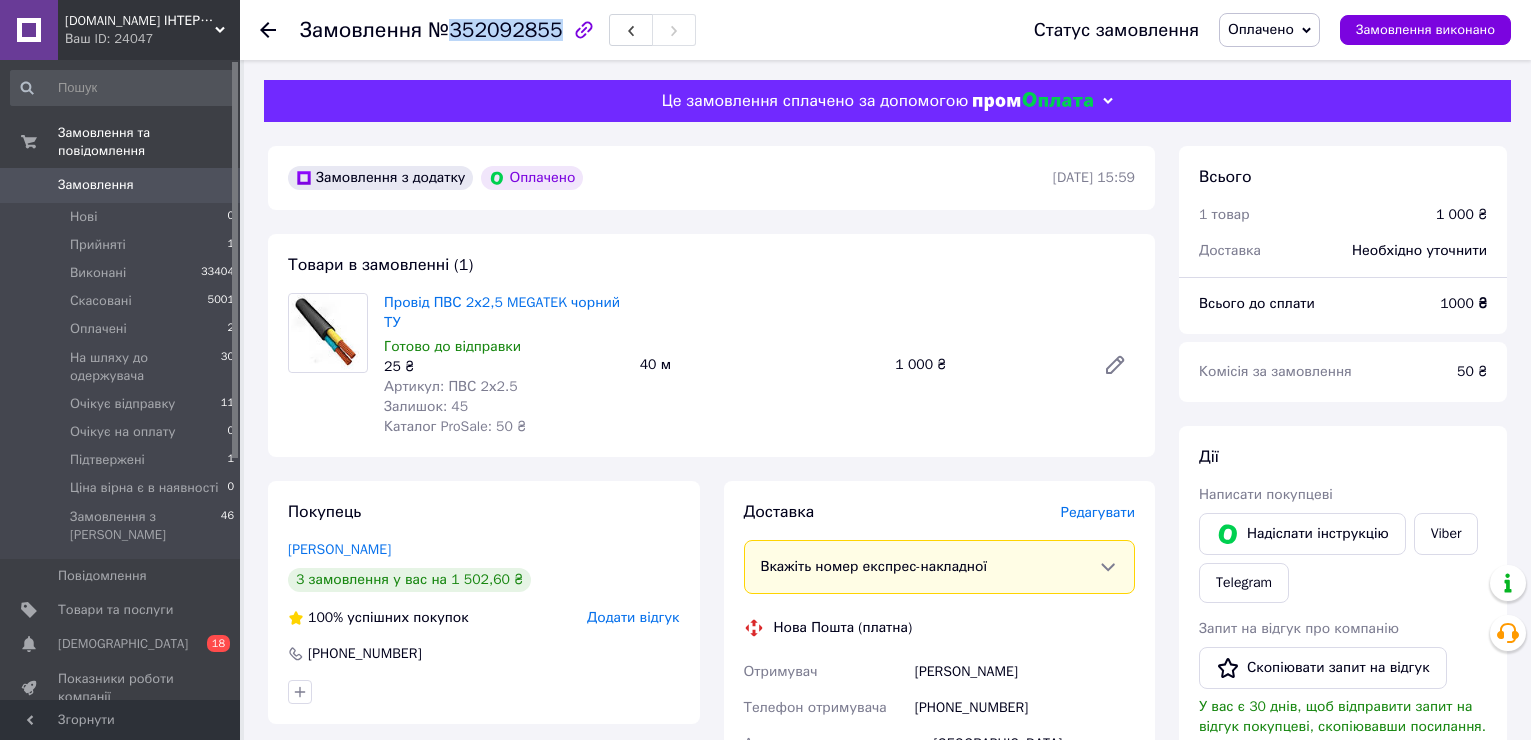 click on "Оплачено" at bounding box center [1261, 29] 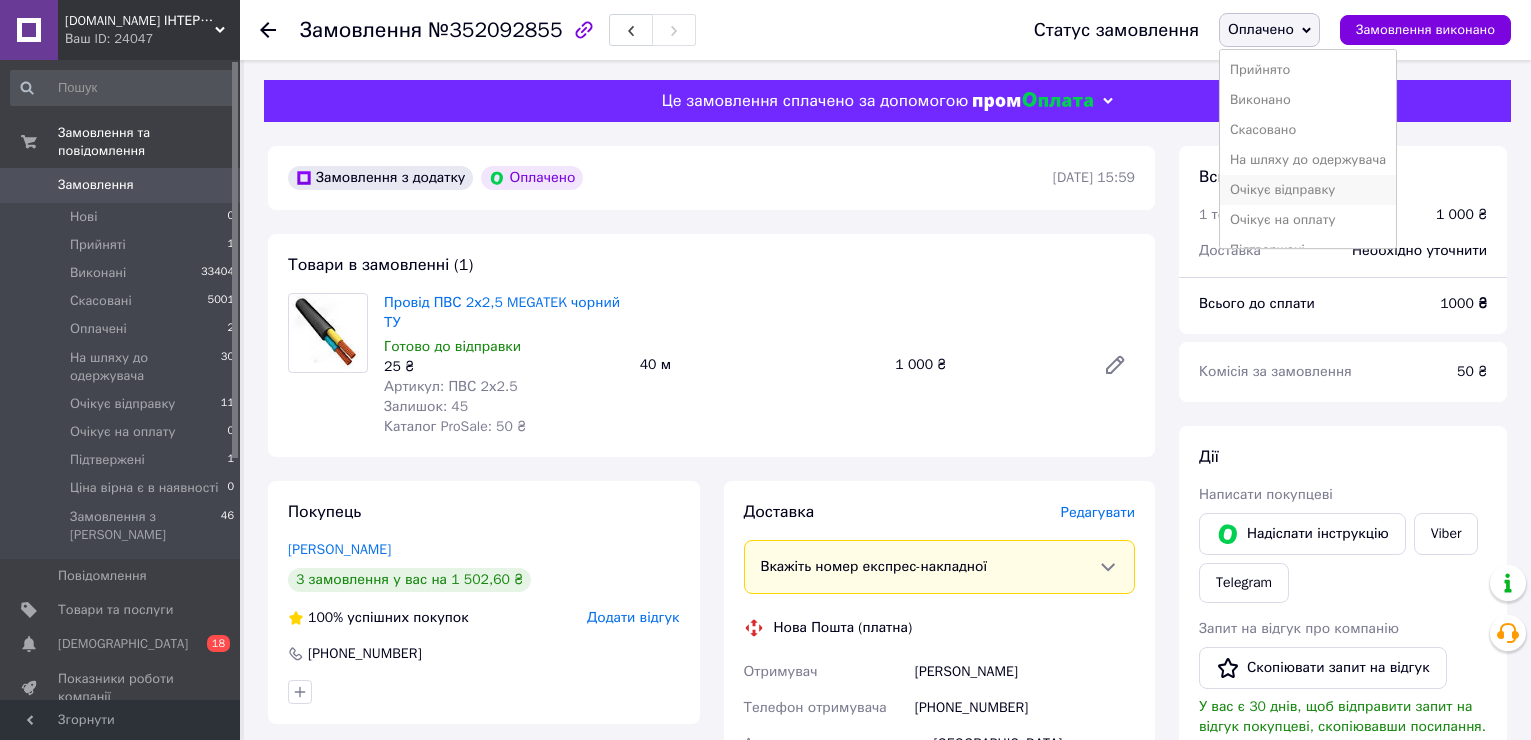 click on "Очікує відправку" at bounding box center [1308, 190] 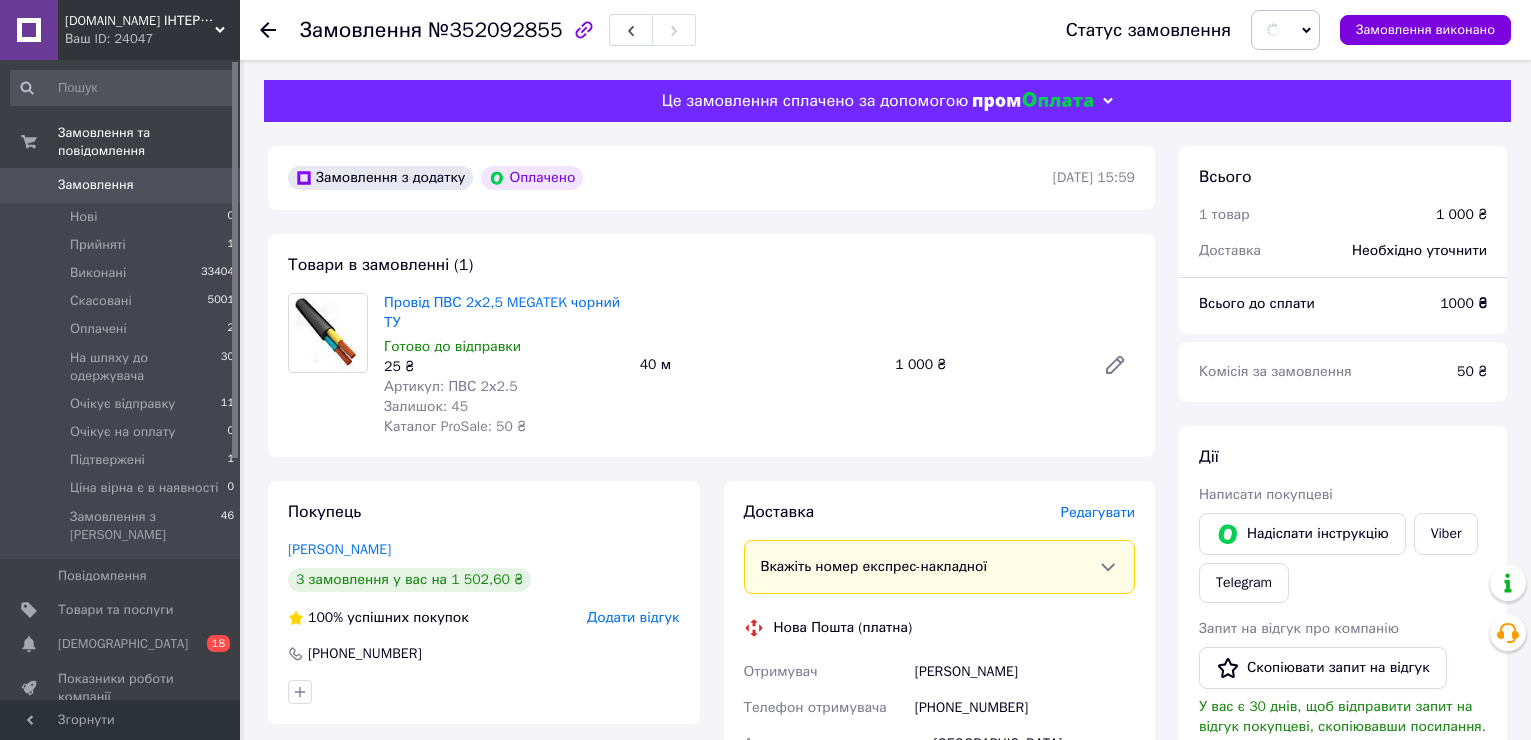 scroll, scrollTop: 300, scrollLeft: 0, axis: vertical 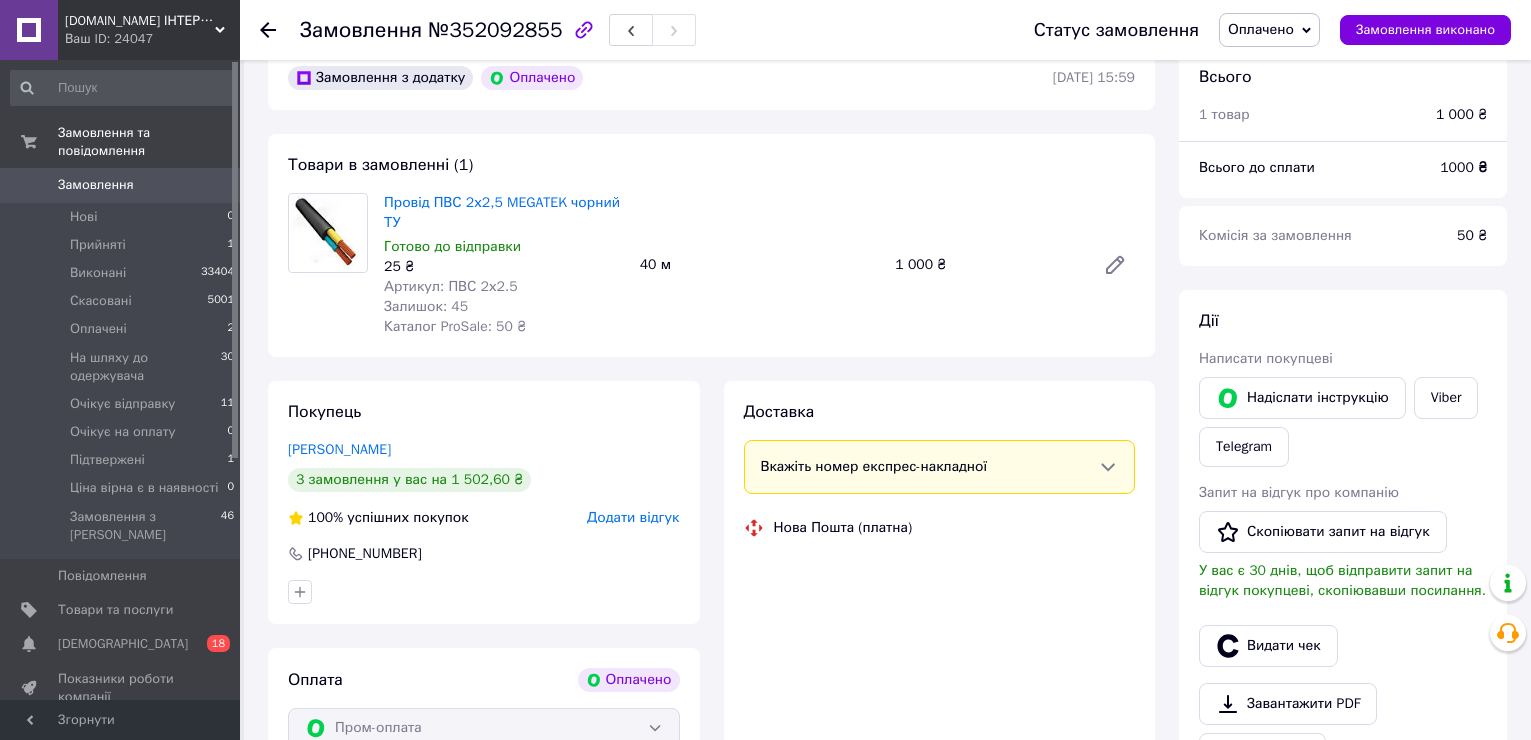 click on "Оплачено" at bounding box center [1261, 29] 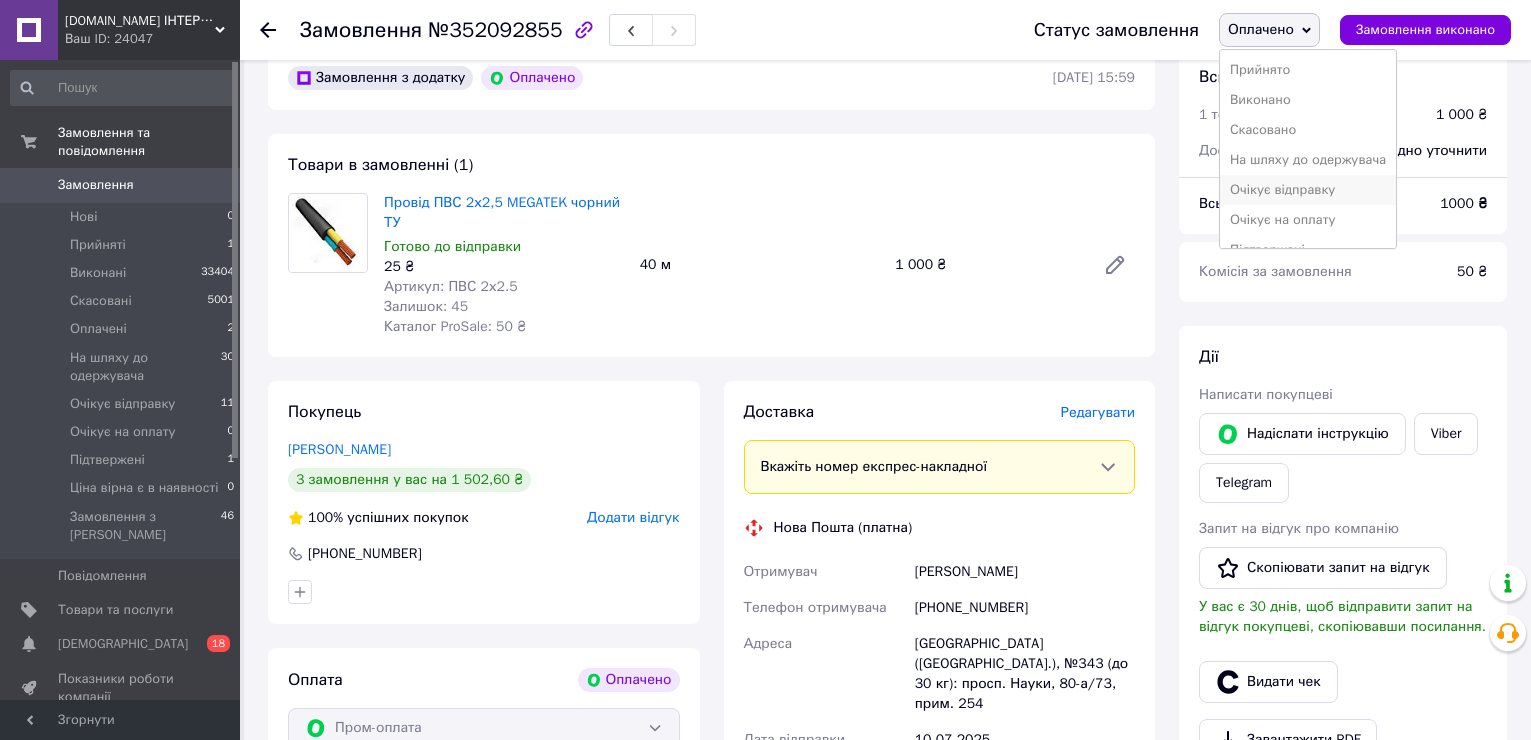 click on "Очікує відправку" at bounding box center [1308, 190] 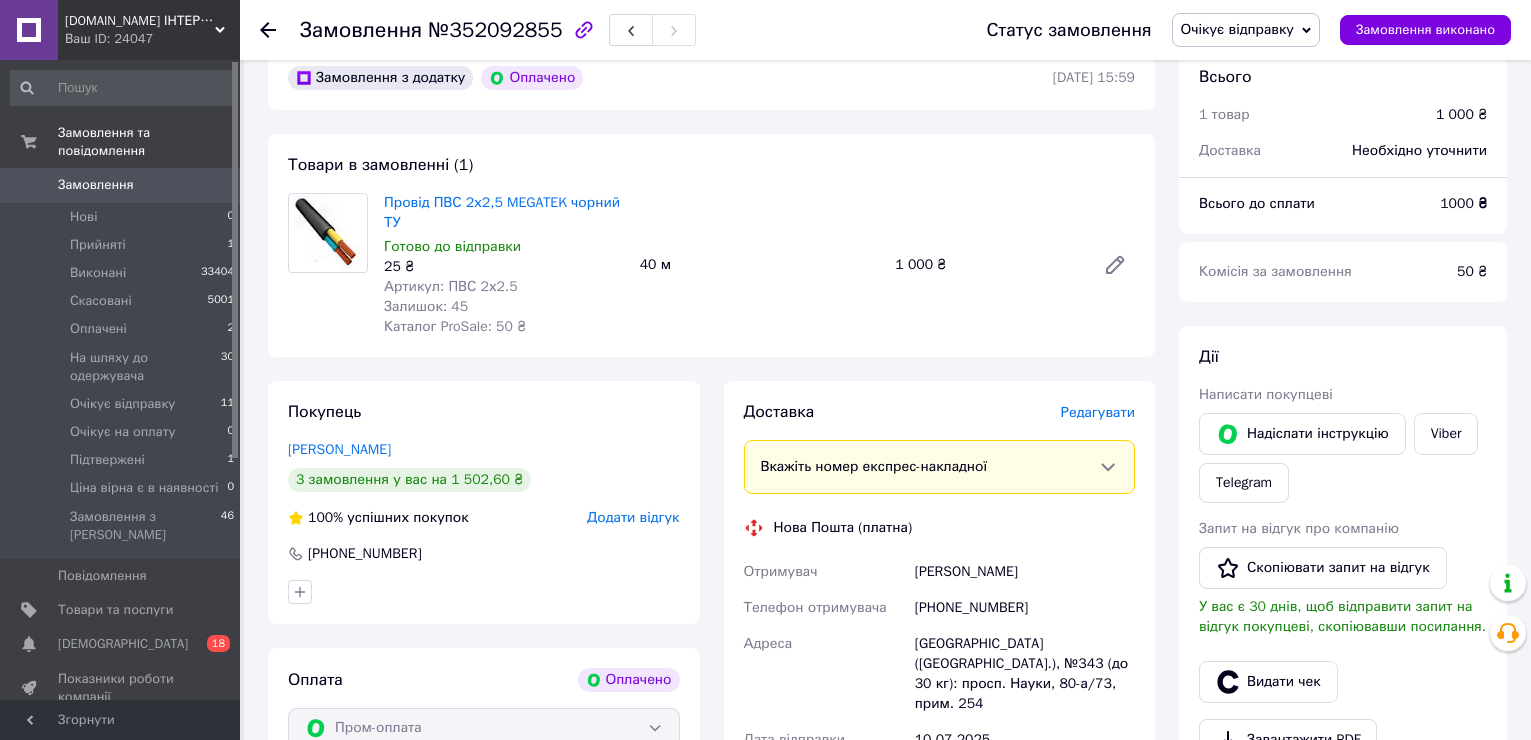 click 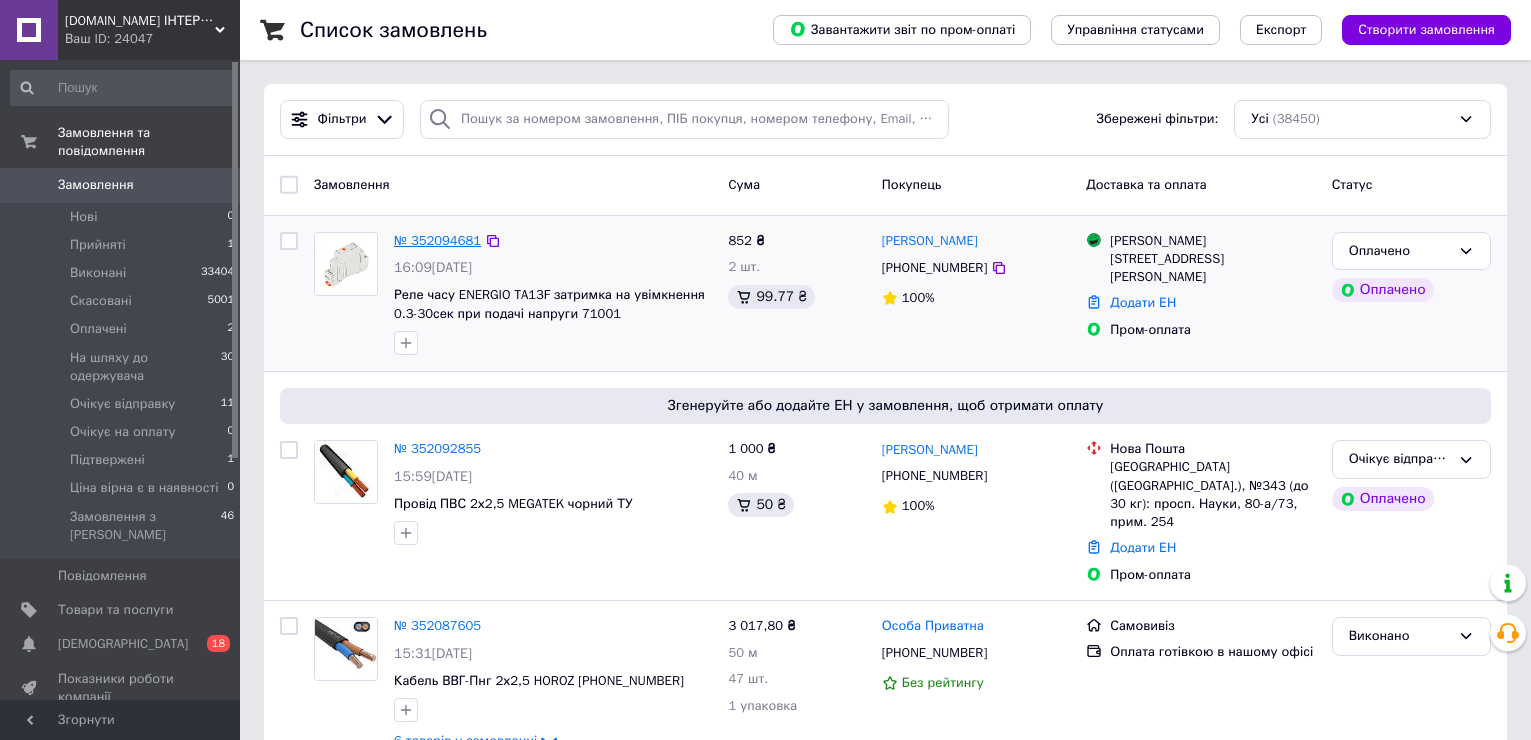 click on "№ 352094681" at bounding box center (437, 240) 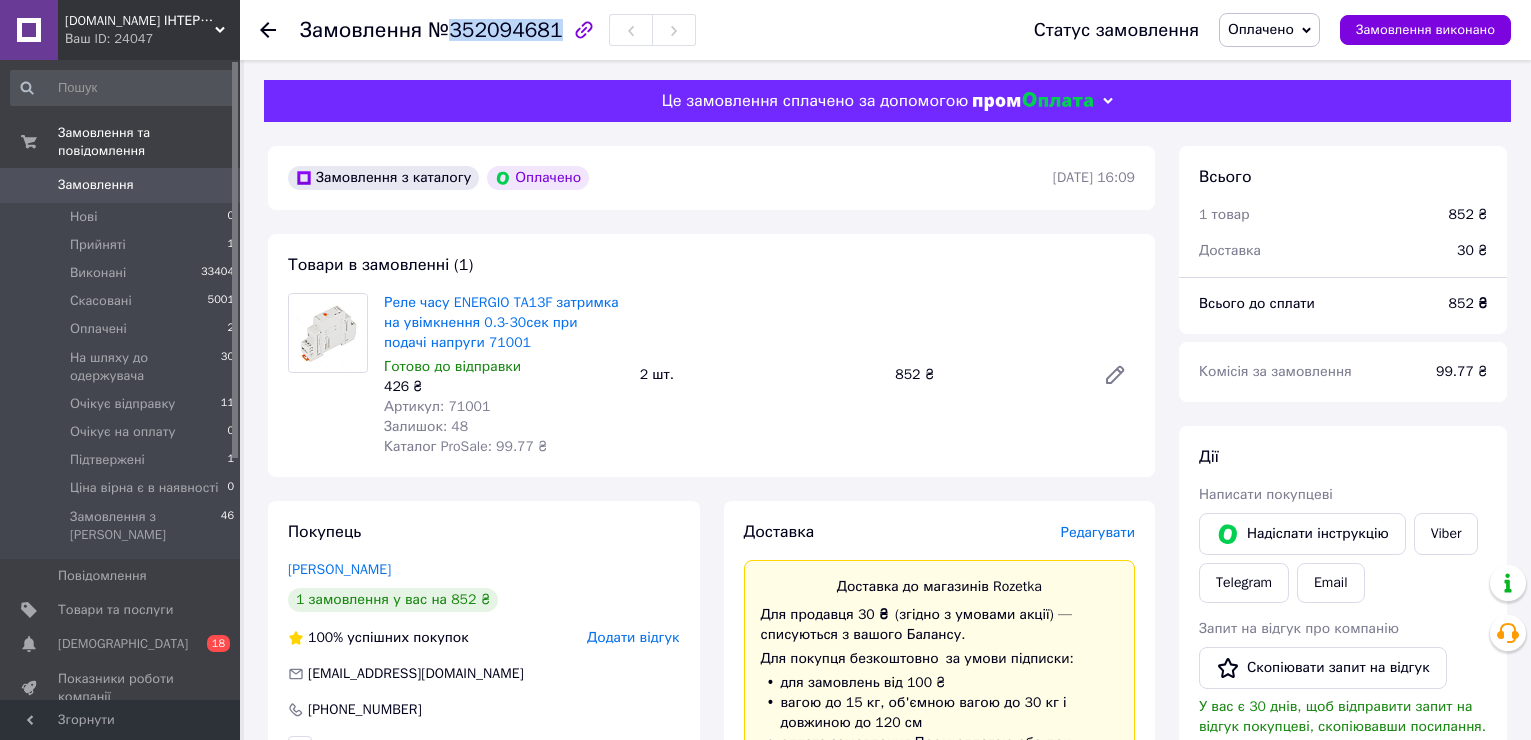 drag, startPoint x: 450, startPoint y: 32, endPoint x: 548, endPoint y: 35, distance: 98.045906 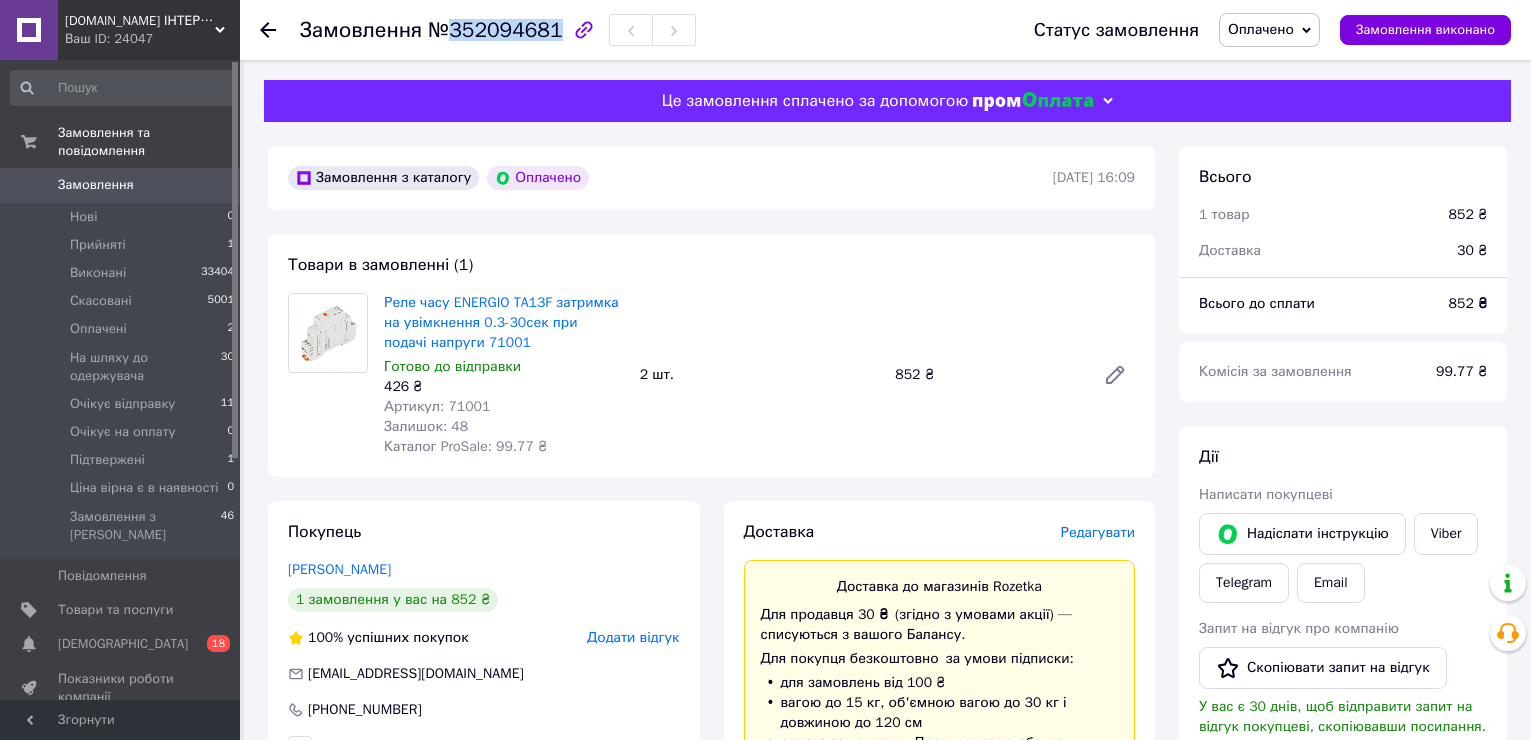 copy on "352094681" 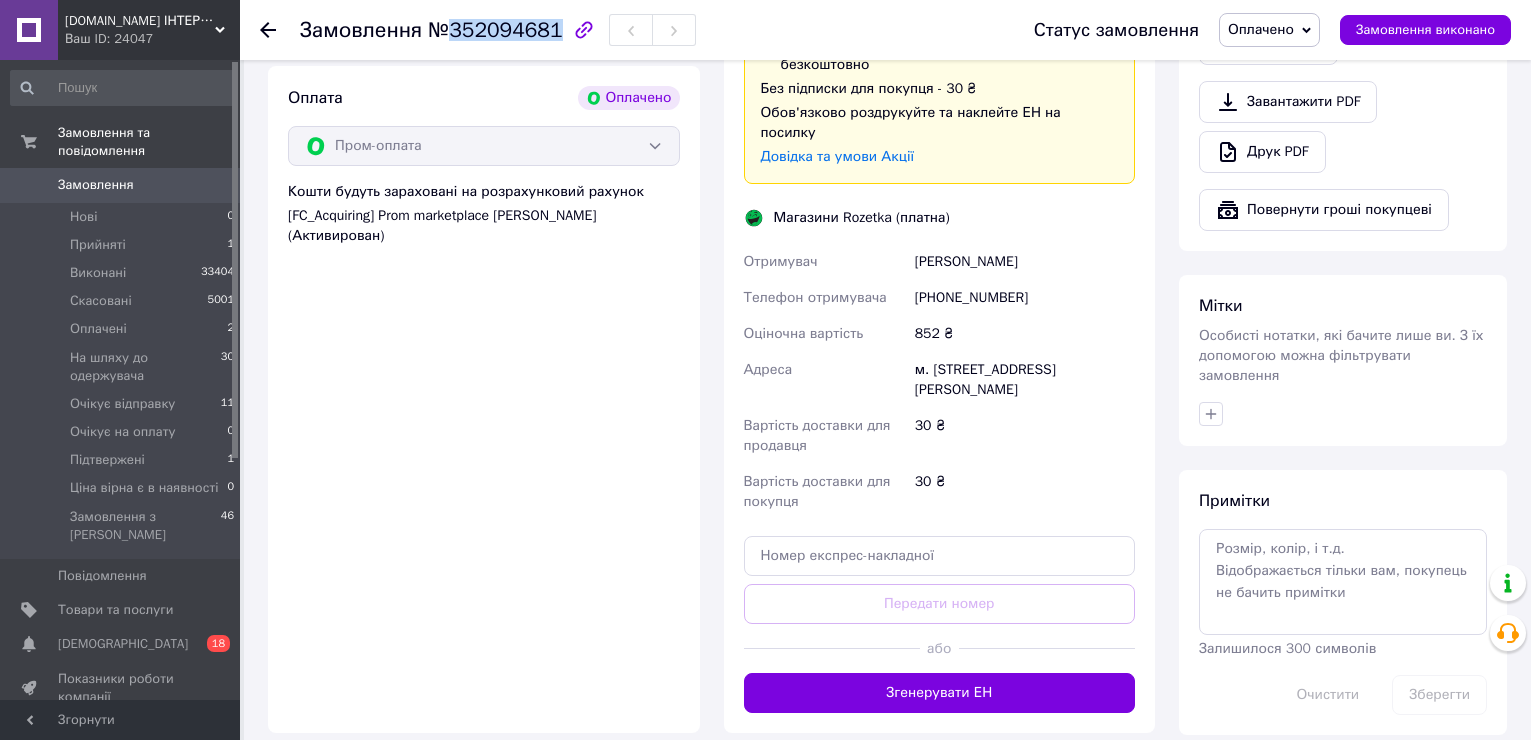 scroll, scrollTop: 800, scrollLeft: 0, axis: vertical 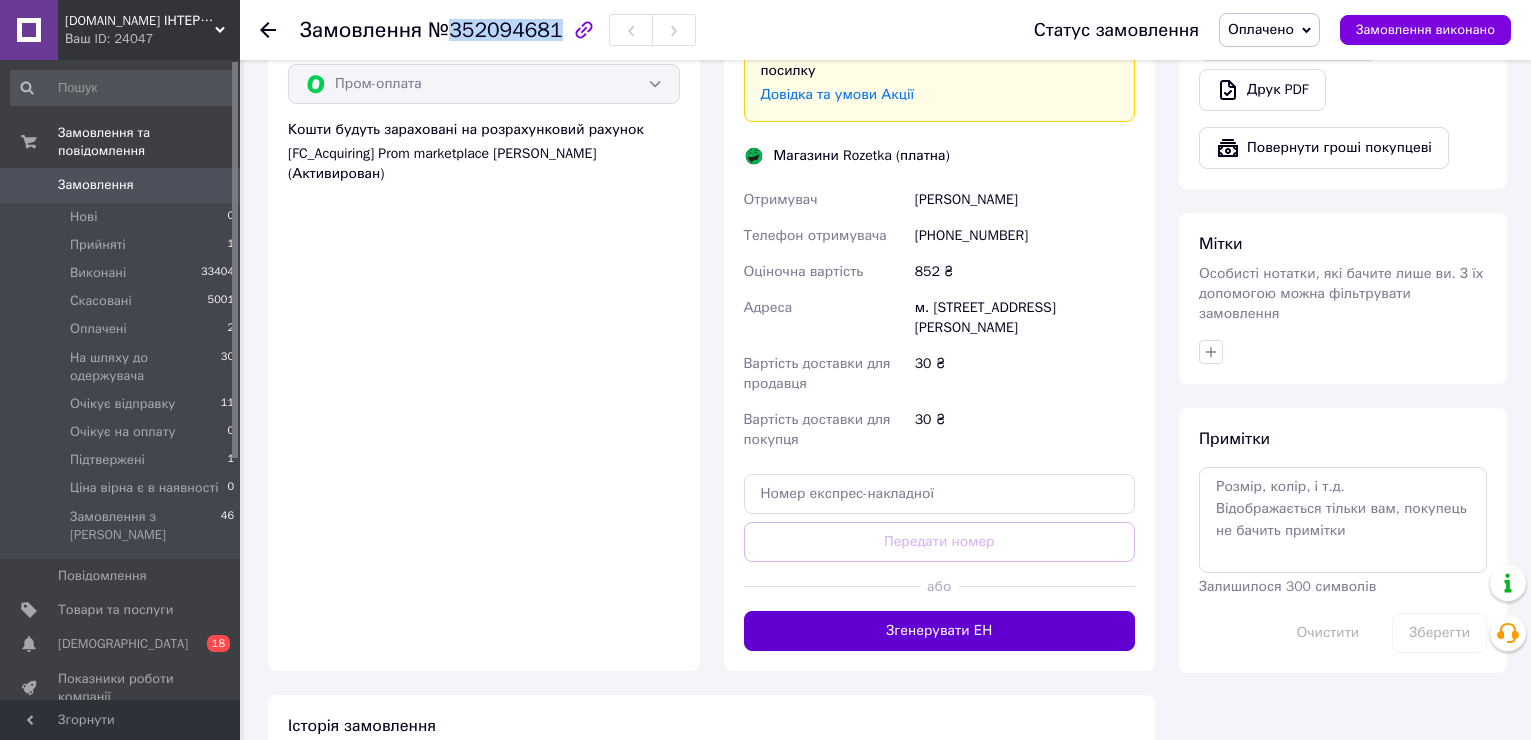 click on "Згенерувати ЕН" at bounding box center (940, 631) 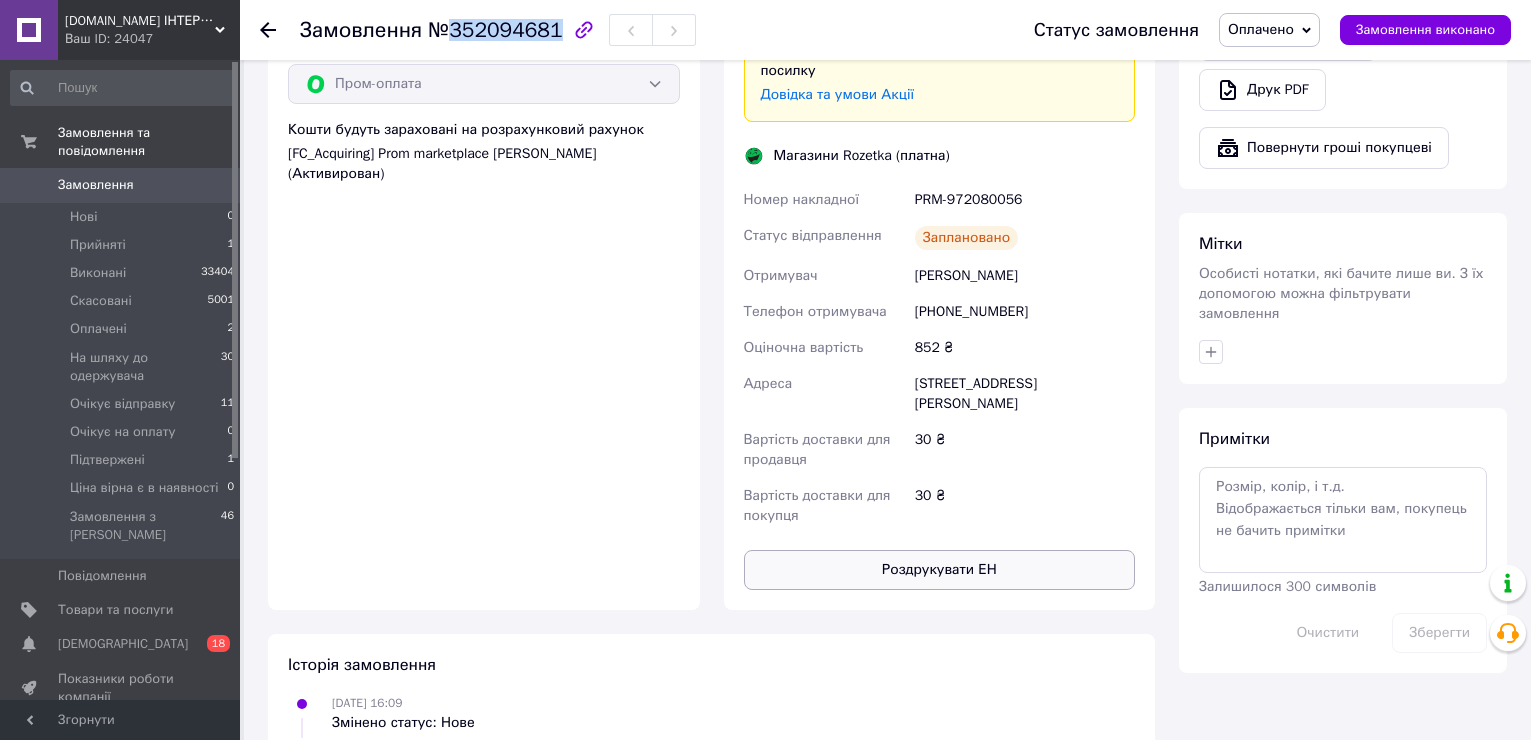 click on "Роздрукувати ЕН" at bounding box center (940, 570) 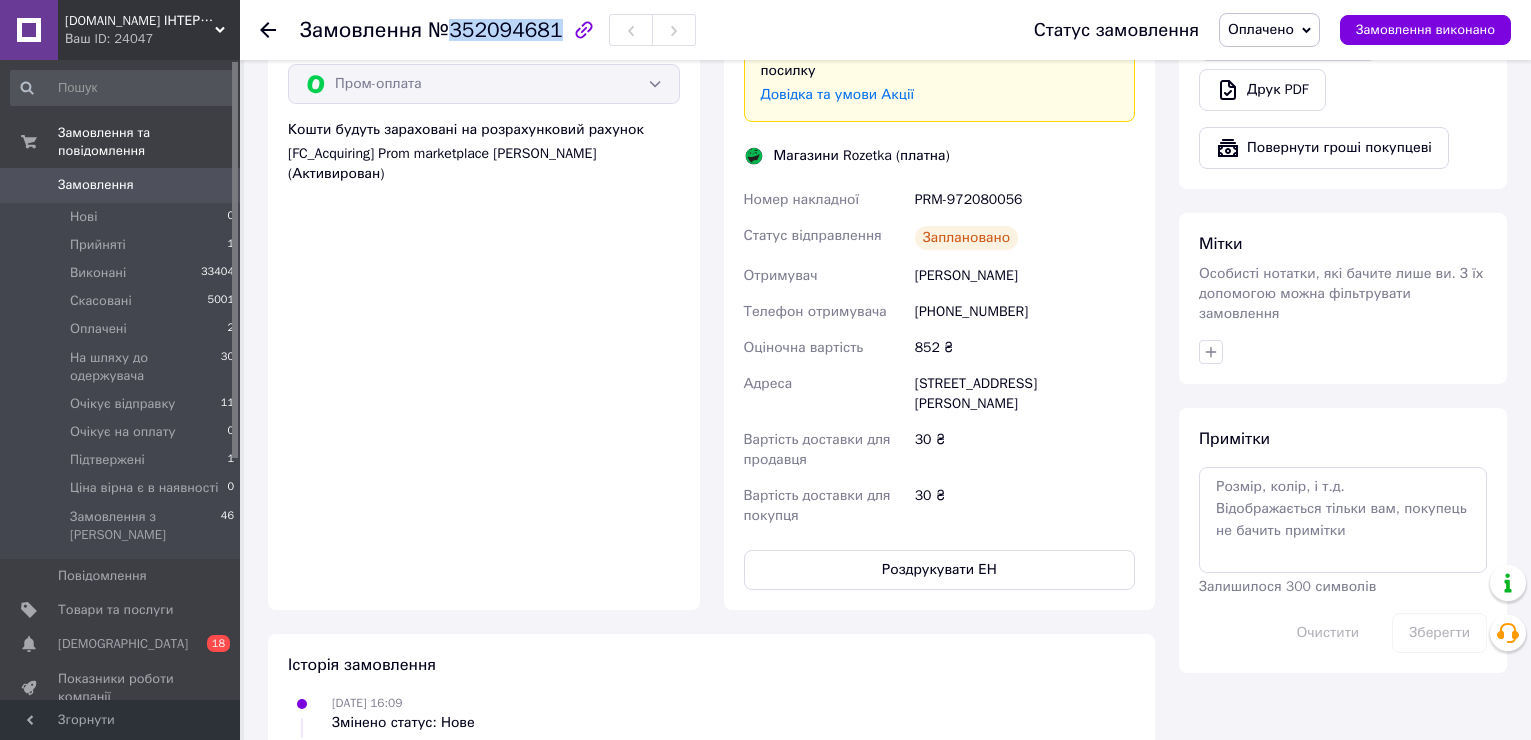 click on "Оплачено" at bounding box center (1269, 30) 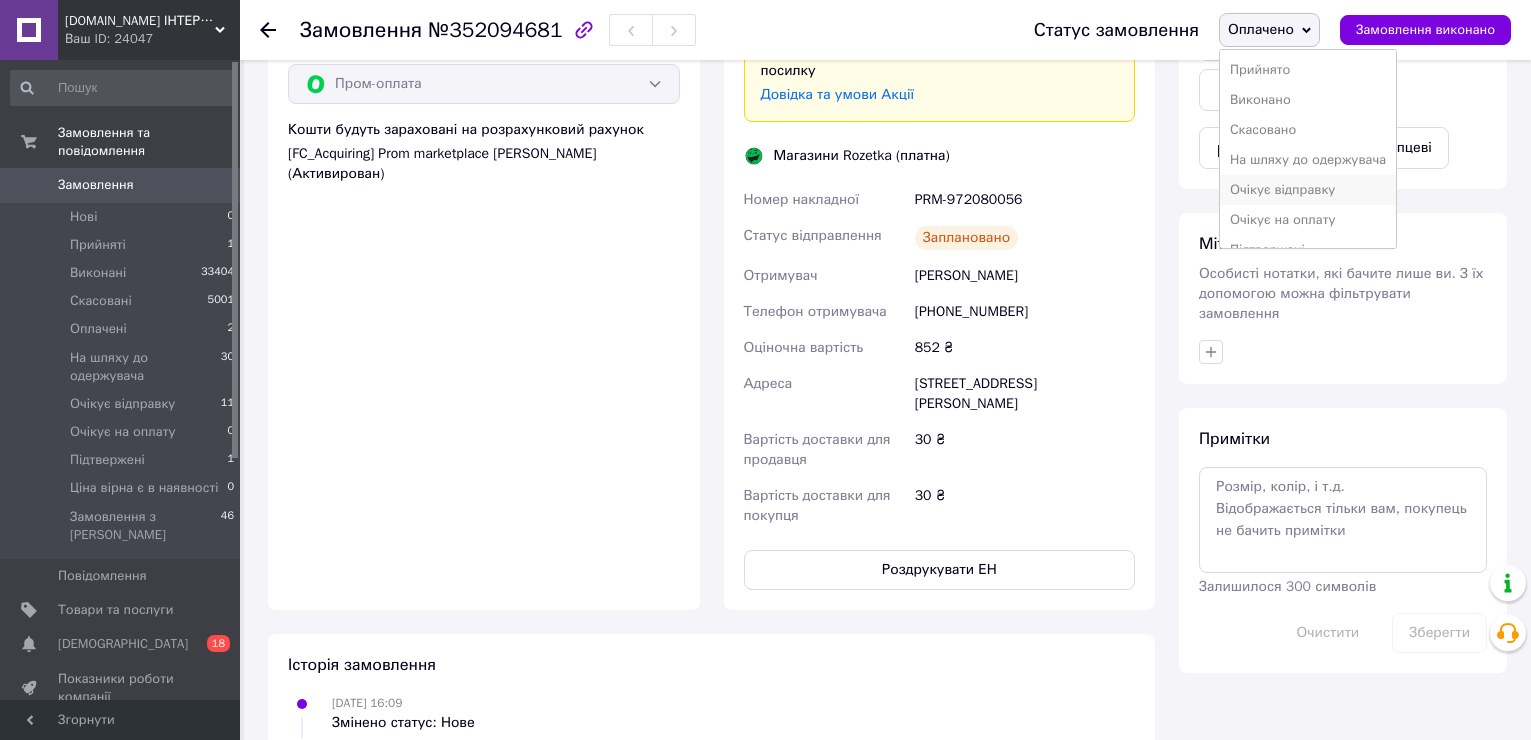 click on "Очікує відправку" at bounding box center [1308, 190] 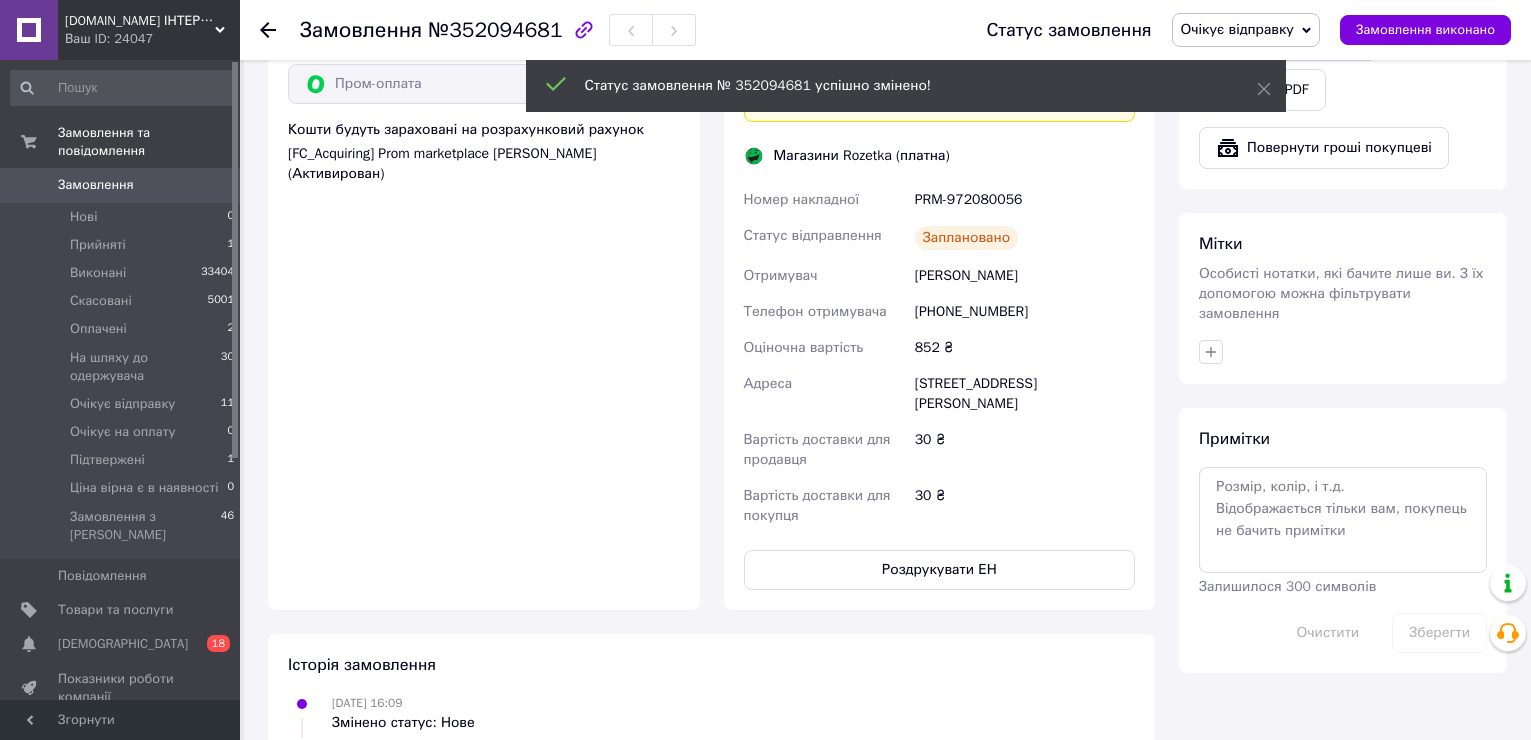 drag, startPoint x: 265, startPoint y: 28, endPoint x: 287, endPoint y: 26, distance: 22.090721 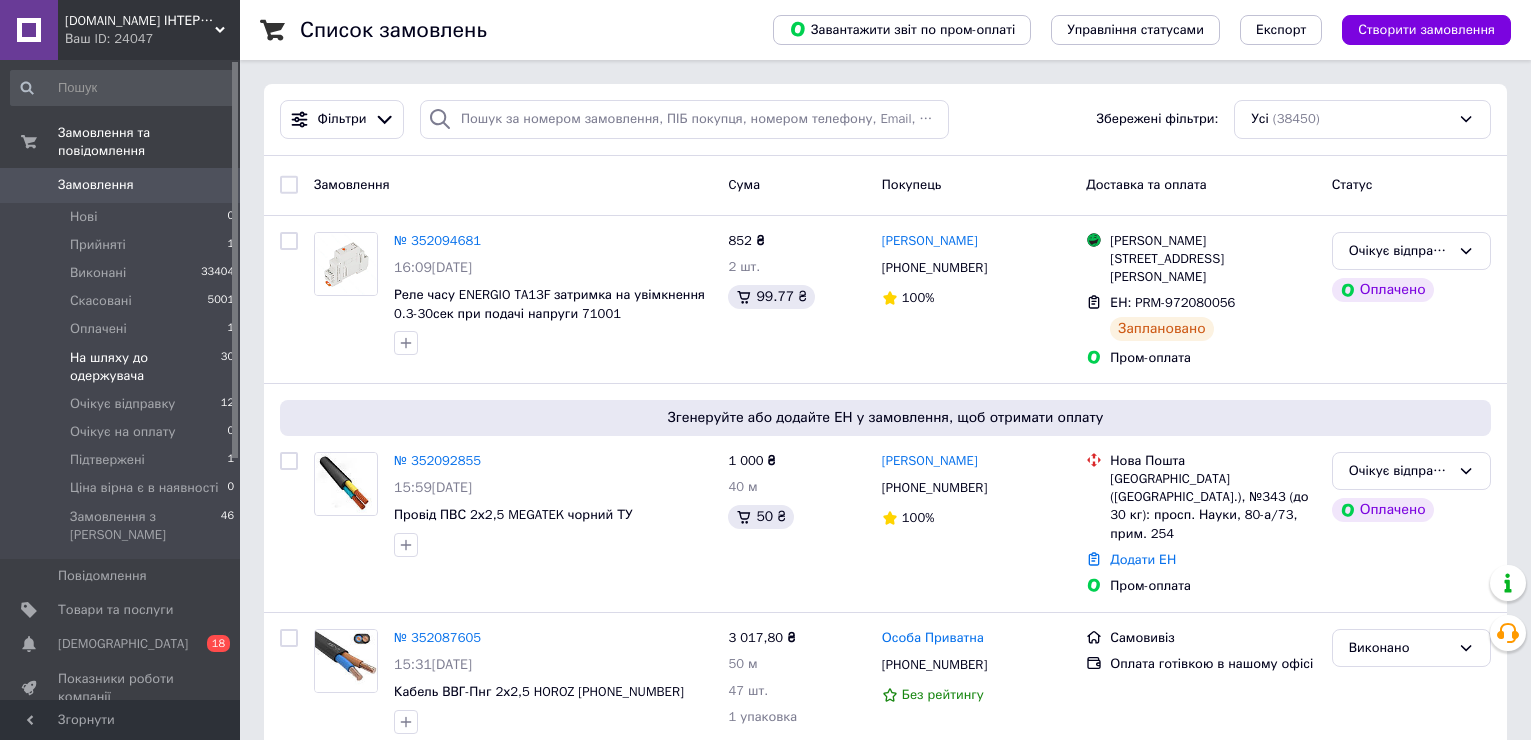 click on "На шляху до одержувача" at bounding box center (145, 367) 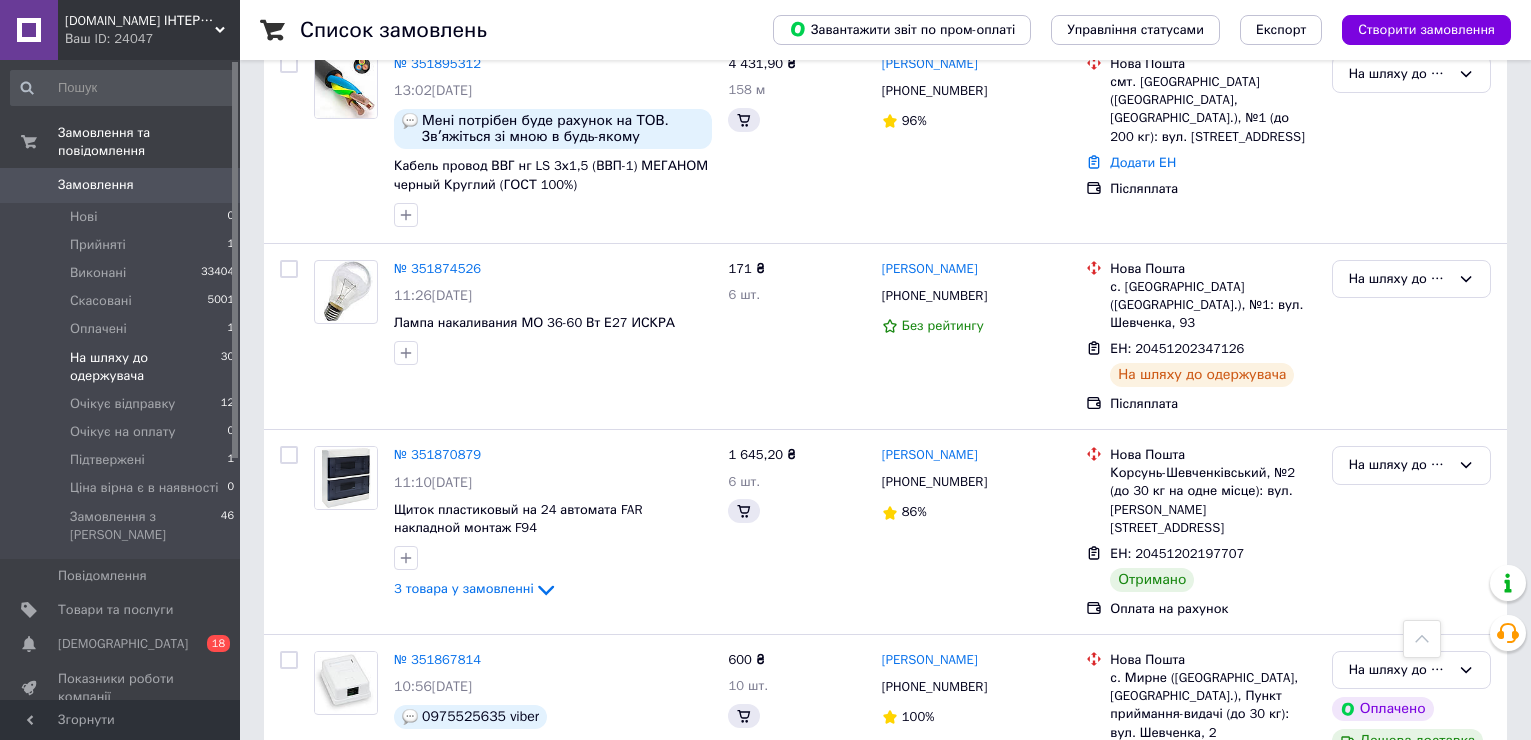 scroll, scrollTop: 1400, scrollLeft: 0, axis: vertical 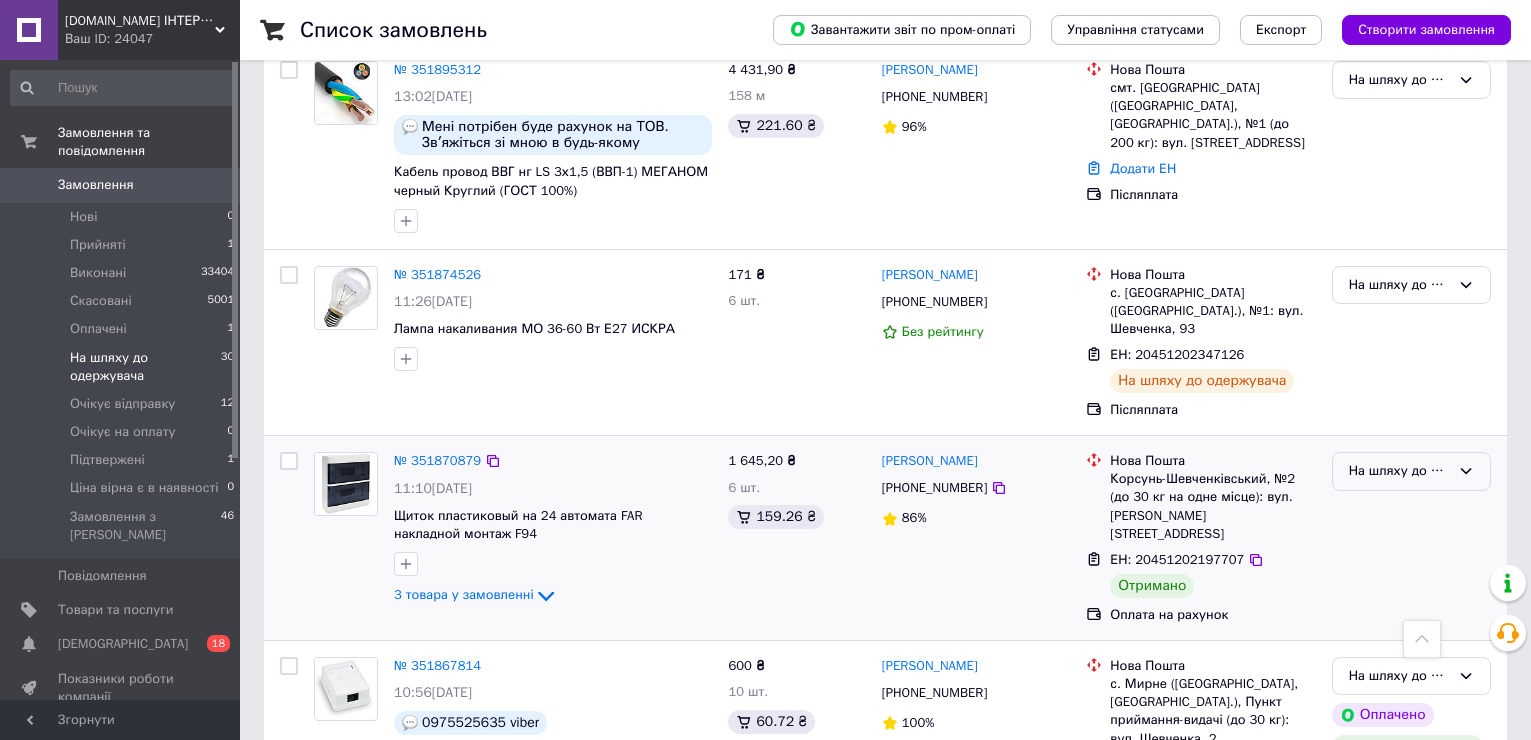 click on "На шляху до одержувача" at bounding box center (1399, 471) 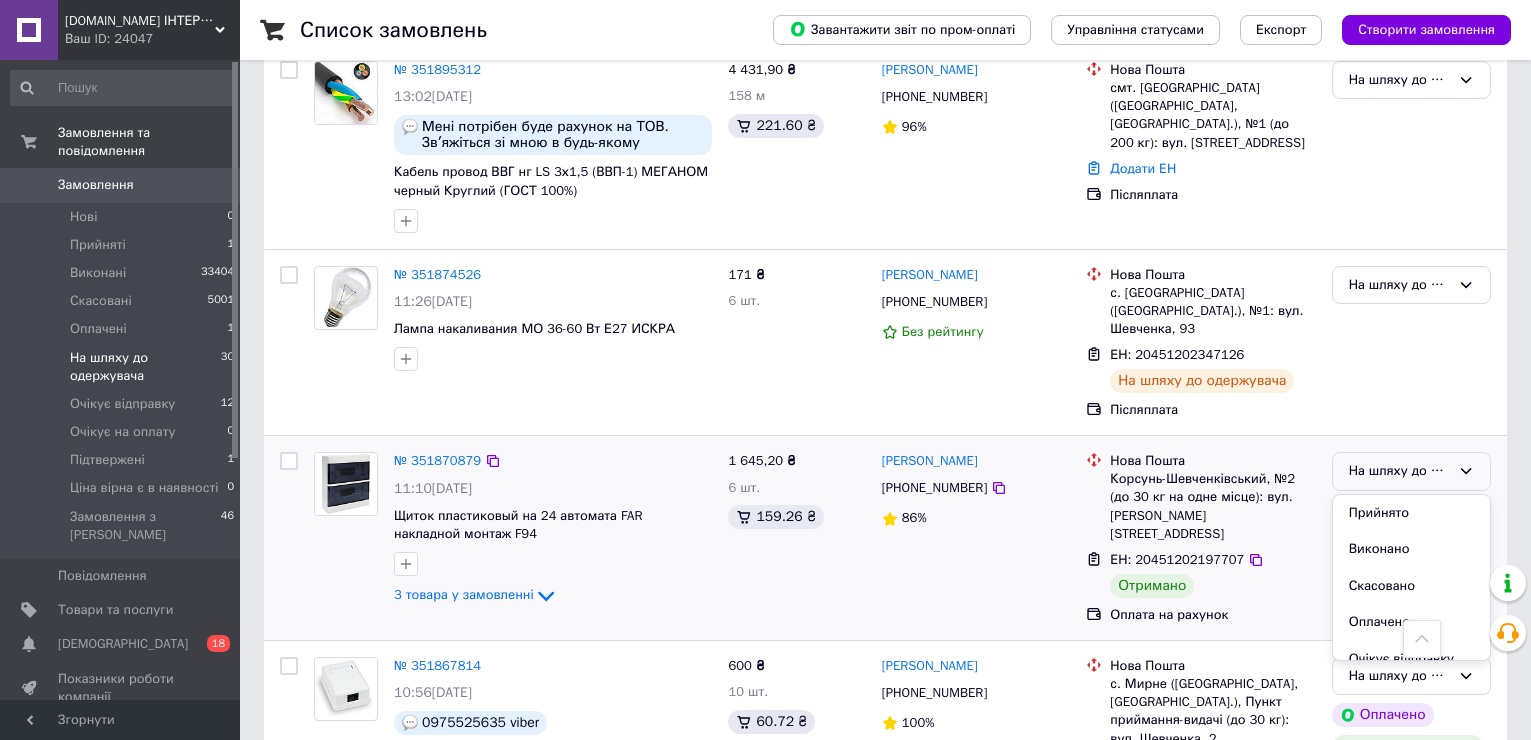 click on "Виконано" at bounding box center (1411, 549) 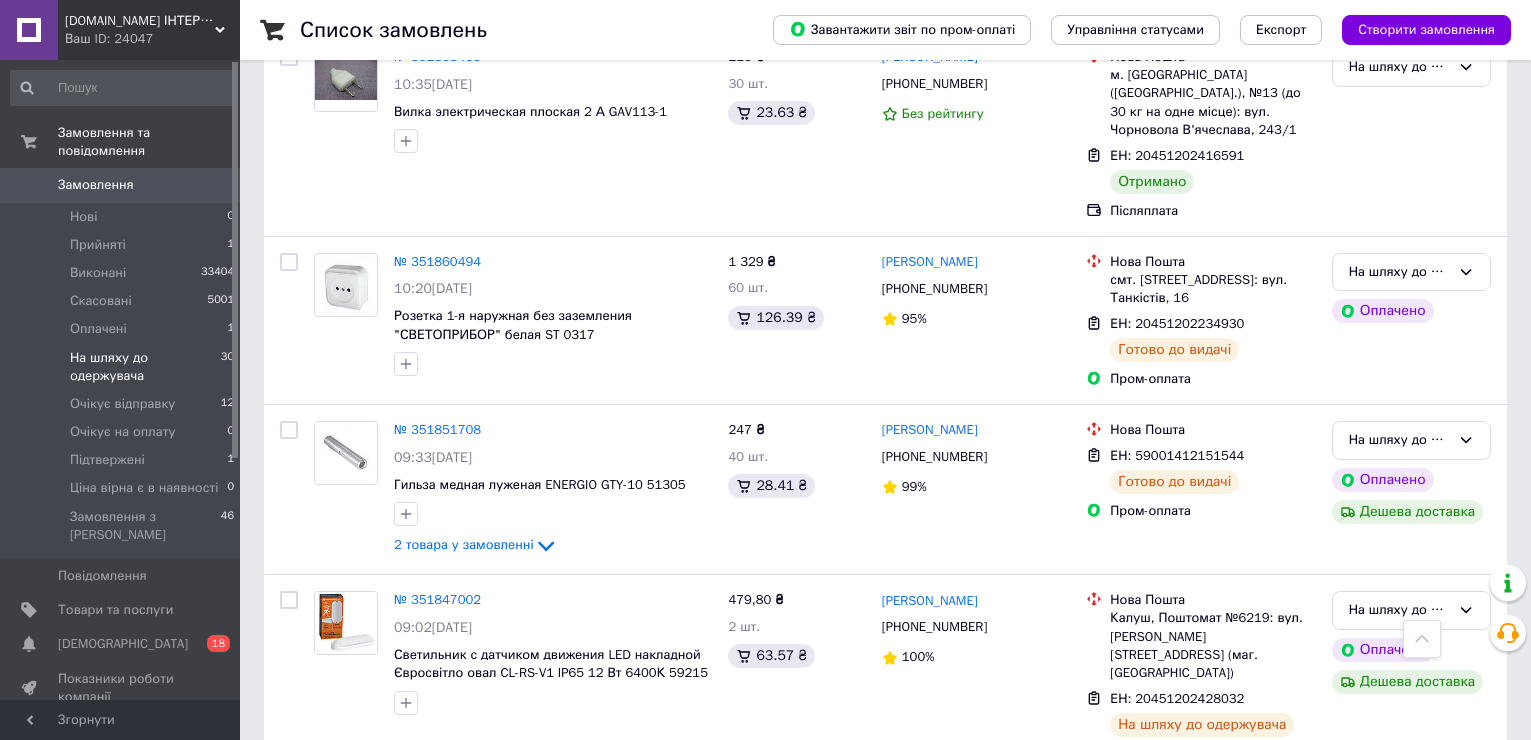 scroll, scrollTop: 2252, scrollLeft: 0, axis: vertical 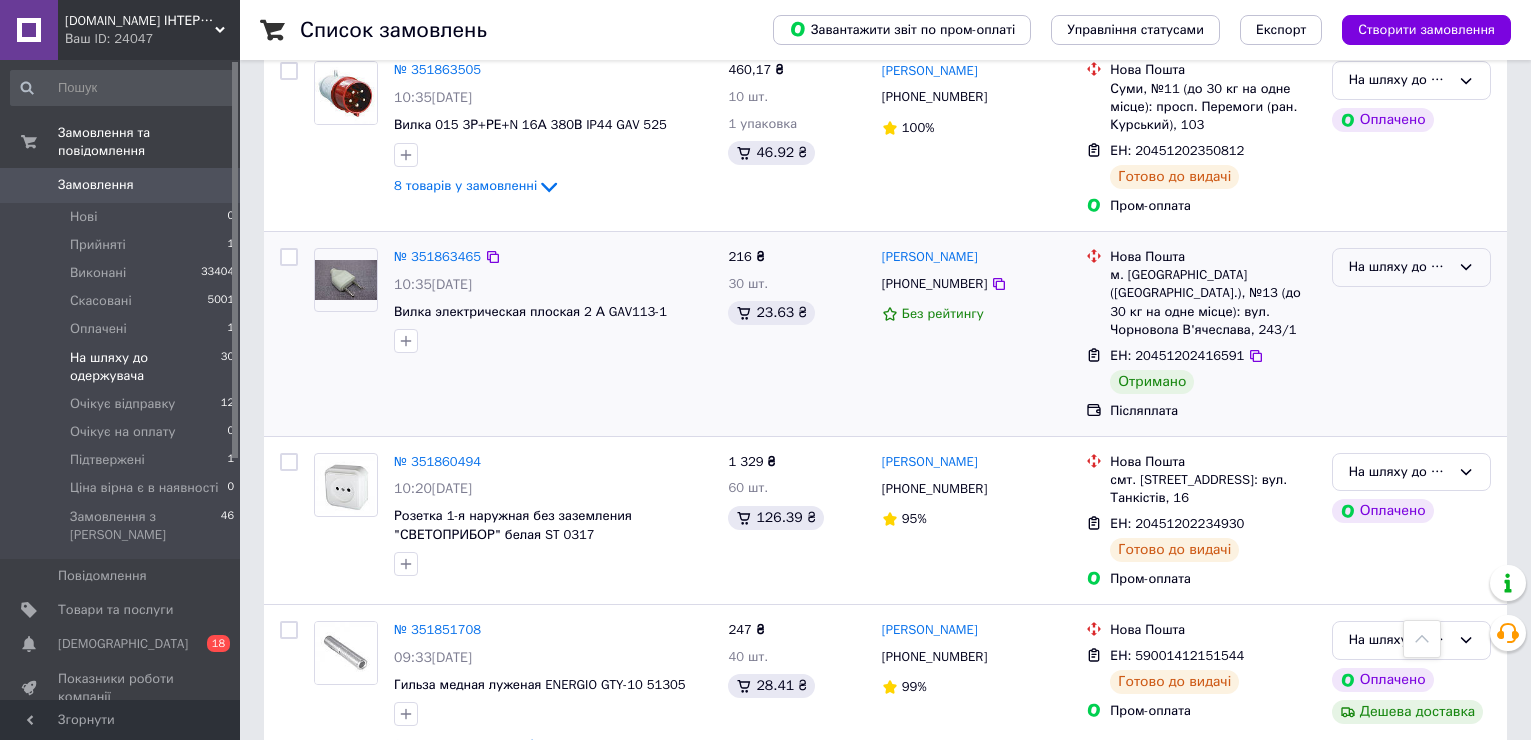 click on "На шляху до одержувача" at bounding box center (1399, 267) 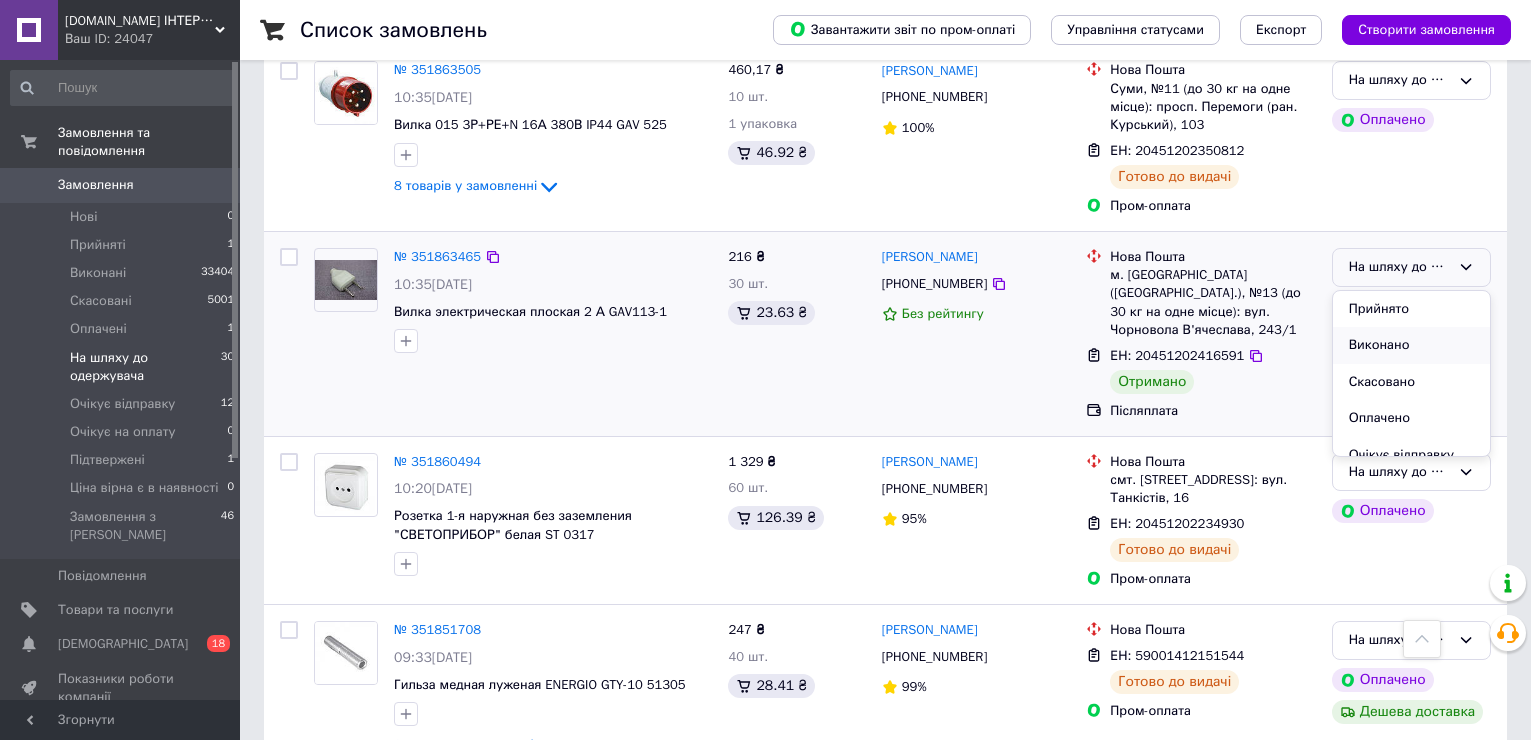 click on "Виконано" at bounding box center (1411, 345) 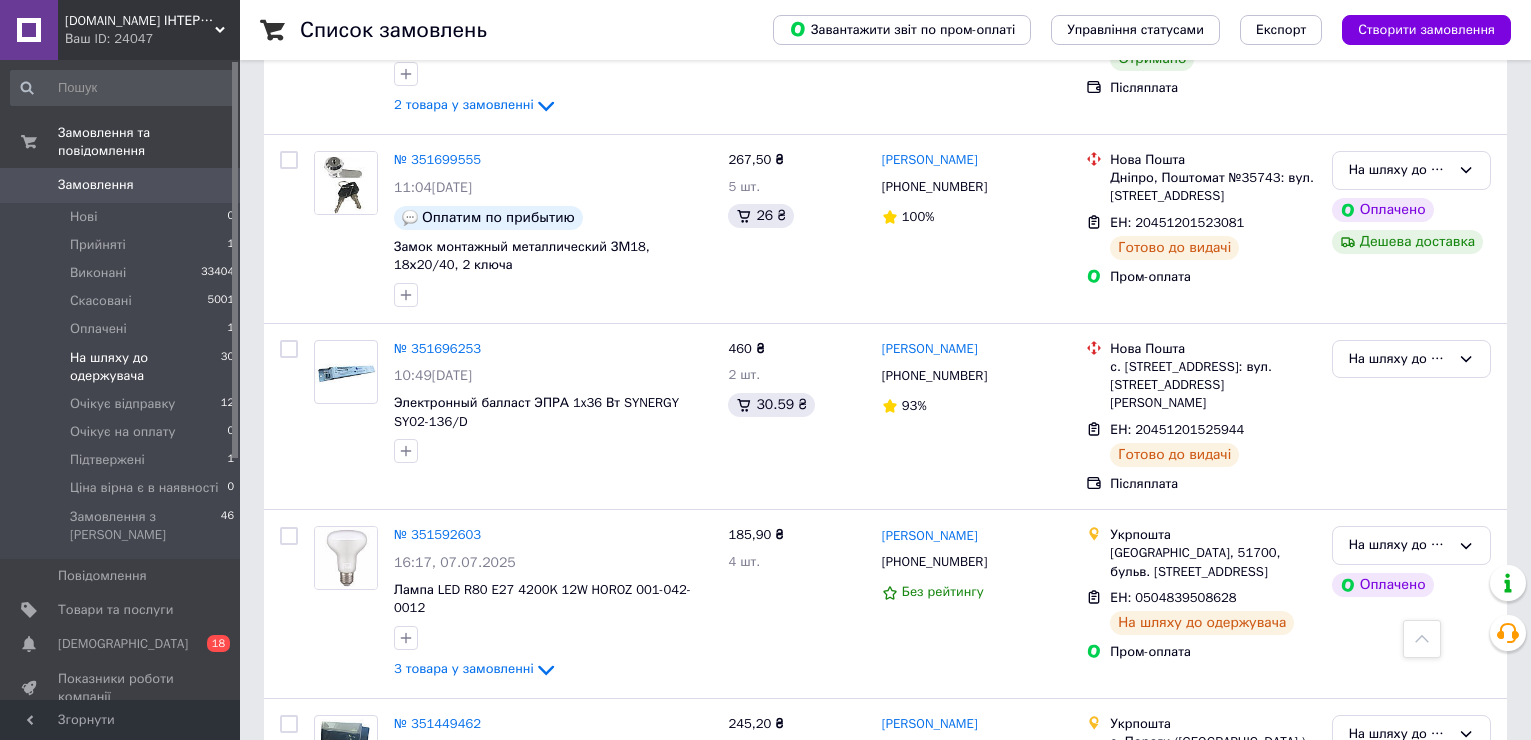 scroll, scrollTop: 4652, scrollLeft: 0, axis: vertical 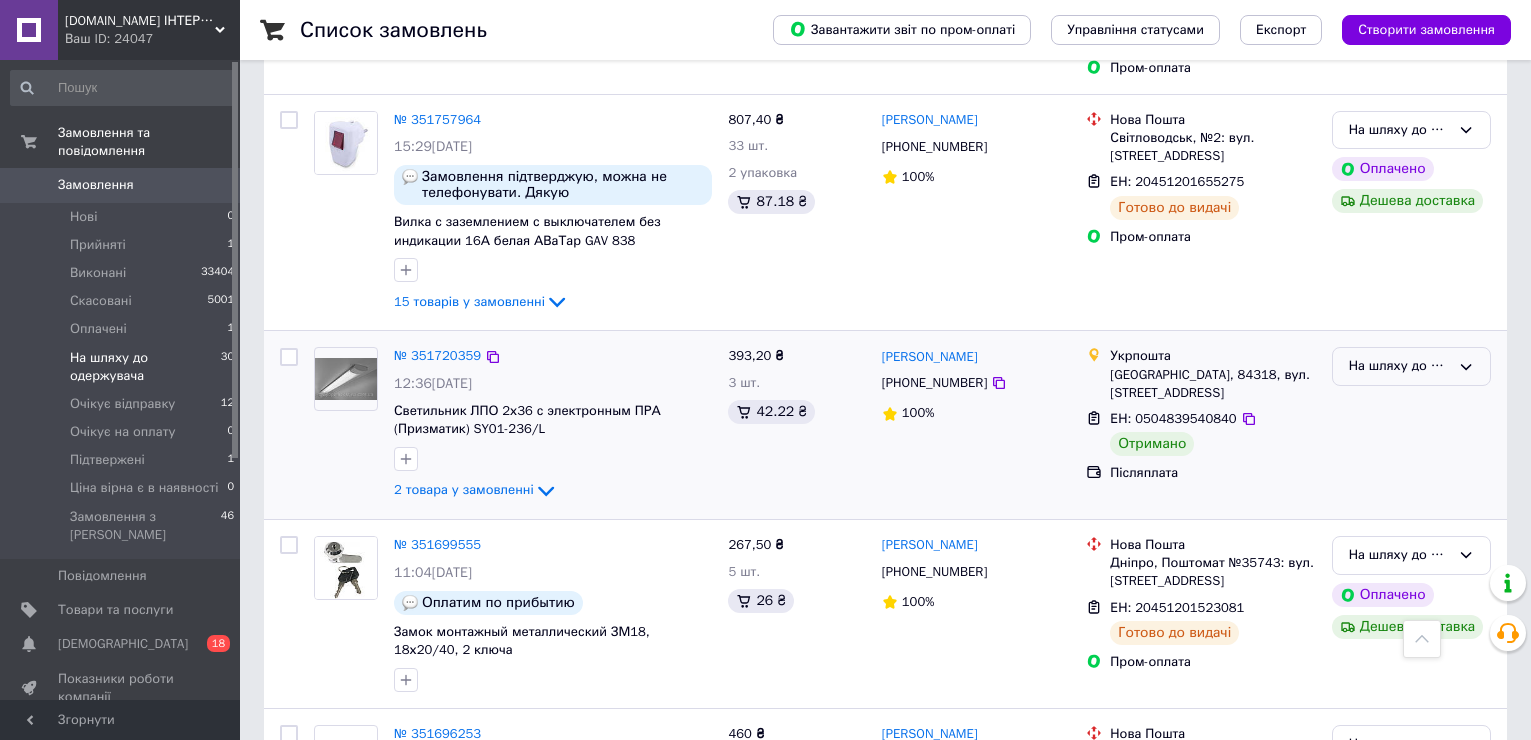 click on "На шляху до одержувача" at bounding box center [1399, 366] 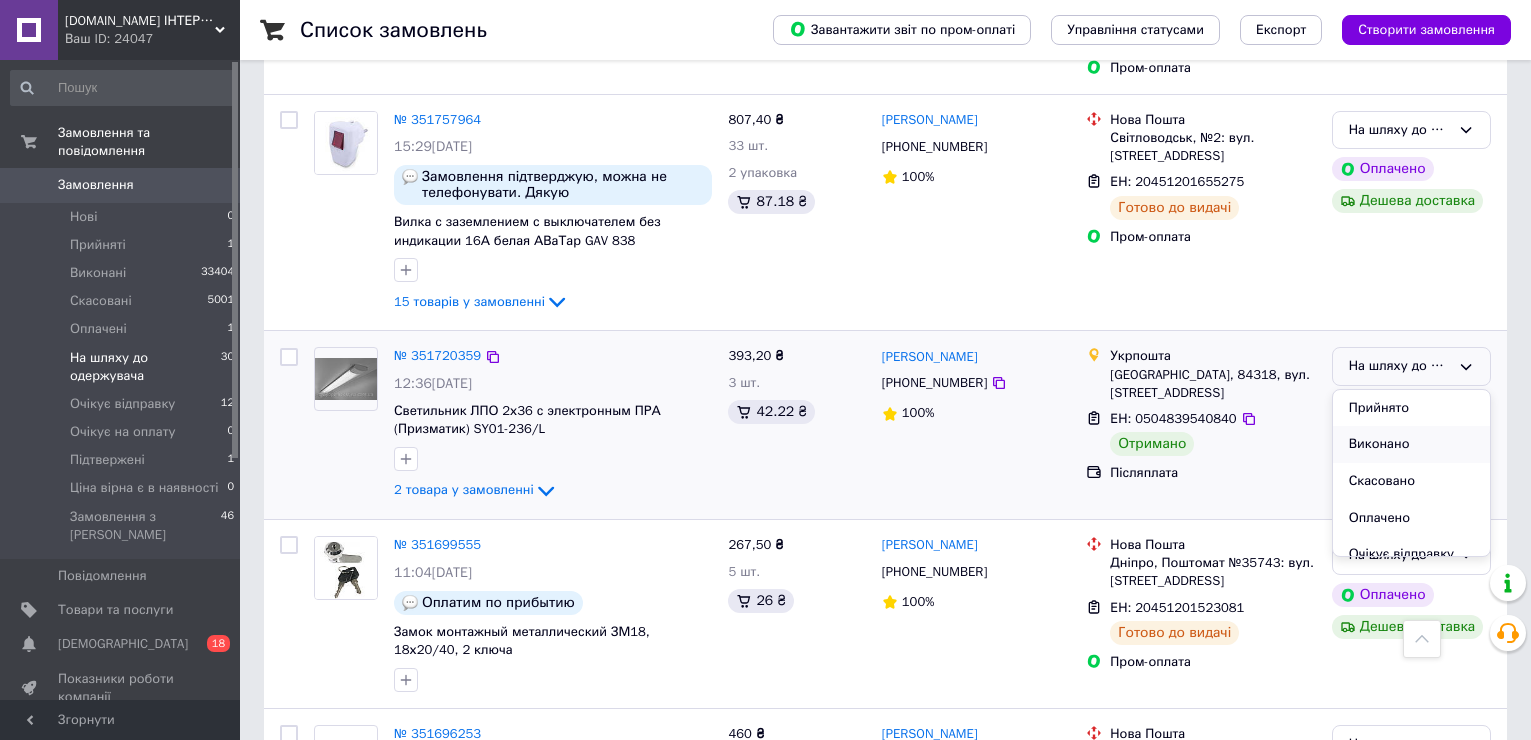 click on "Виконано" at bounding box center [1411, 444] 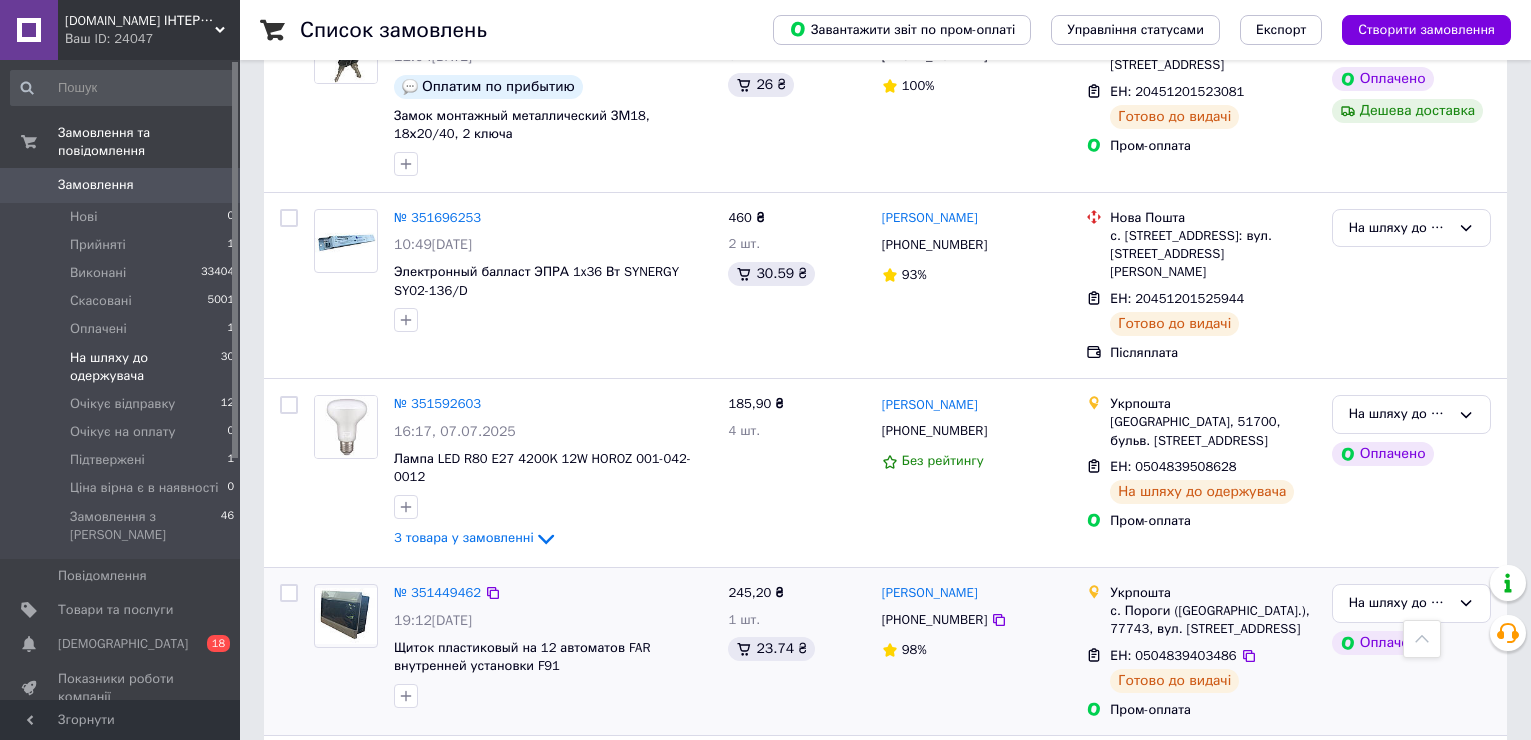scroll, scrollTop: 5220, scrollLeft: 0, axis: vertical 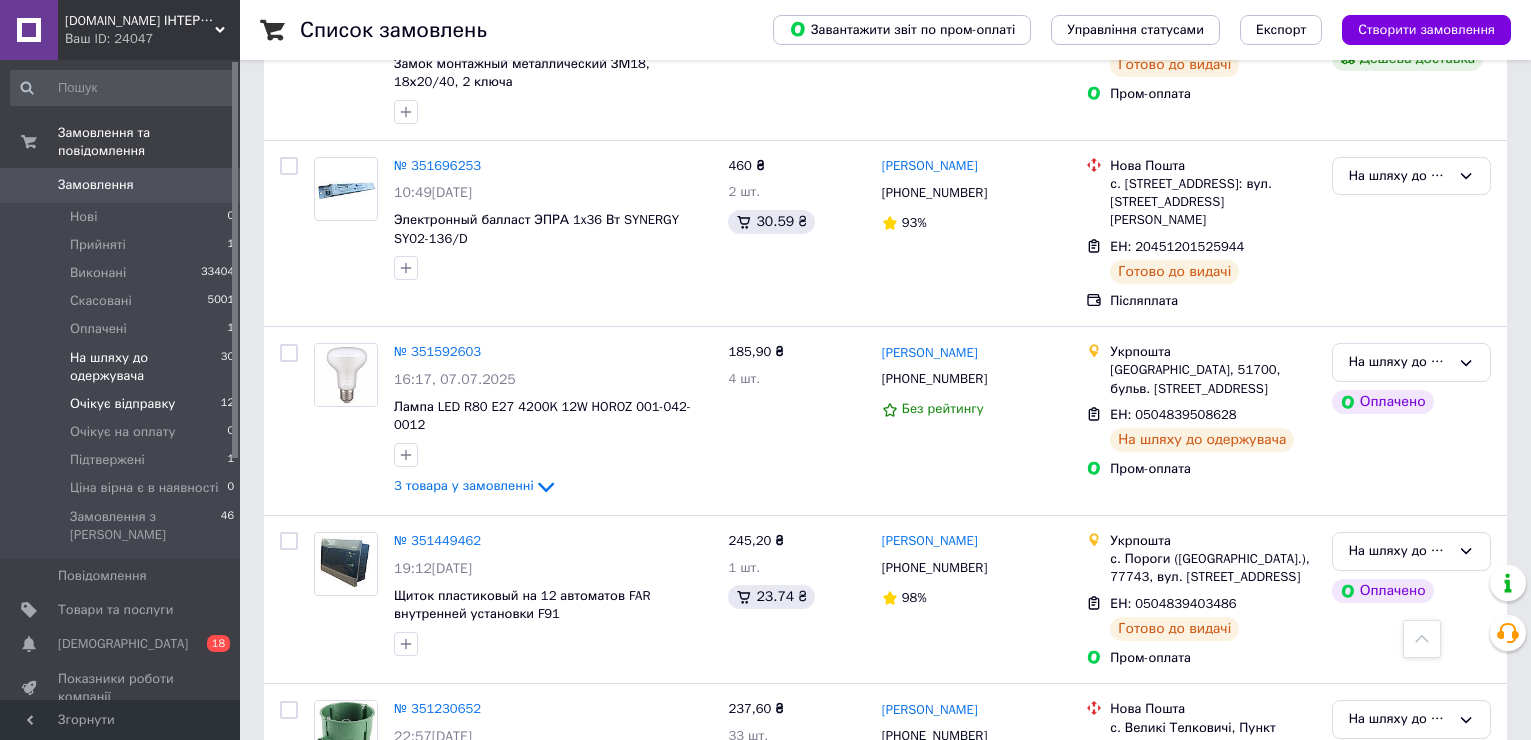 click on "Очікує відправку" at bounding box center [122, 404] 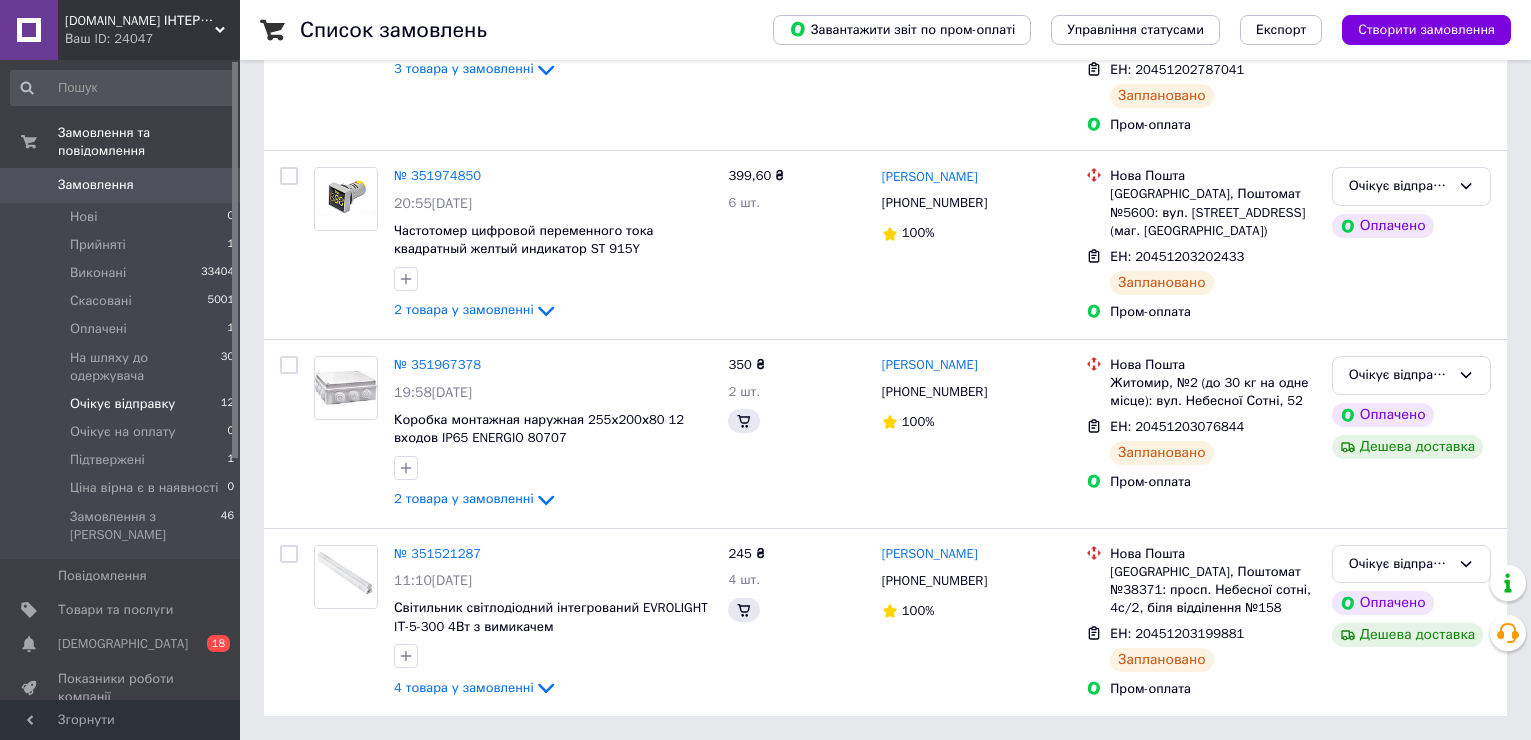 scroll, scrollTop: 0, scrollLeft: 0, axis: both 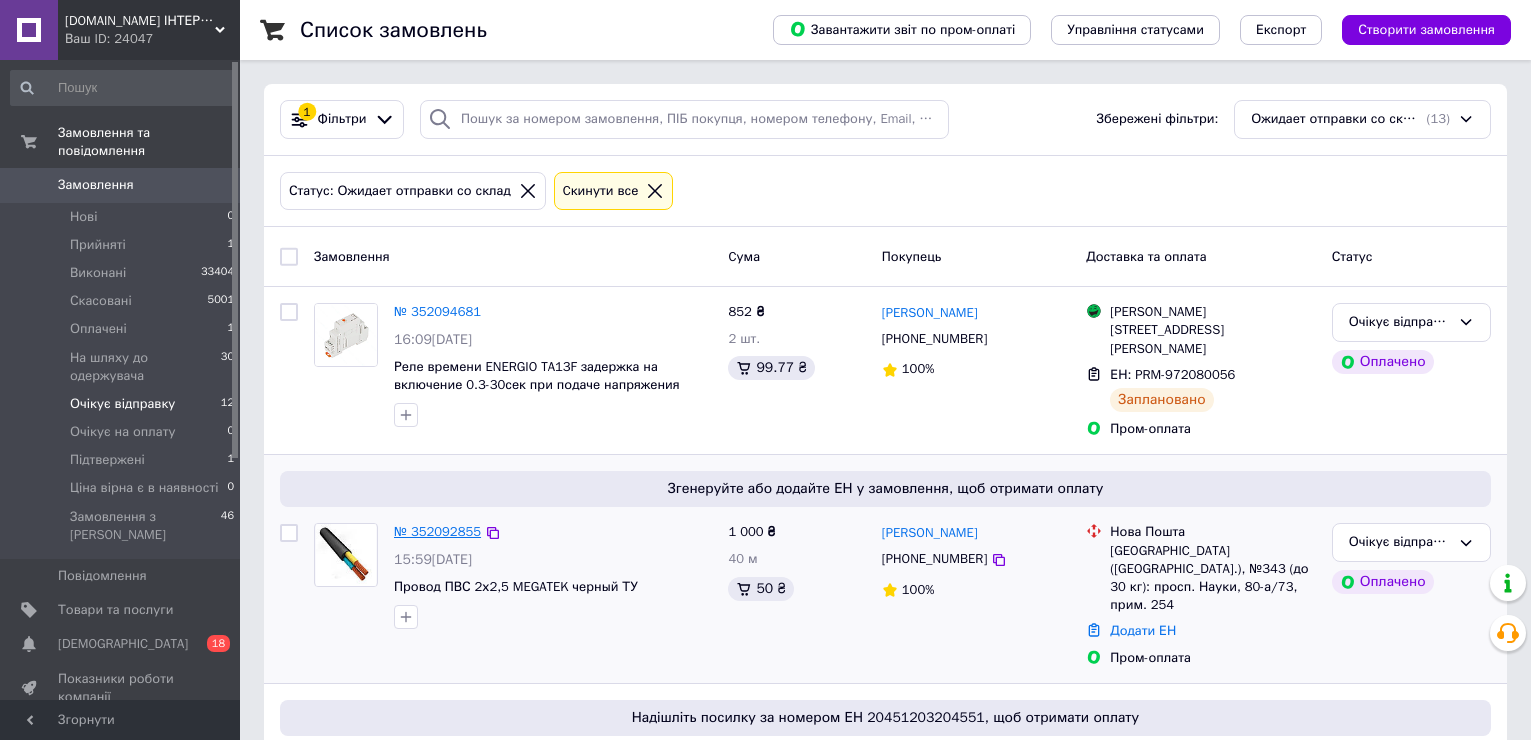 click on "№ 352092855" at bounding box center (437, 531) 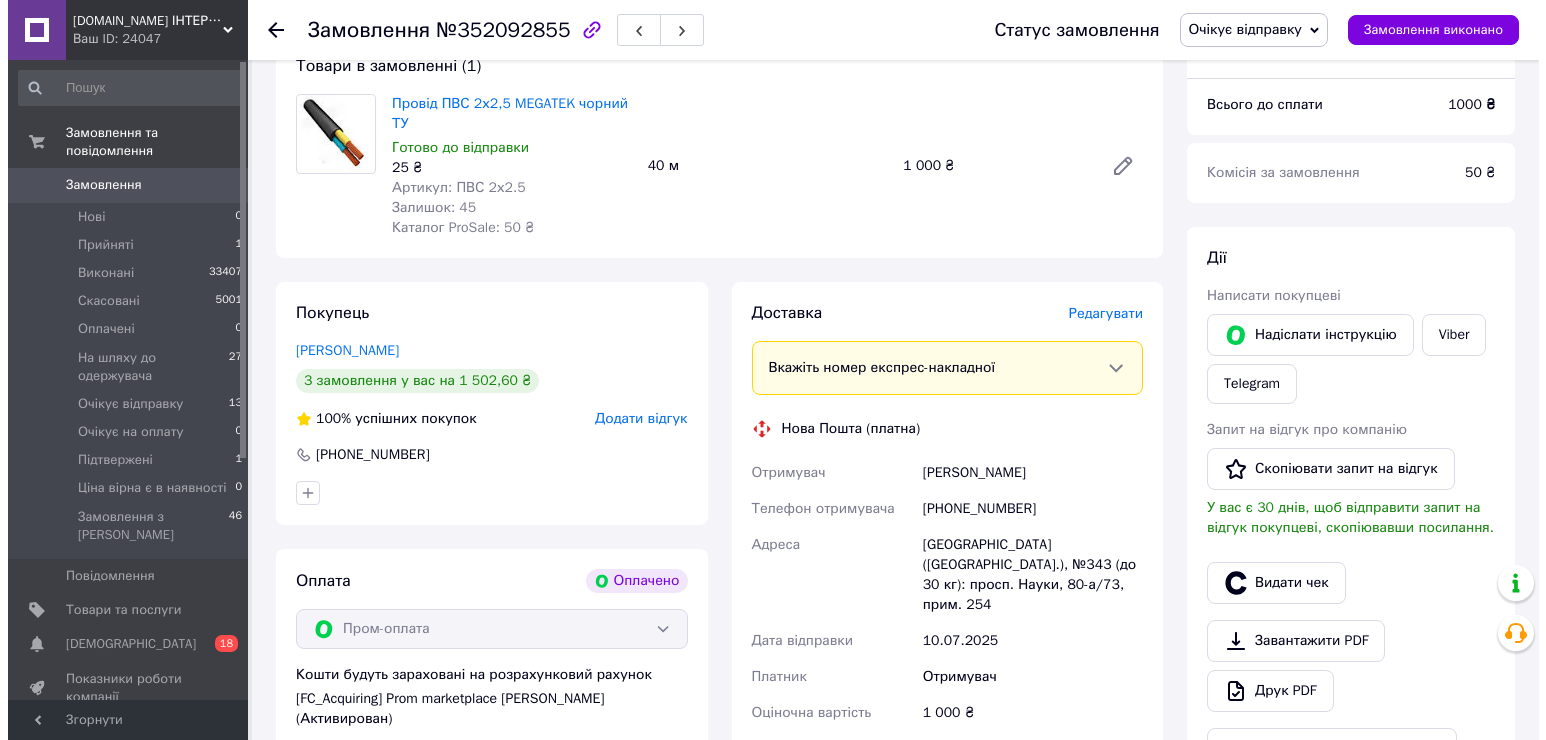 scroll, scrollTop: 200, scrollLeft: 0, axis: vertical 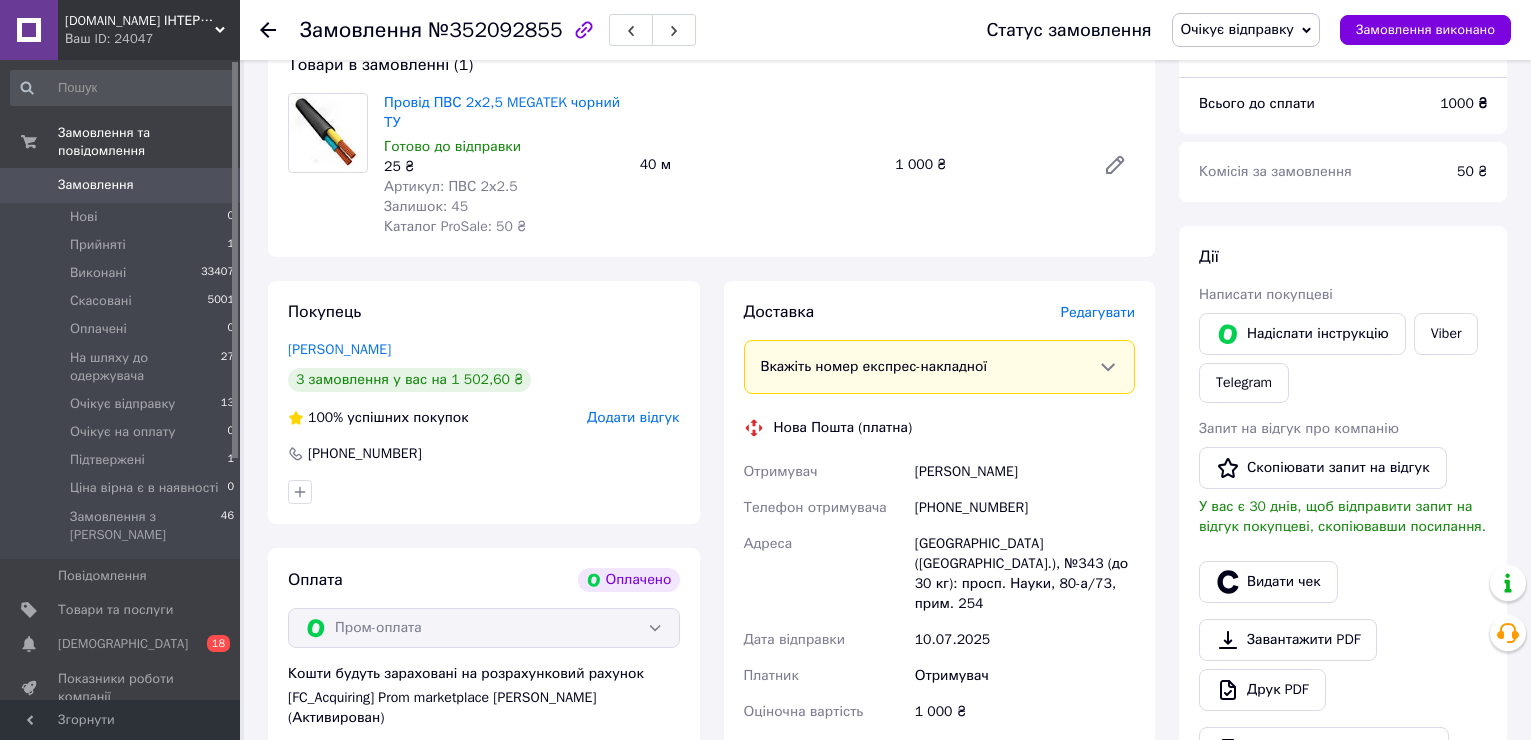 click on "Редагувати" at bounding box center [1098, 312] 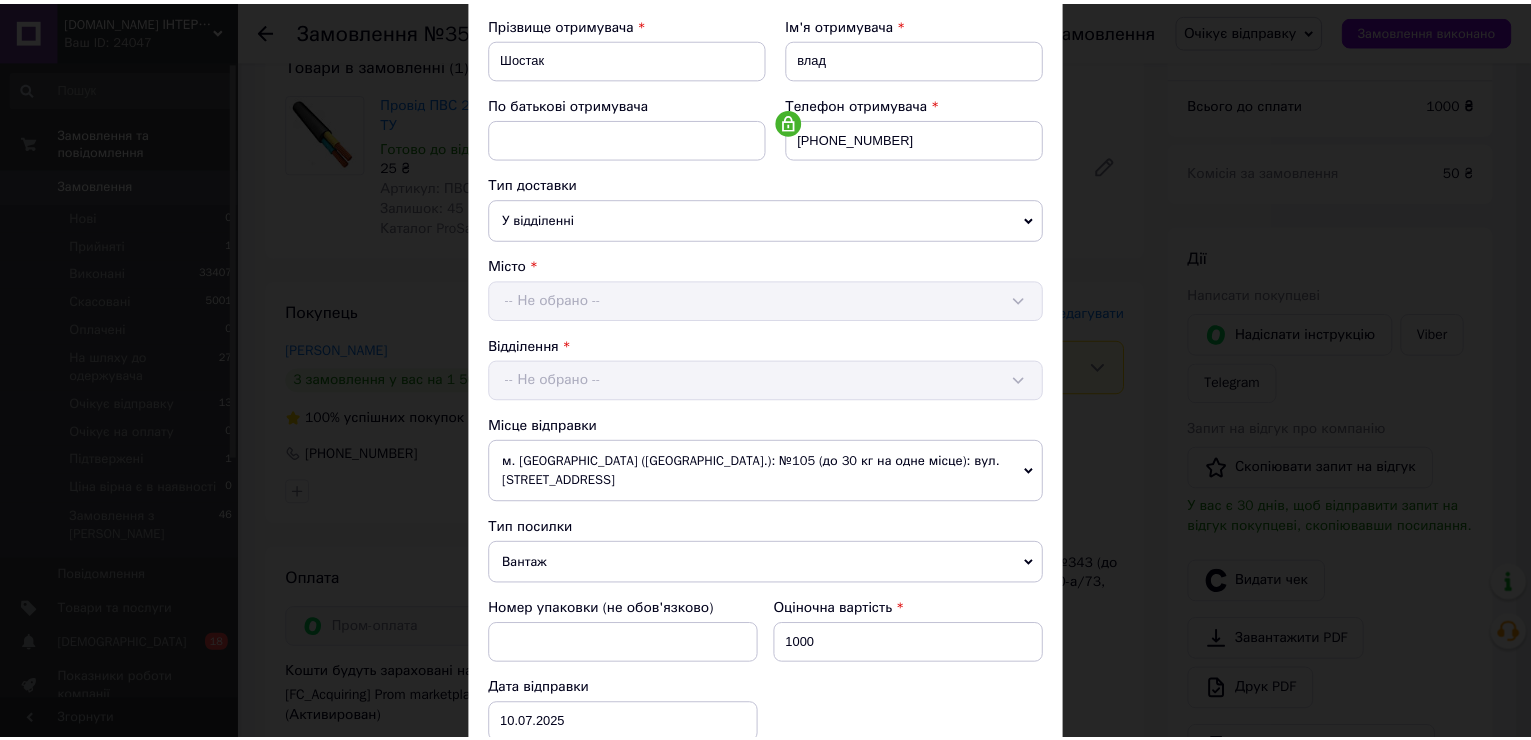 scroll, scrollTop: 588, scrollLeft: 0, axis: vertical 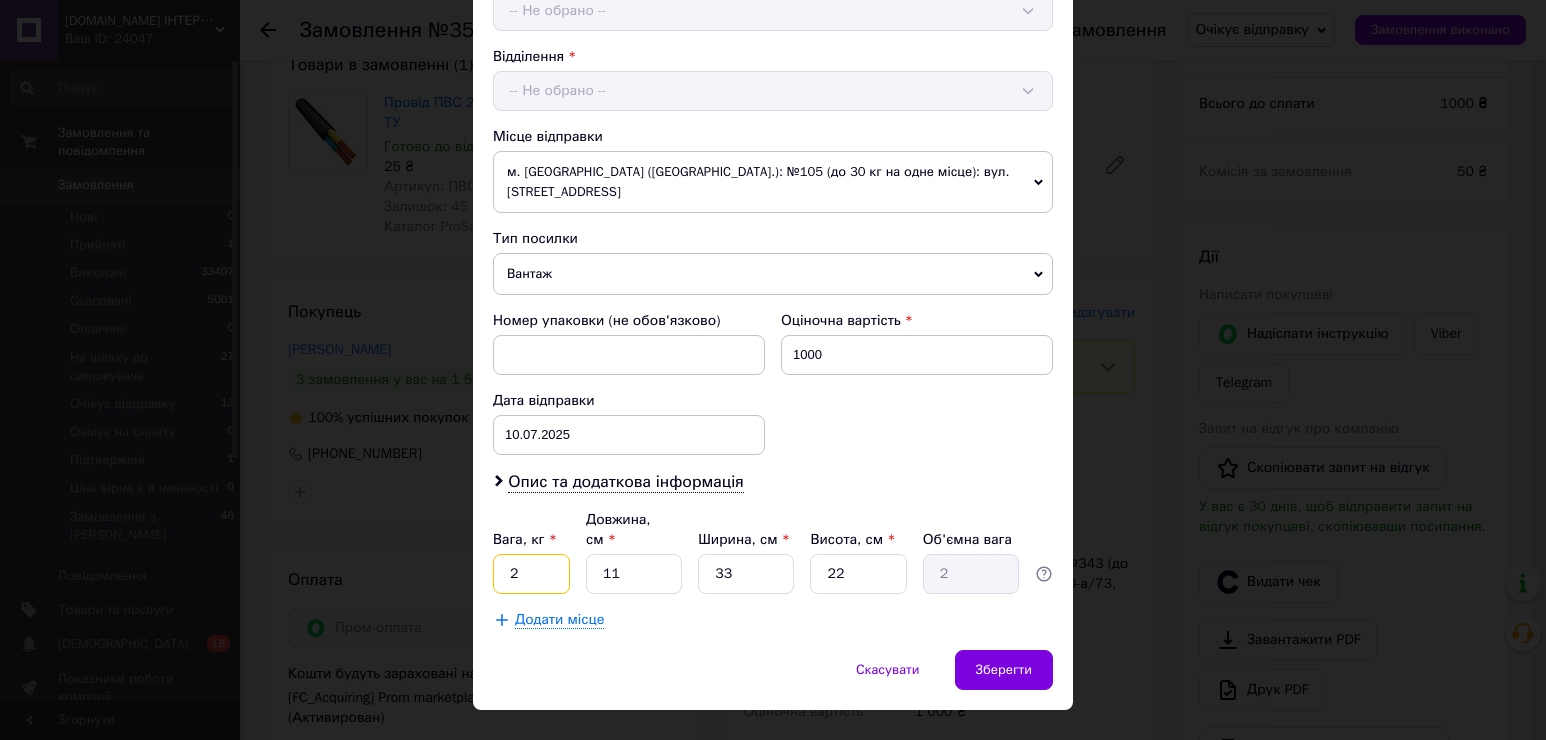 click on "2" at bounding box center [531, 574] 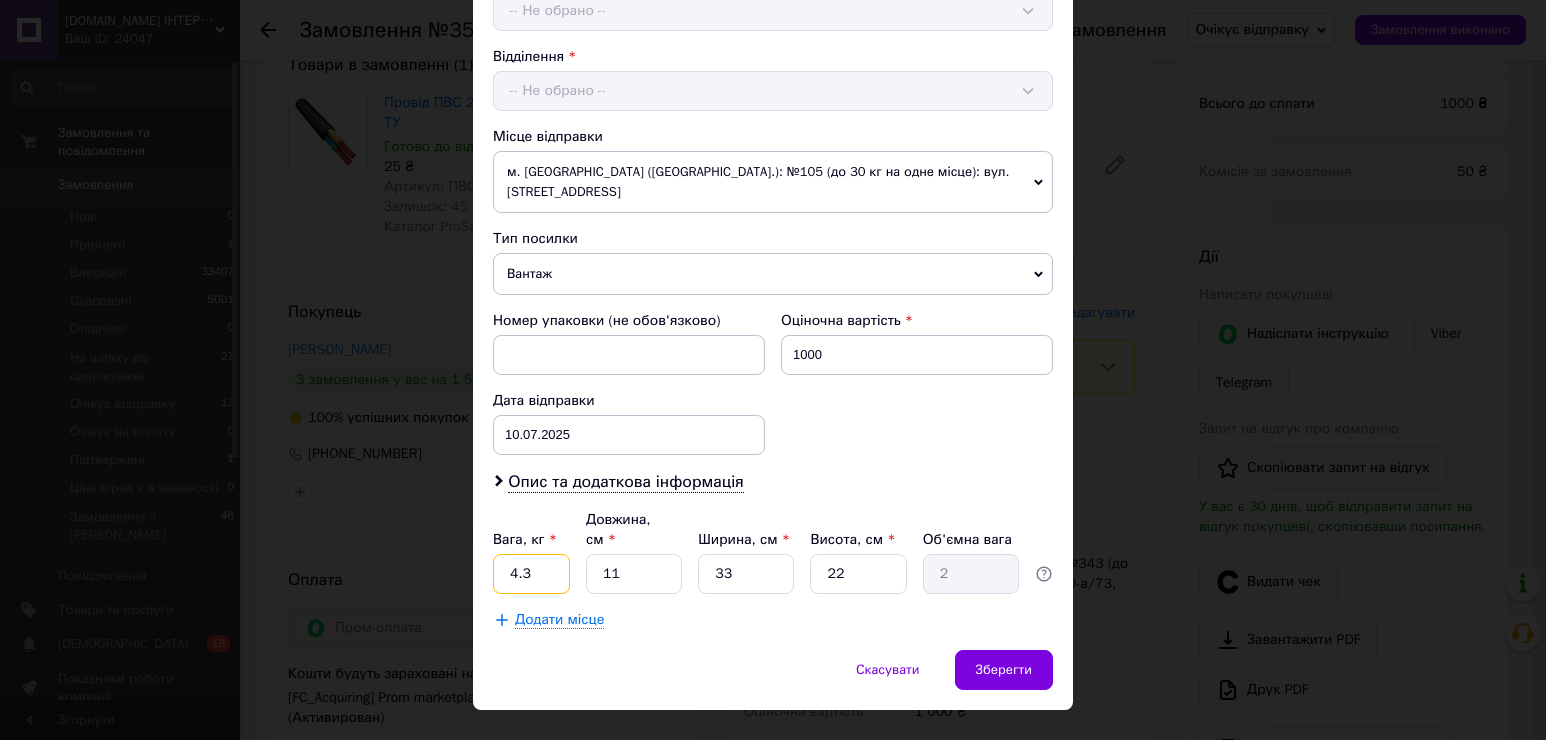type on "4.3" 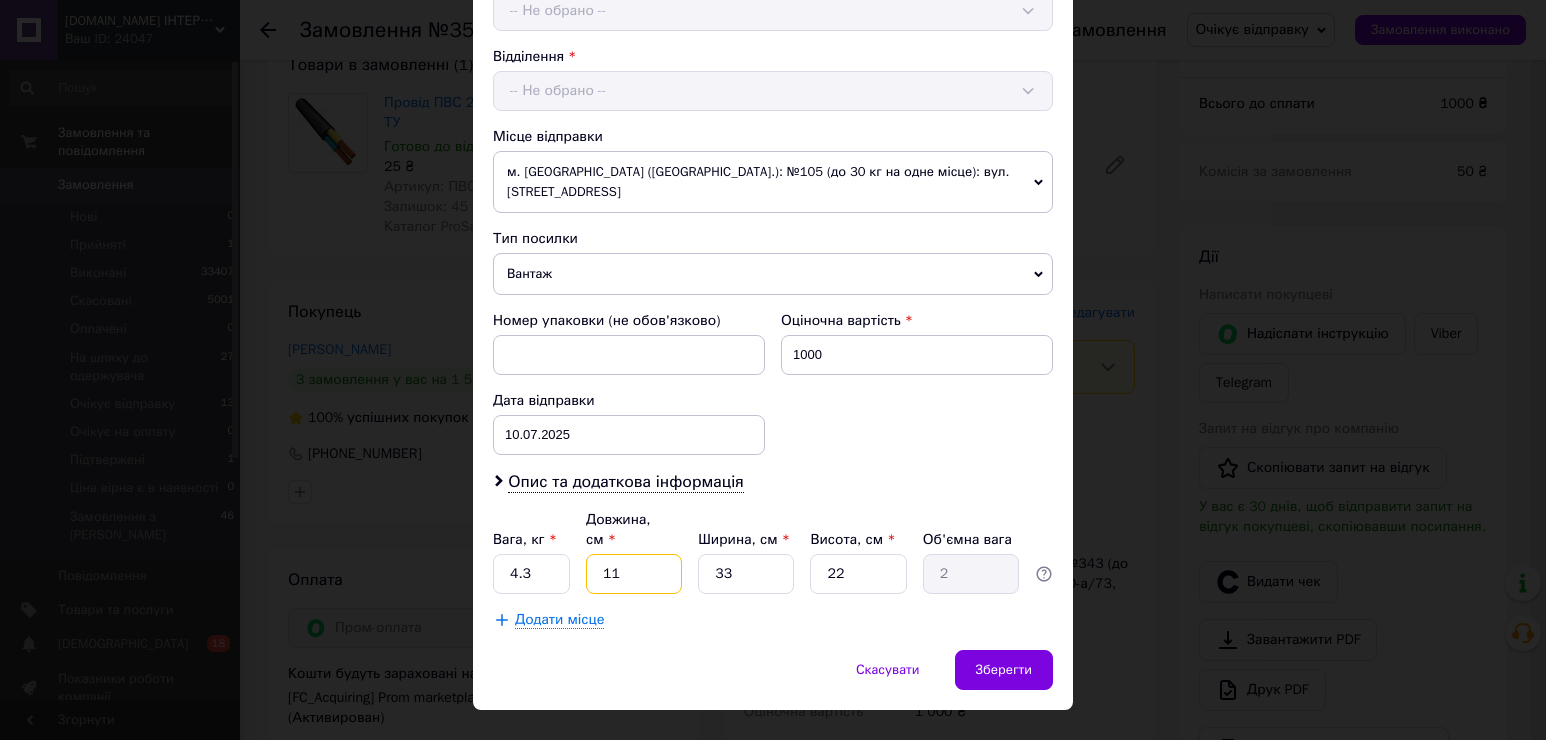 click on "11" at bounding box center [634, 574] 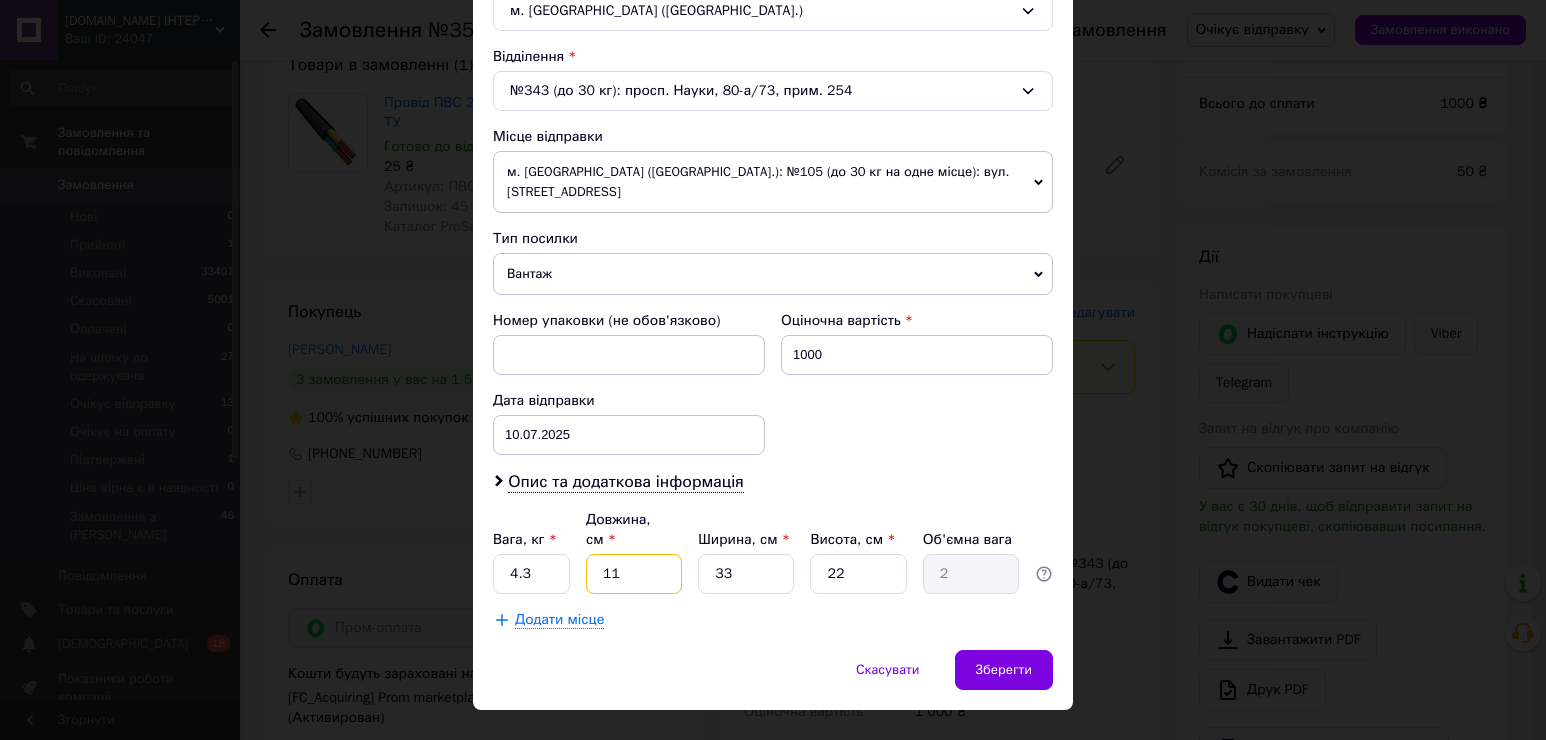 type on "4" 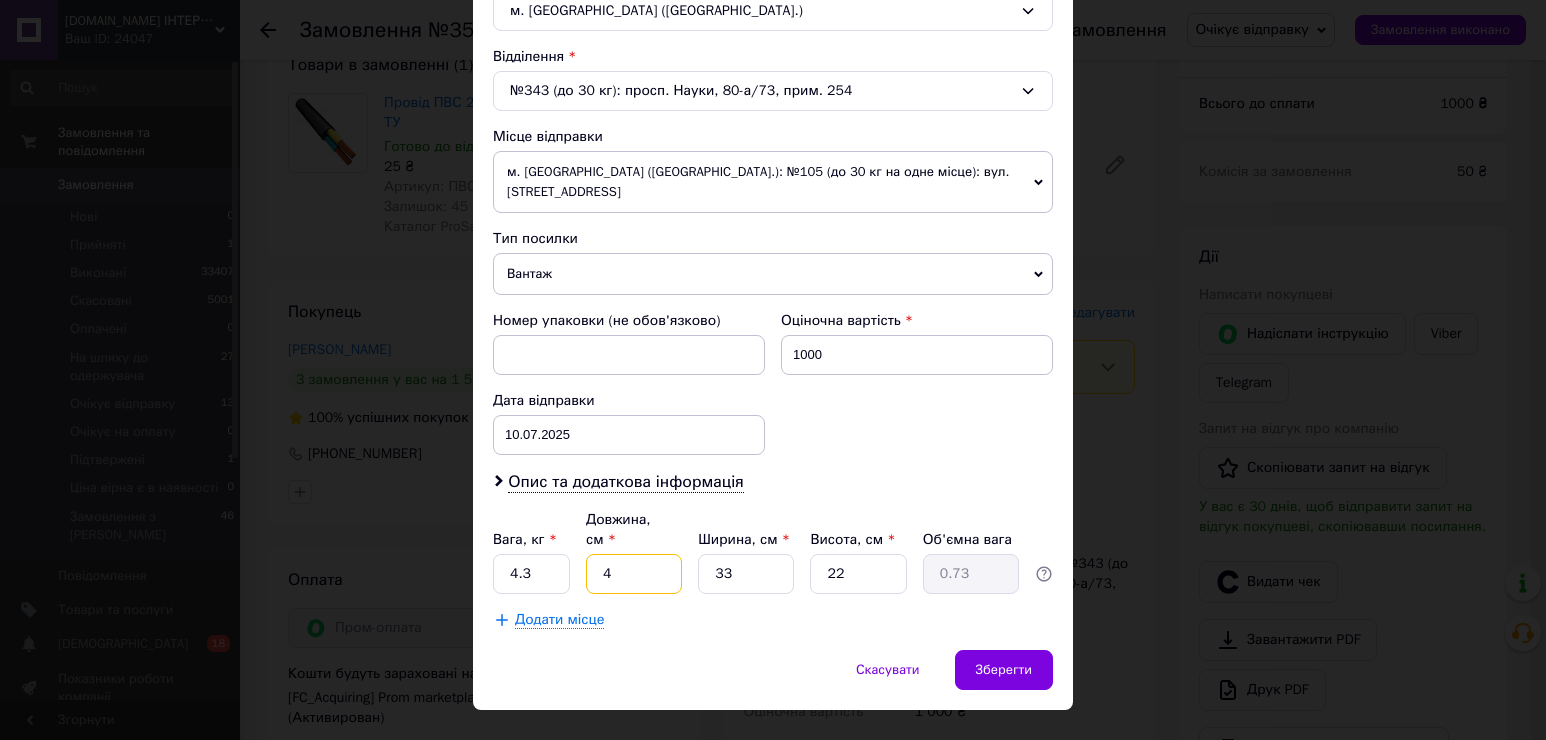 type on "42" 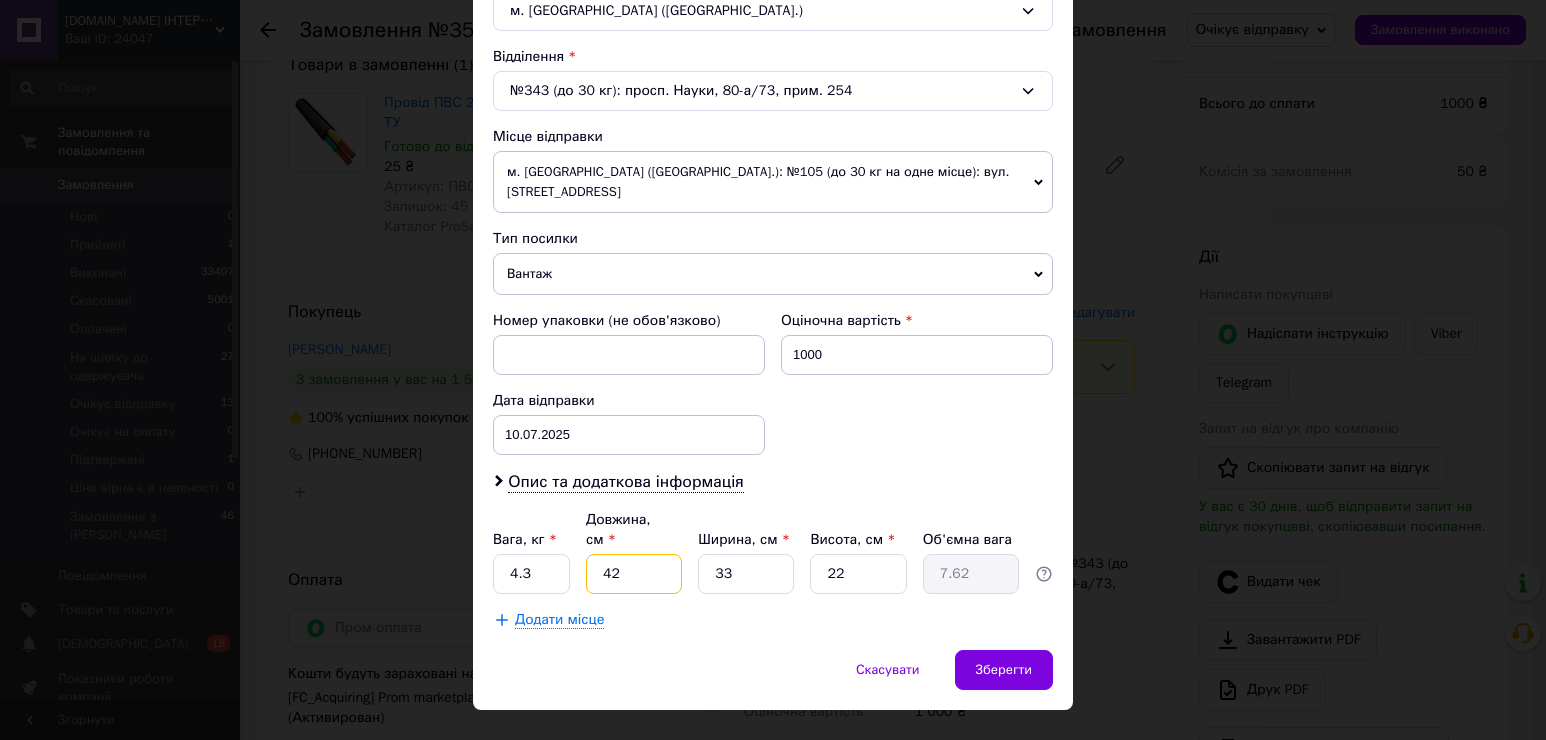 type on "42" 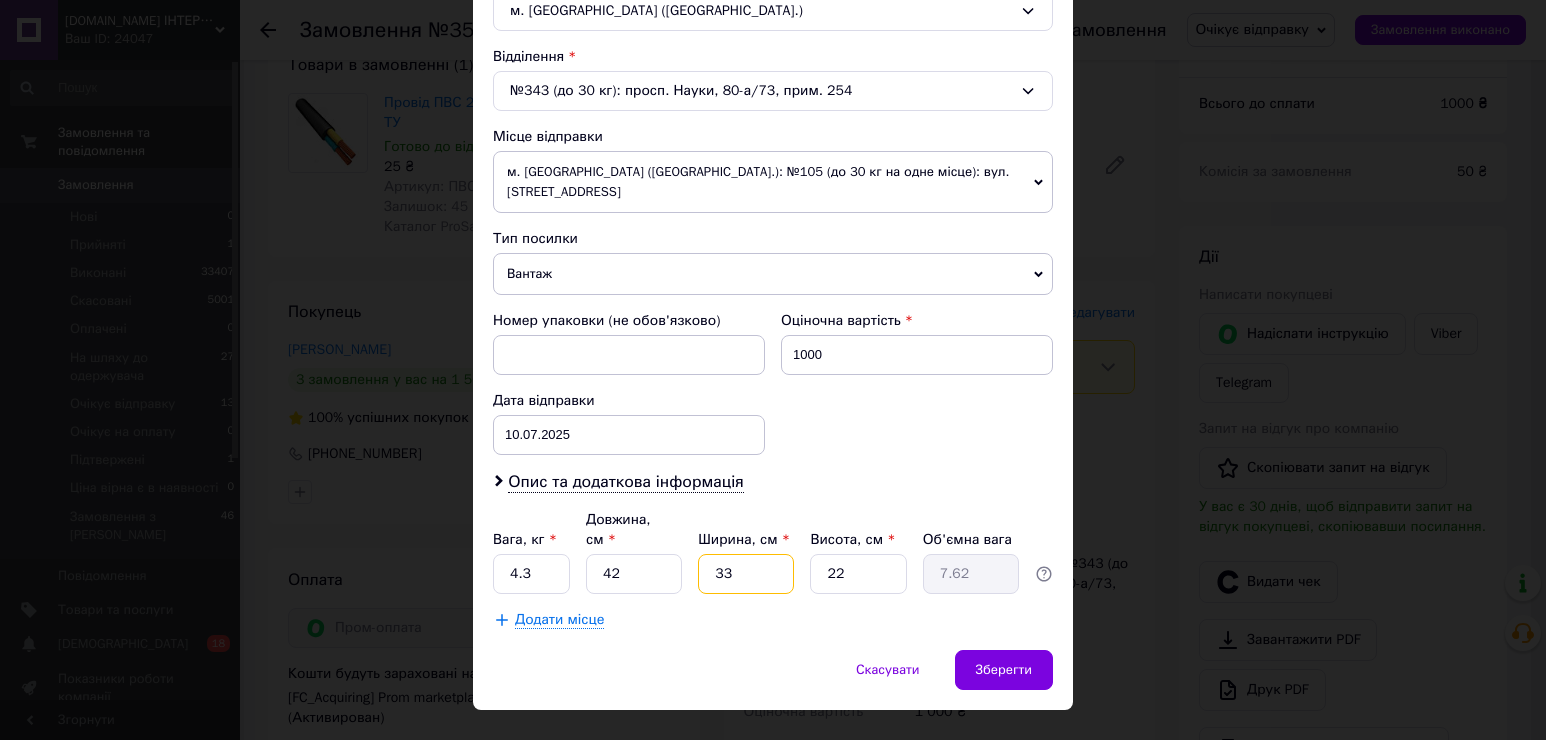type on "3" 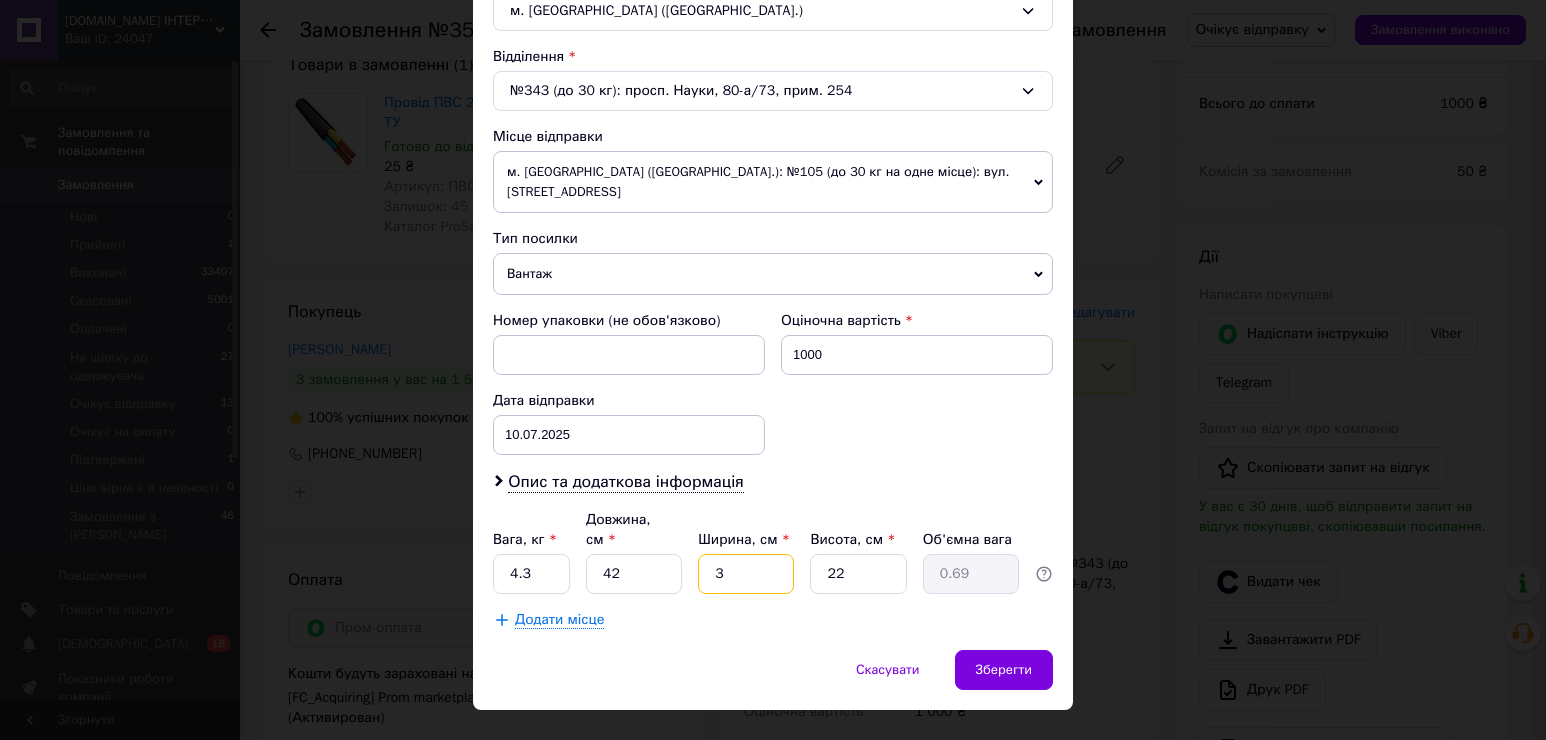 type on "35" 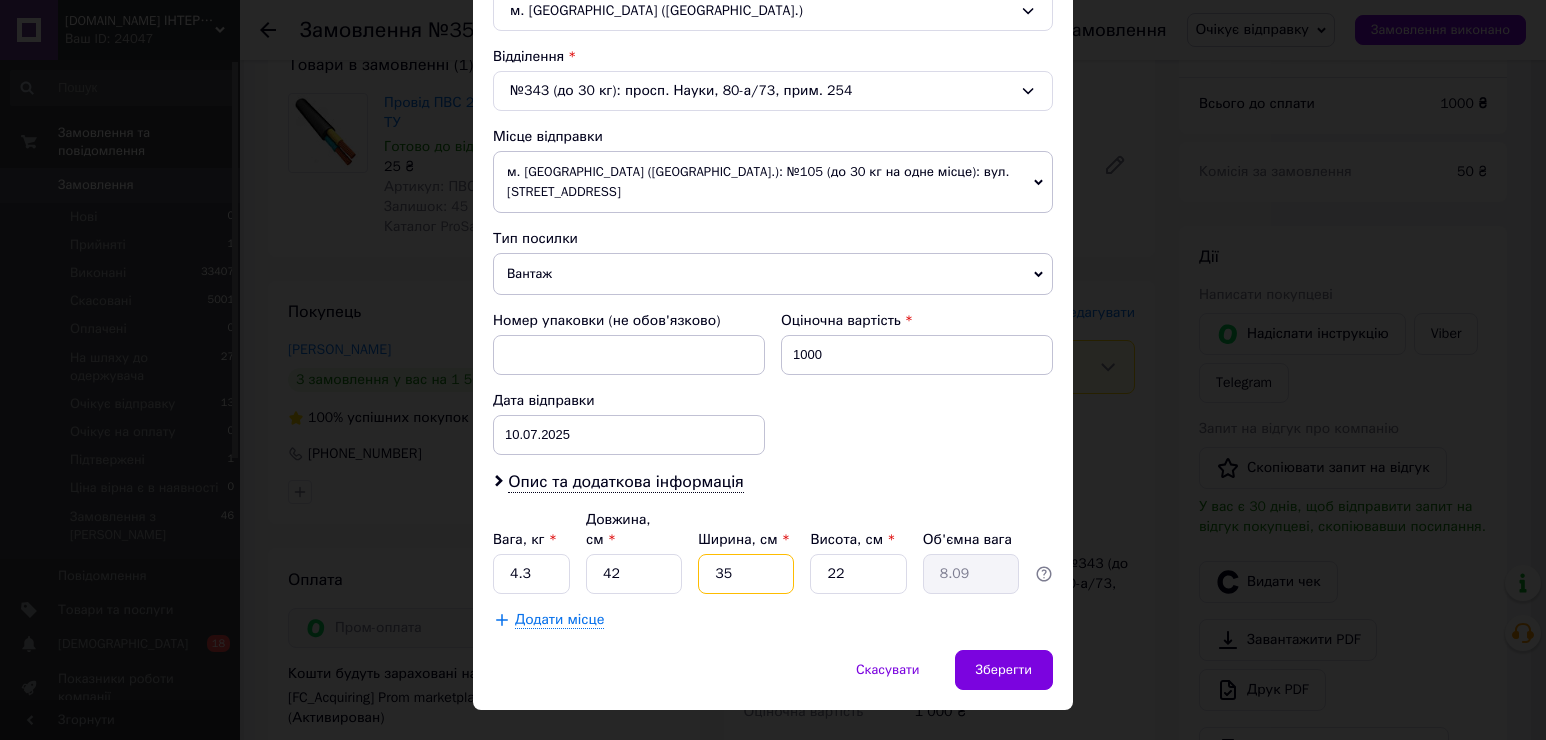 type on "35" 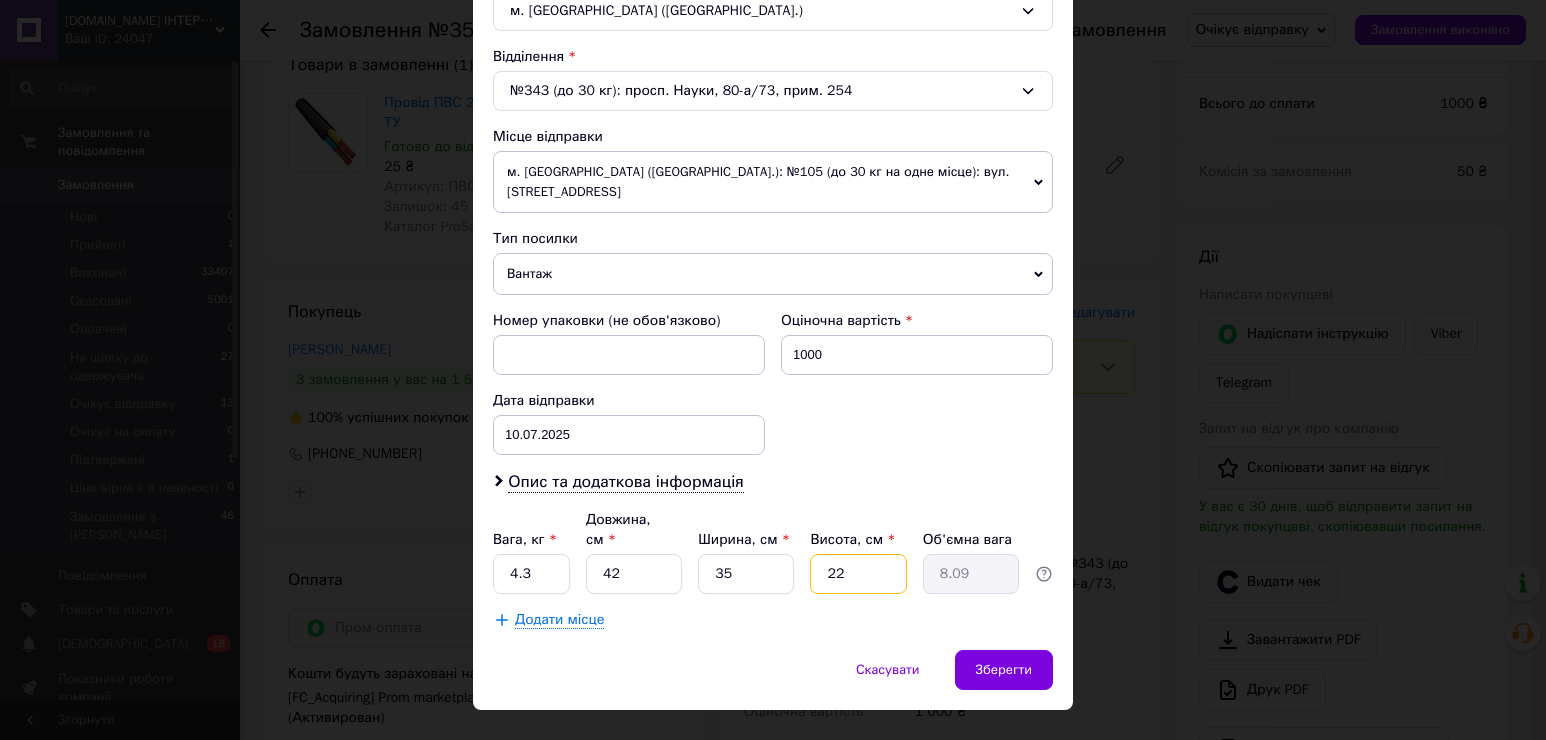 type on "1" 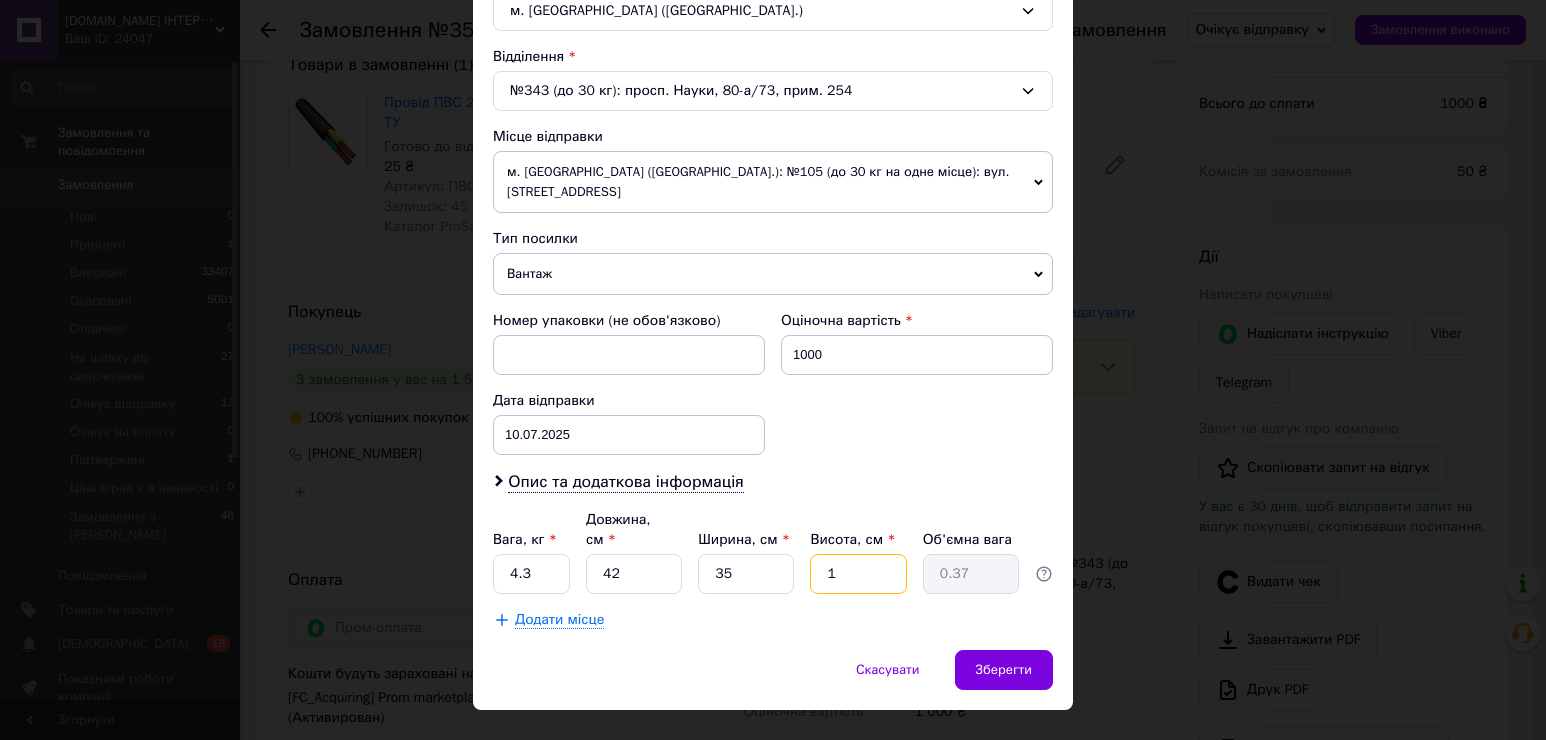 type on "10" 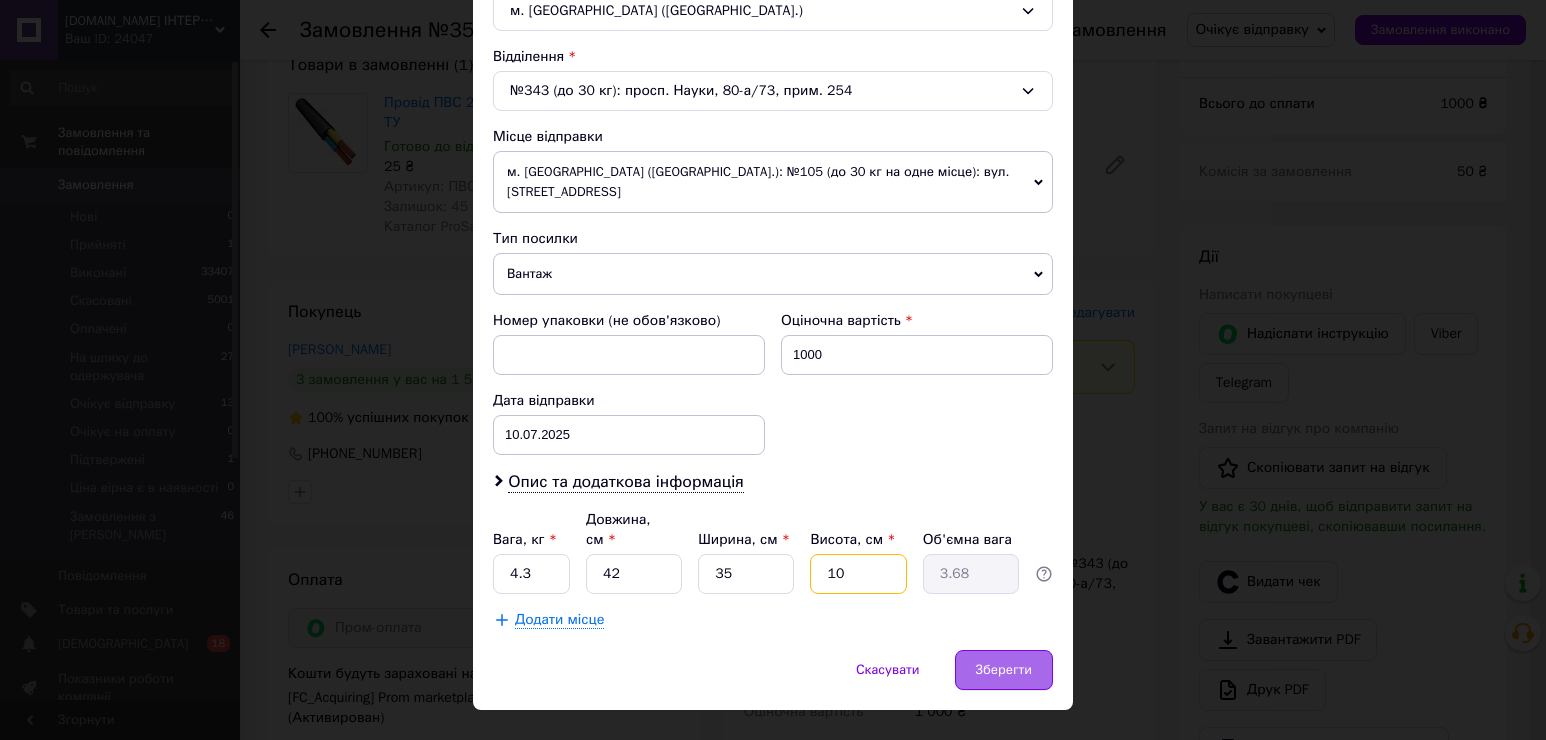 type on "10" 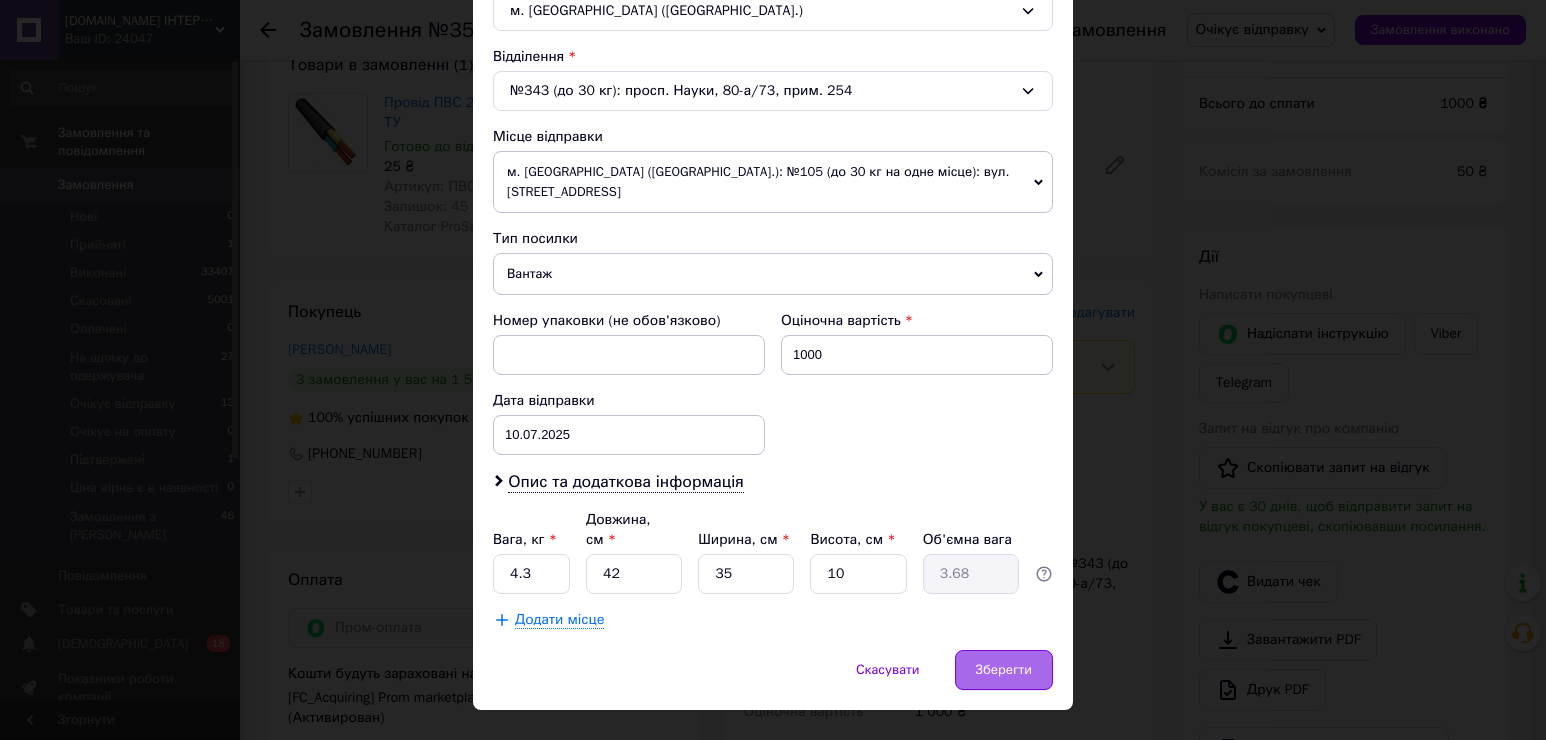 click on "Зберегти" at bounding box center [1004, 670] 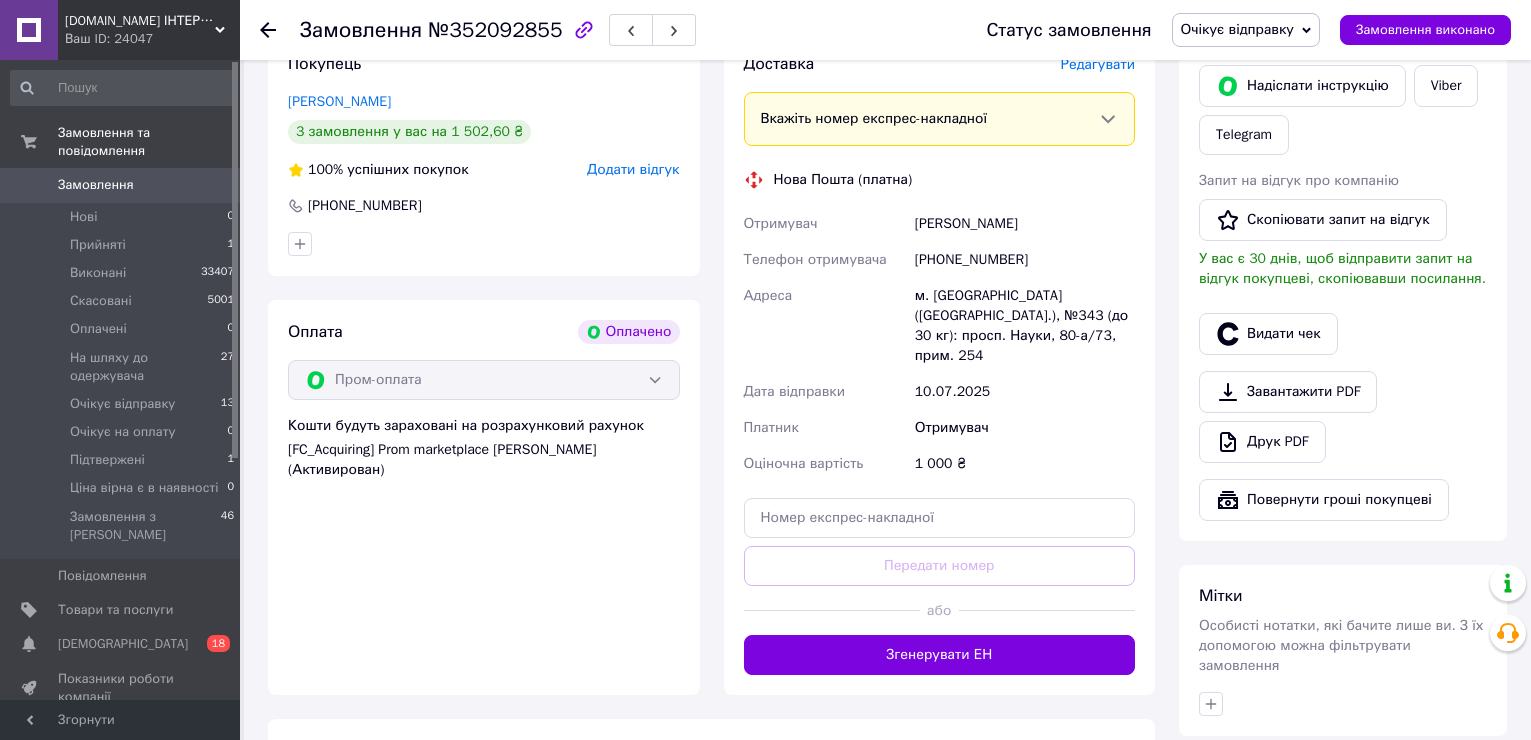 scroll, scrollTop: 500, scrollLeft: 0, axis: vertical 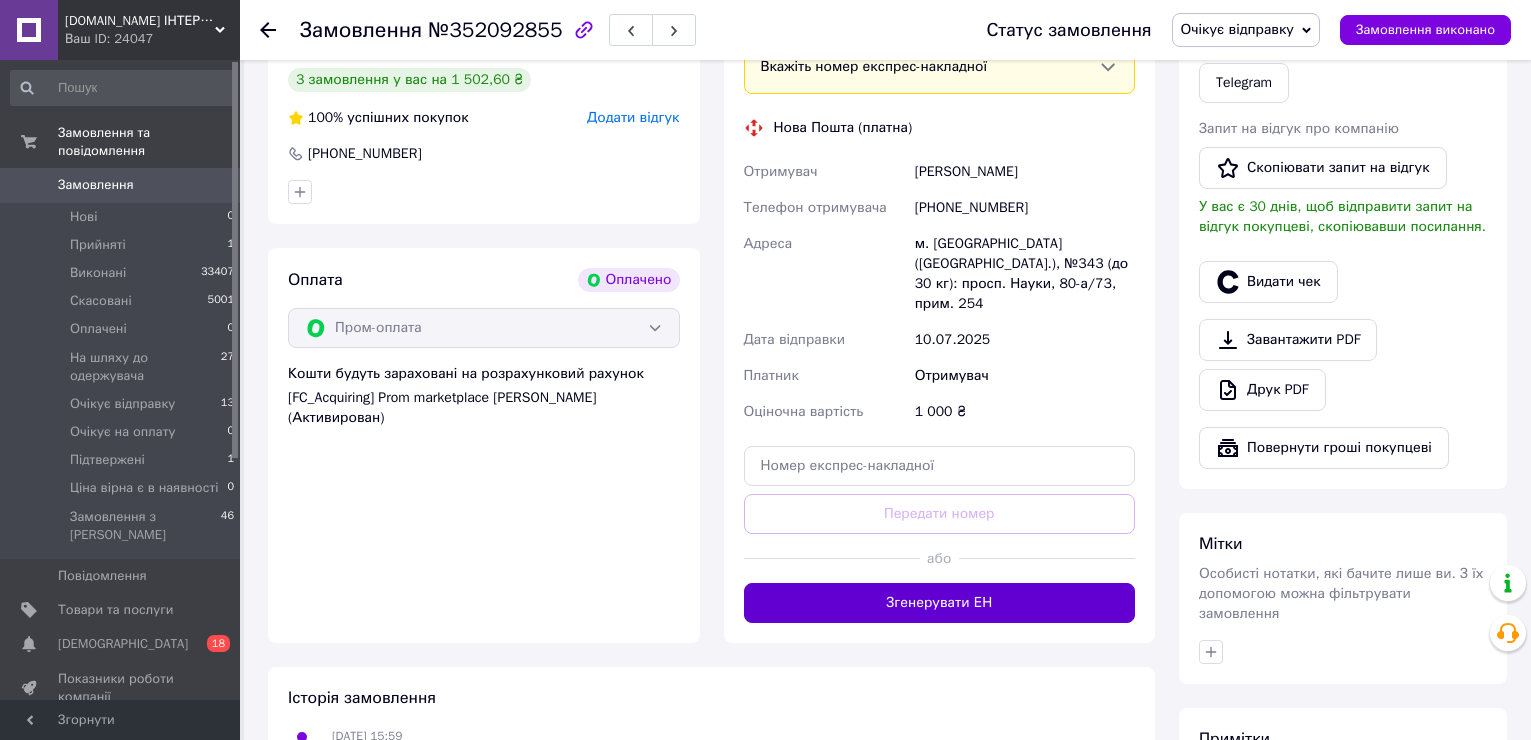 click on "Згенерувати ЕН" at bounding box center [940, 603] 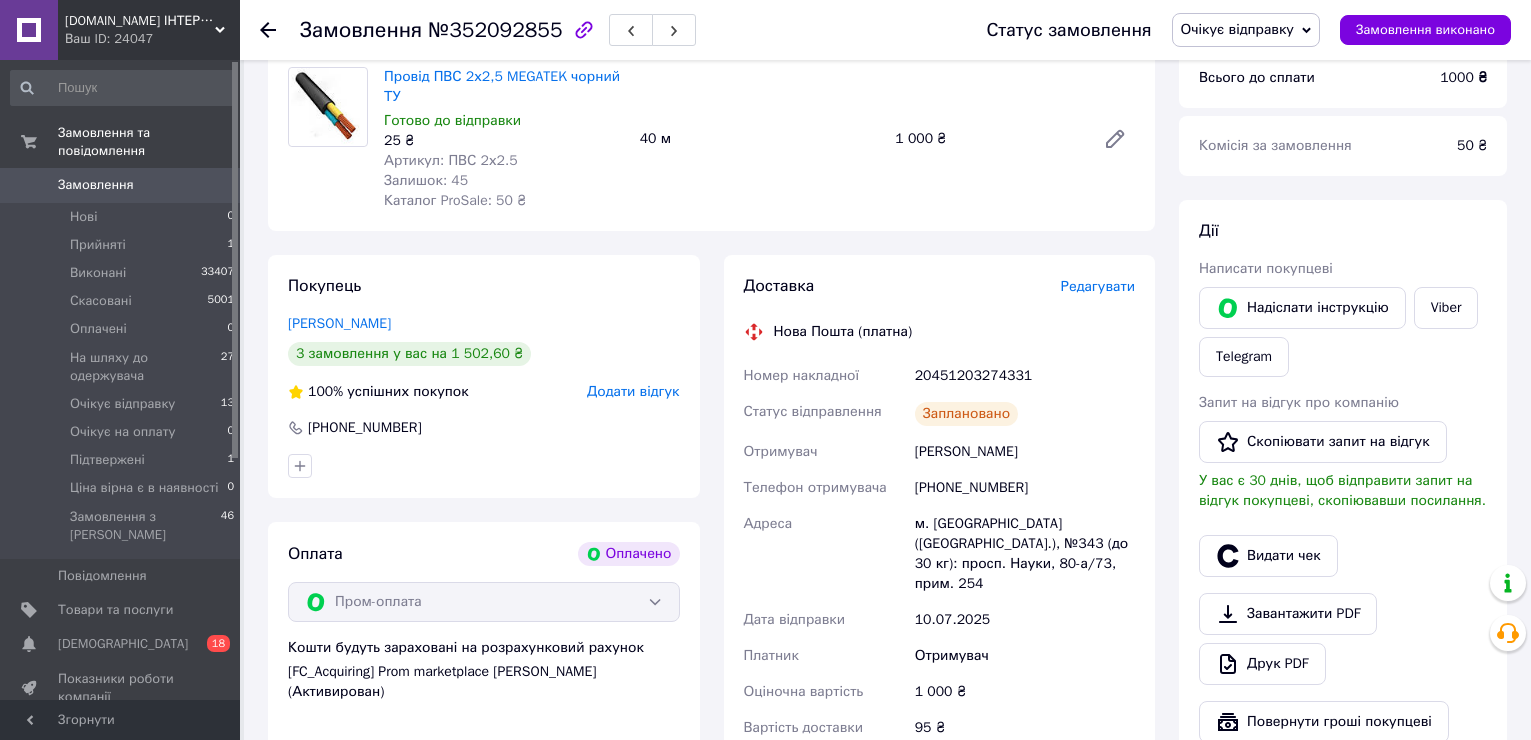 scroll, scrollTop: 0, scrollLeft: 0, axis: both 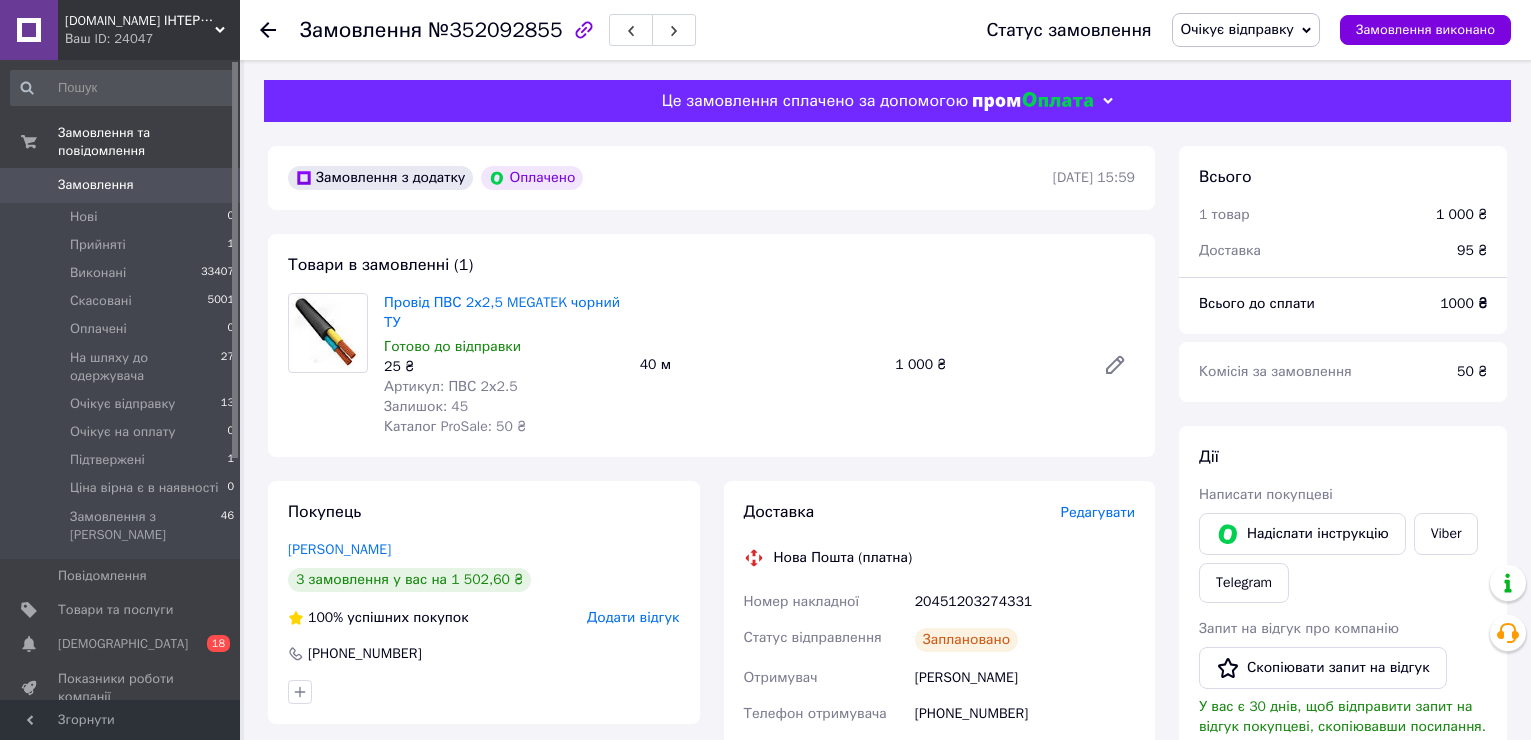 click 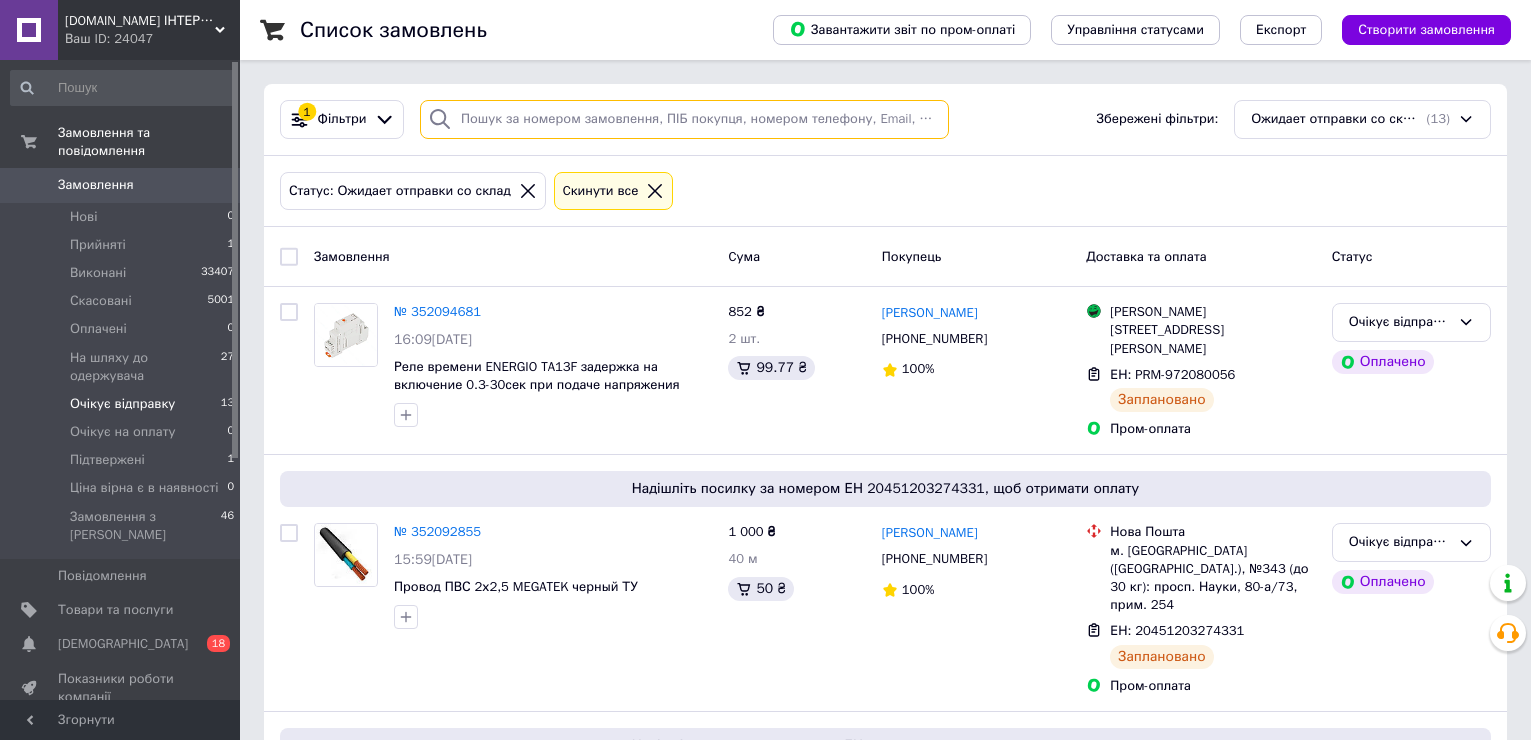 click at bounding box center [684, 119] 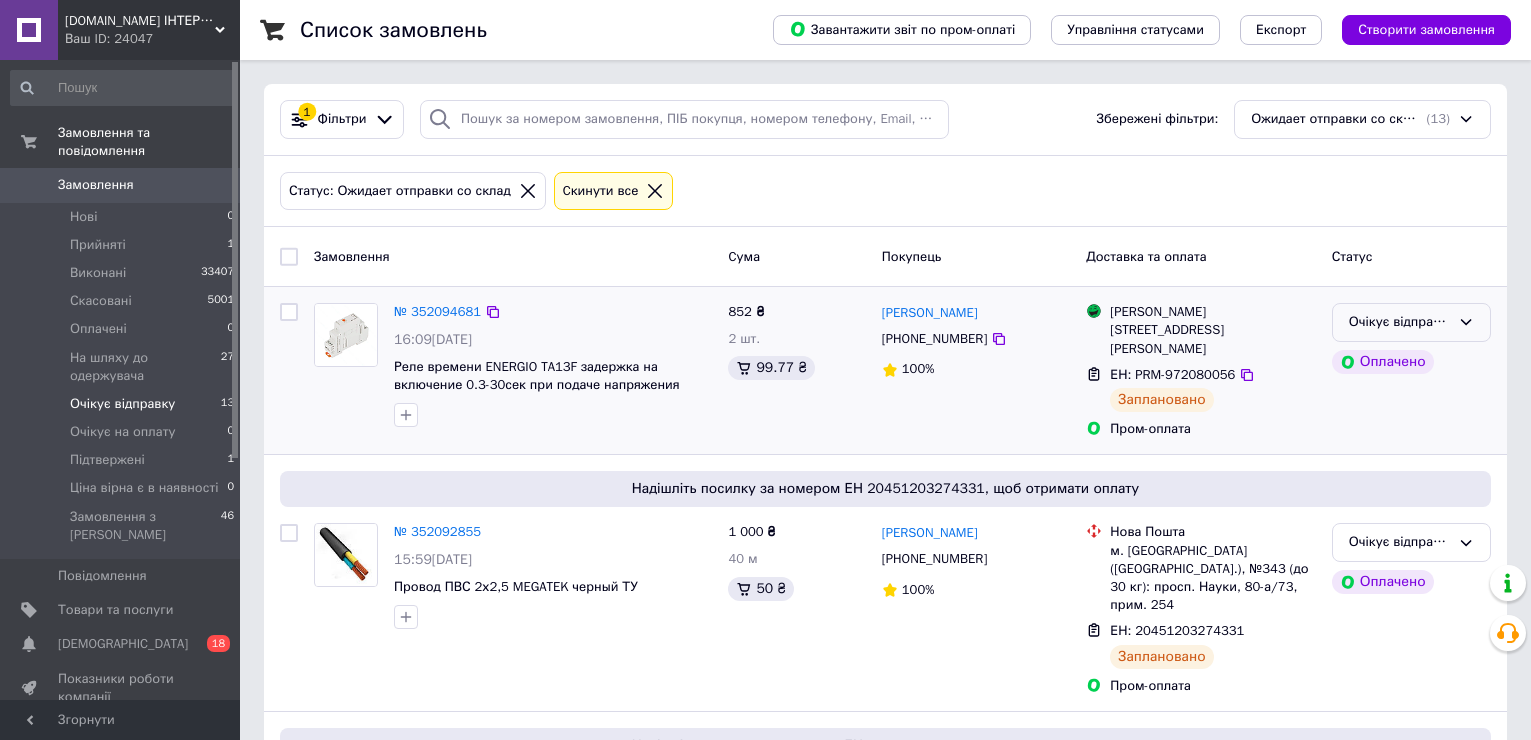 click on "Очікує відправку" at bounding box center [1399, 322] 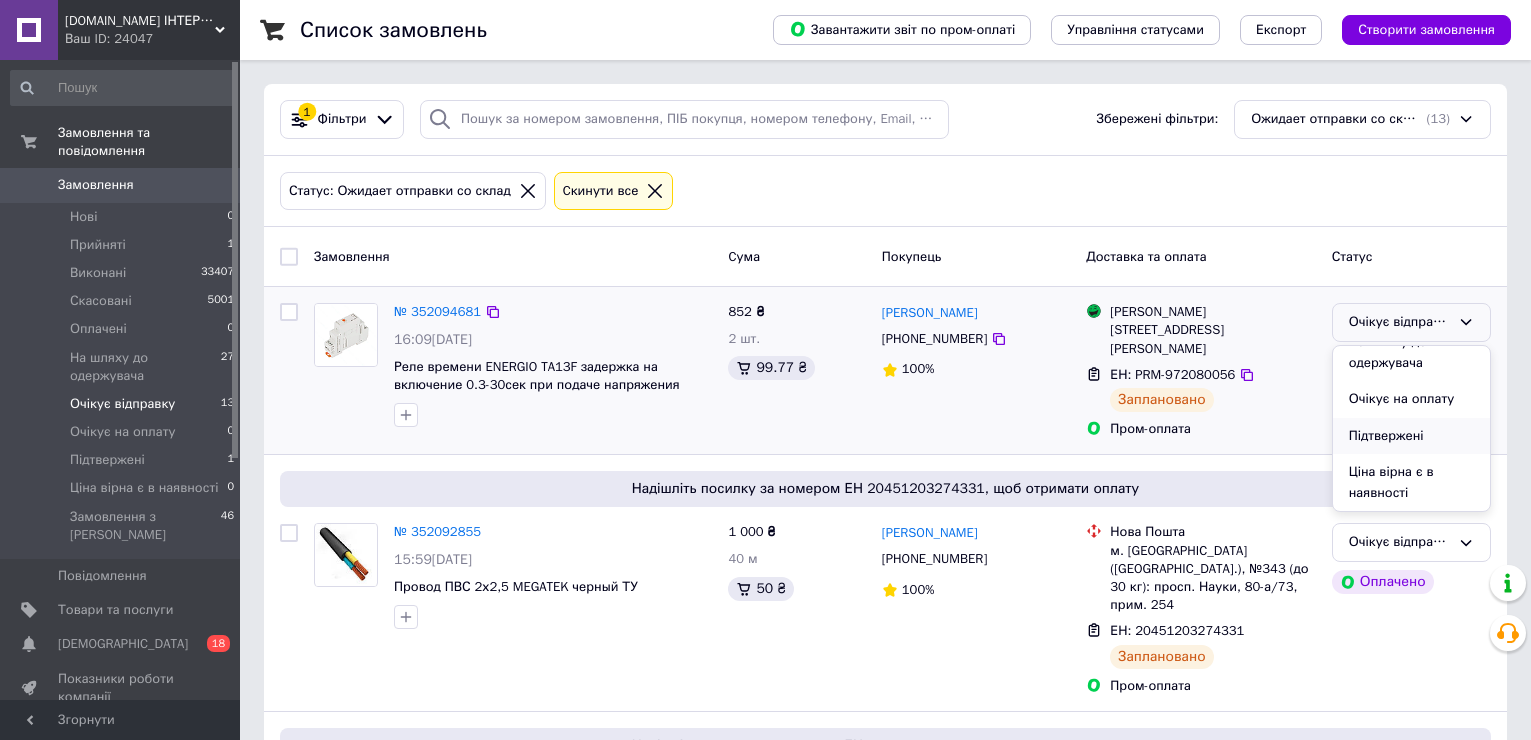 scroll, scrollTop: 68, scrollLeft: 0, axis: vertical 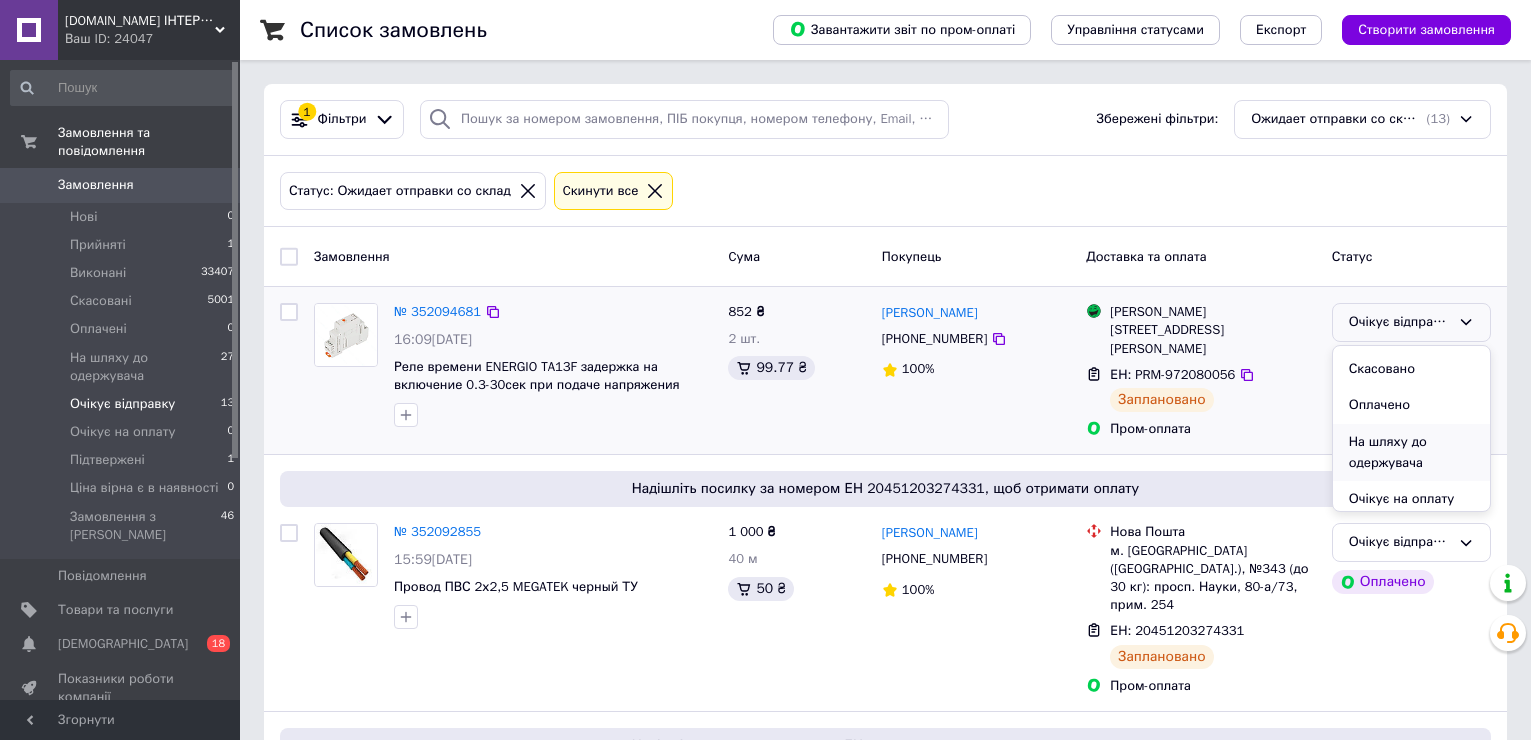 click on "На шляху до одержувача" at bounding box center [1411, 452] 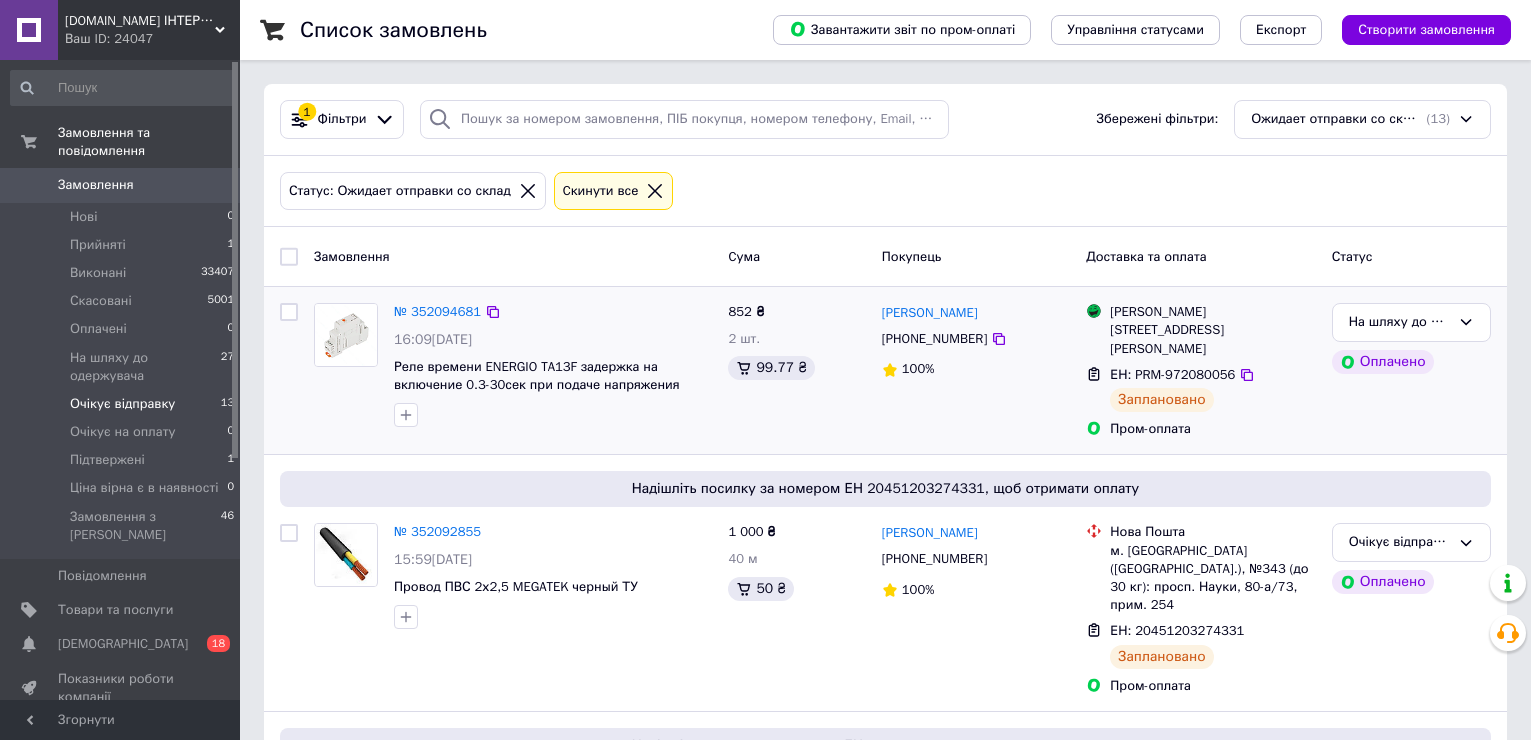 click on "Очікує відправку" at bounding box center [122, 404] 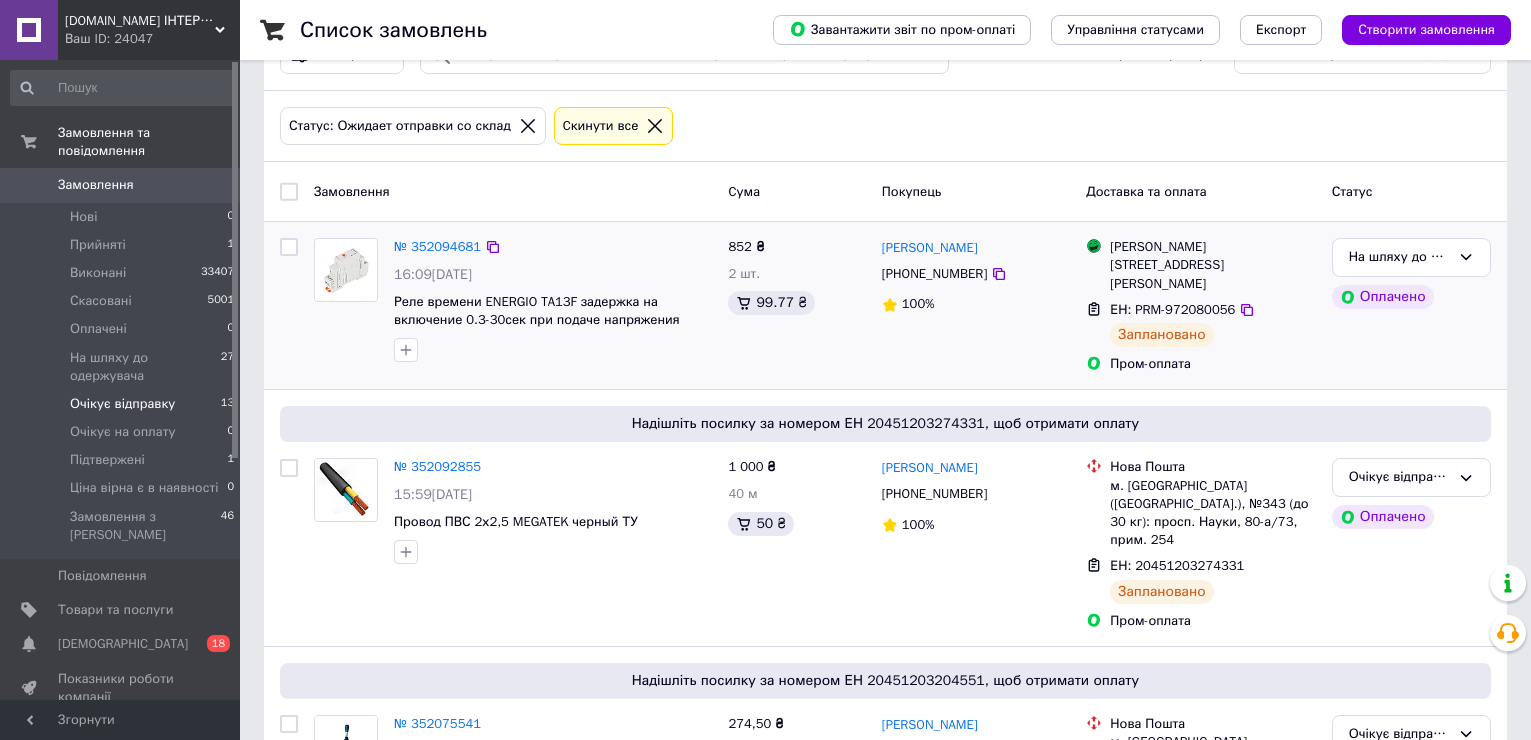 scroll, scrollTop: 100, scrollLeft: 0, axis: vertical 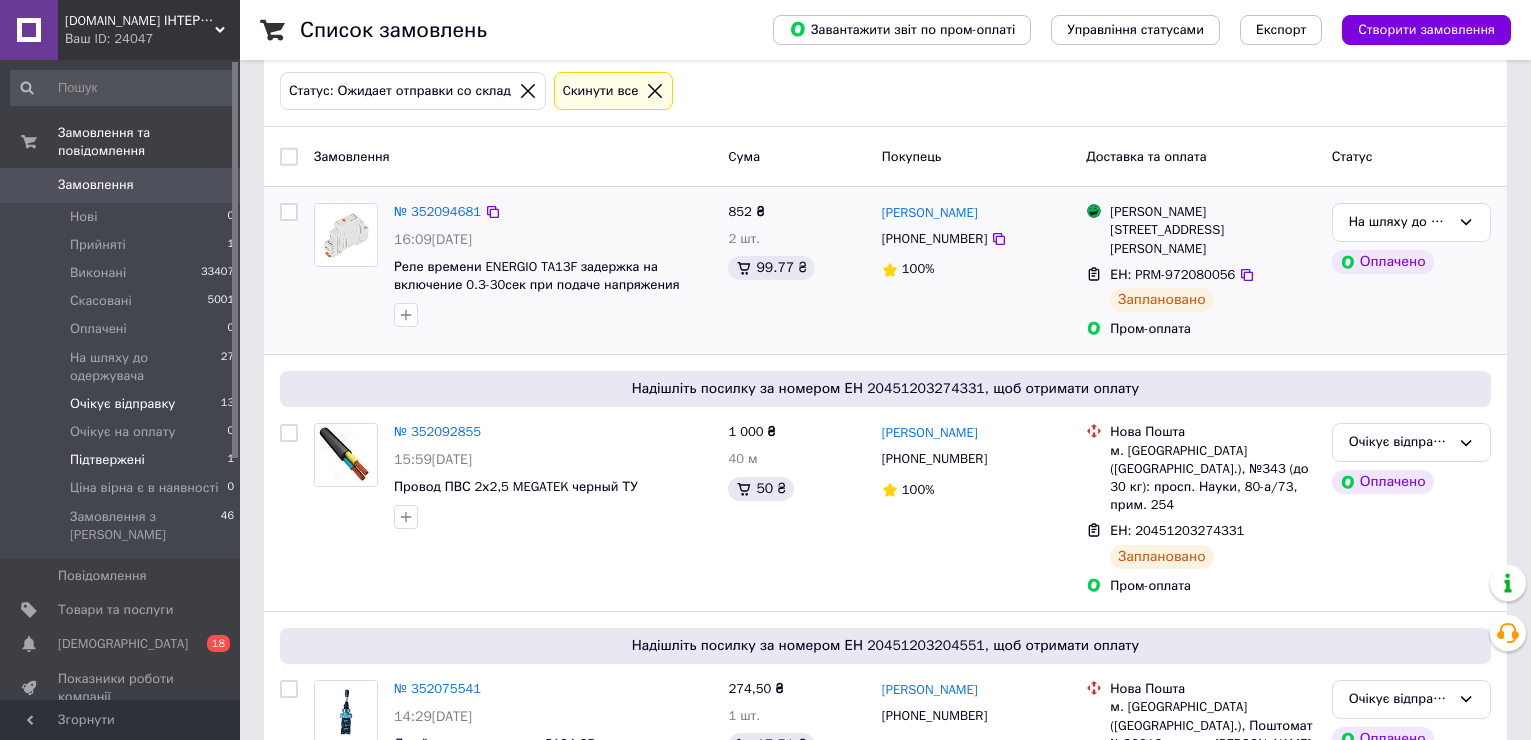 click on "Підтвержені 1" at bounding box center [123, 460] 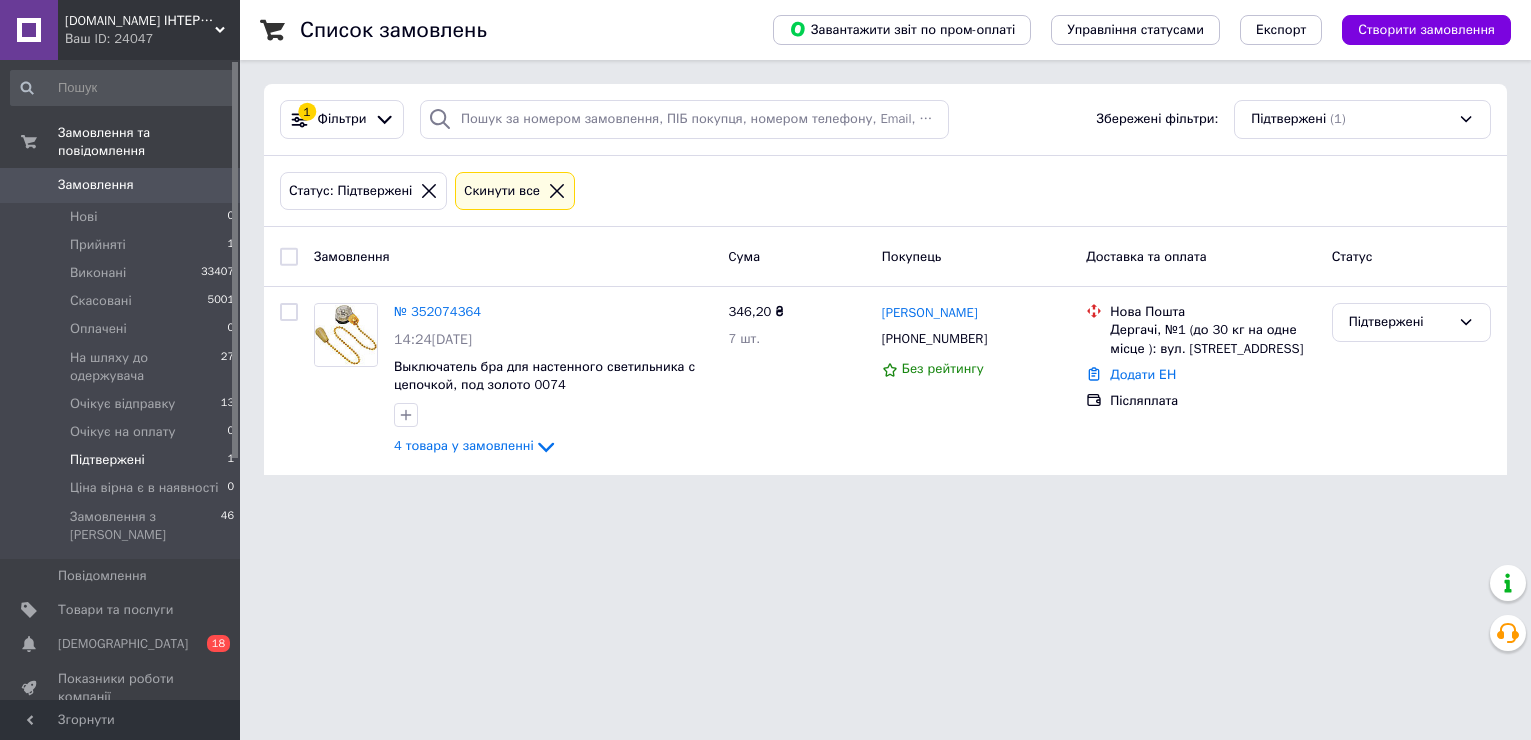 scroll, scrollTop: 0, scrollLeft: 0, axis: both 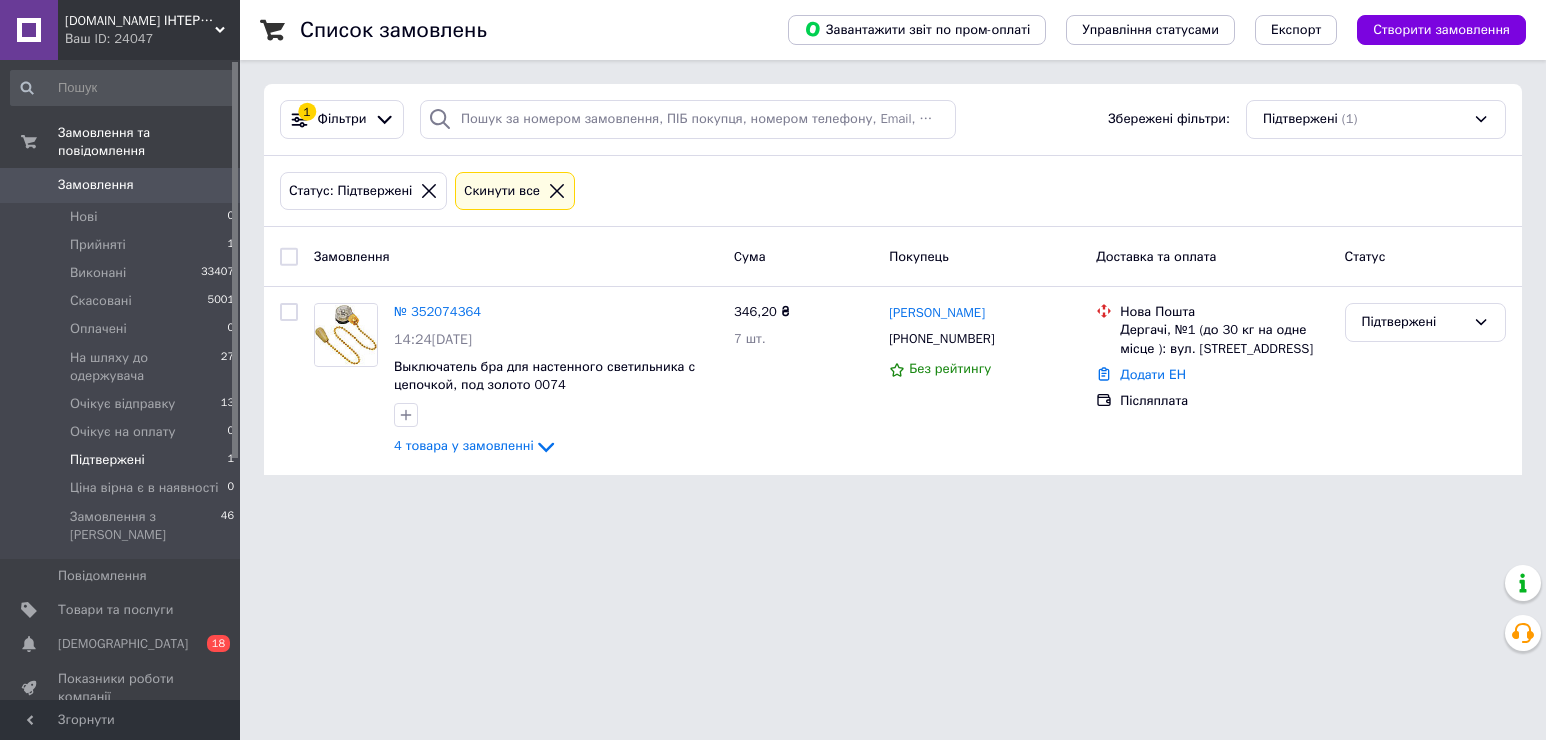 click on "Підтвержені" at bounding box center (107, 460) 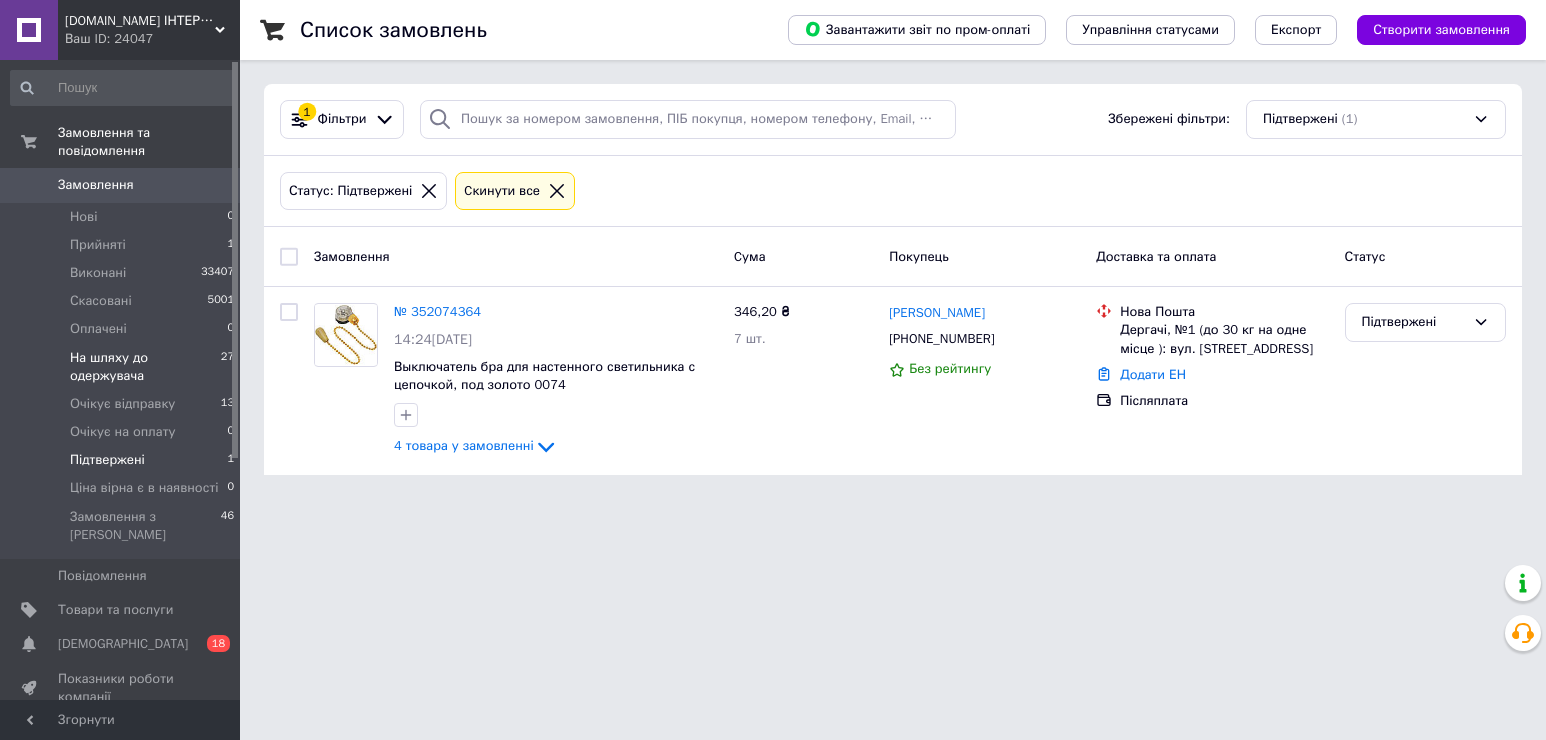 click on "На шляху до одержувача" at bounding box center (145, 367) 